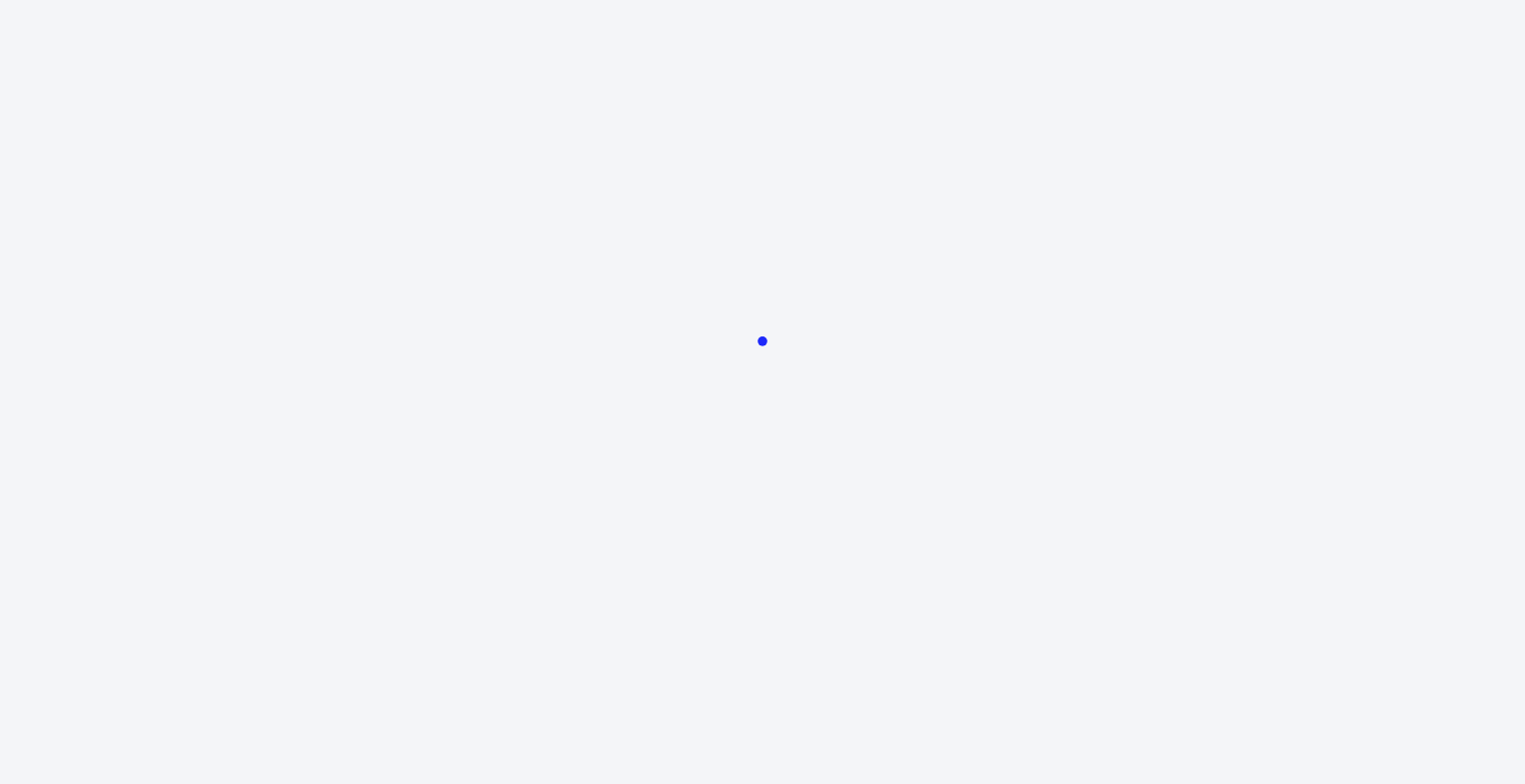 scroll, scrollTop: 0, scrollLeft: 0, axis: both 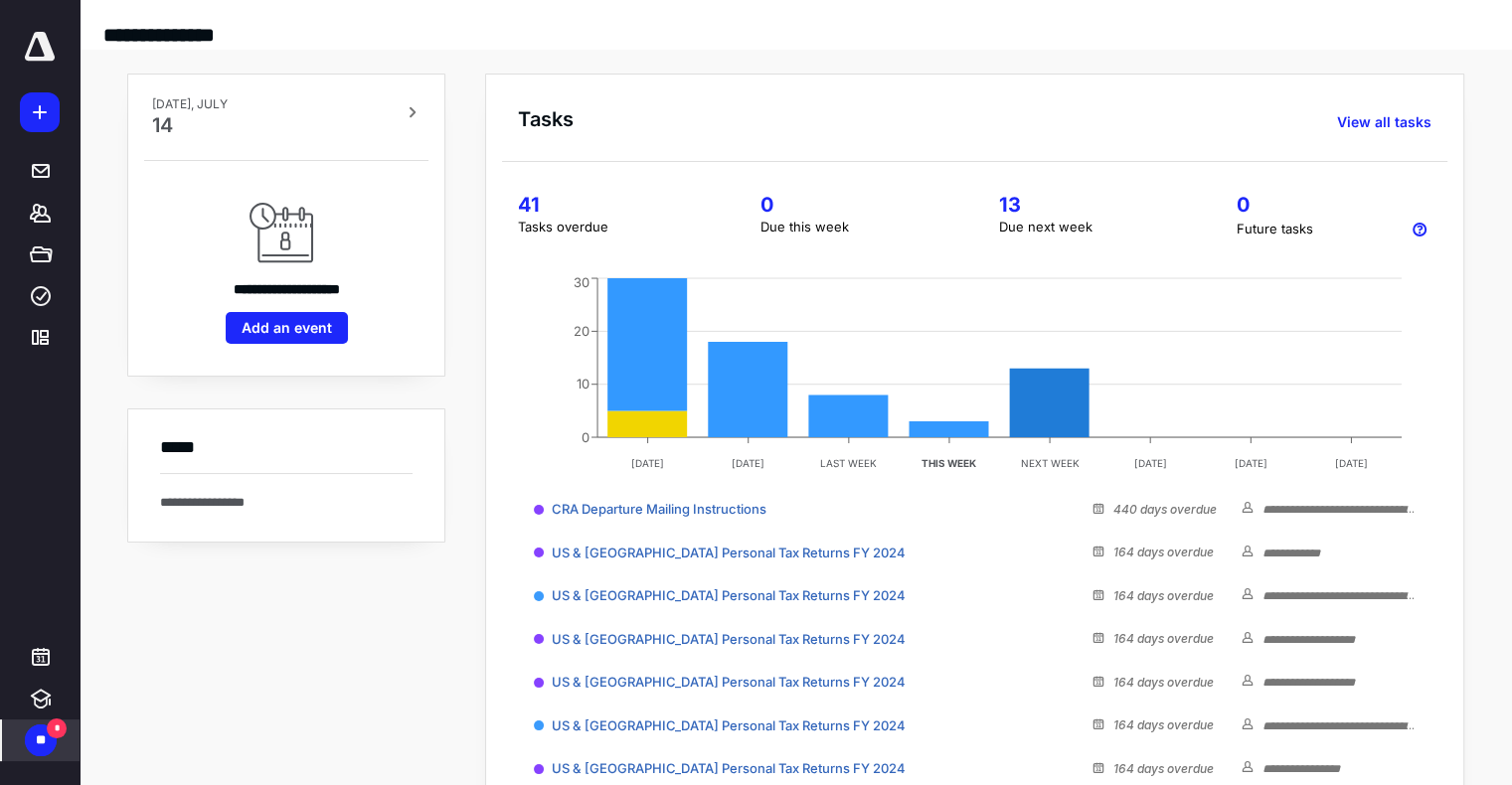 click on "**" at bounding box center [41, 740] 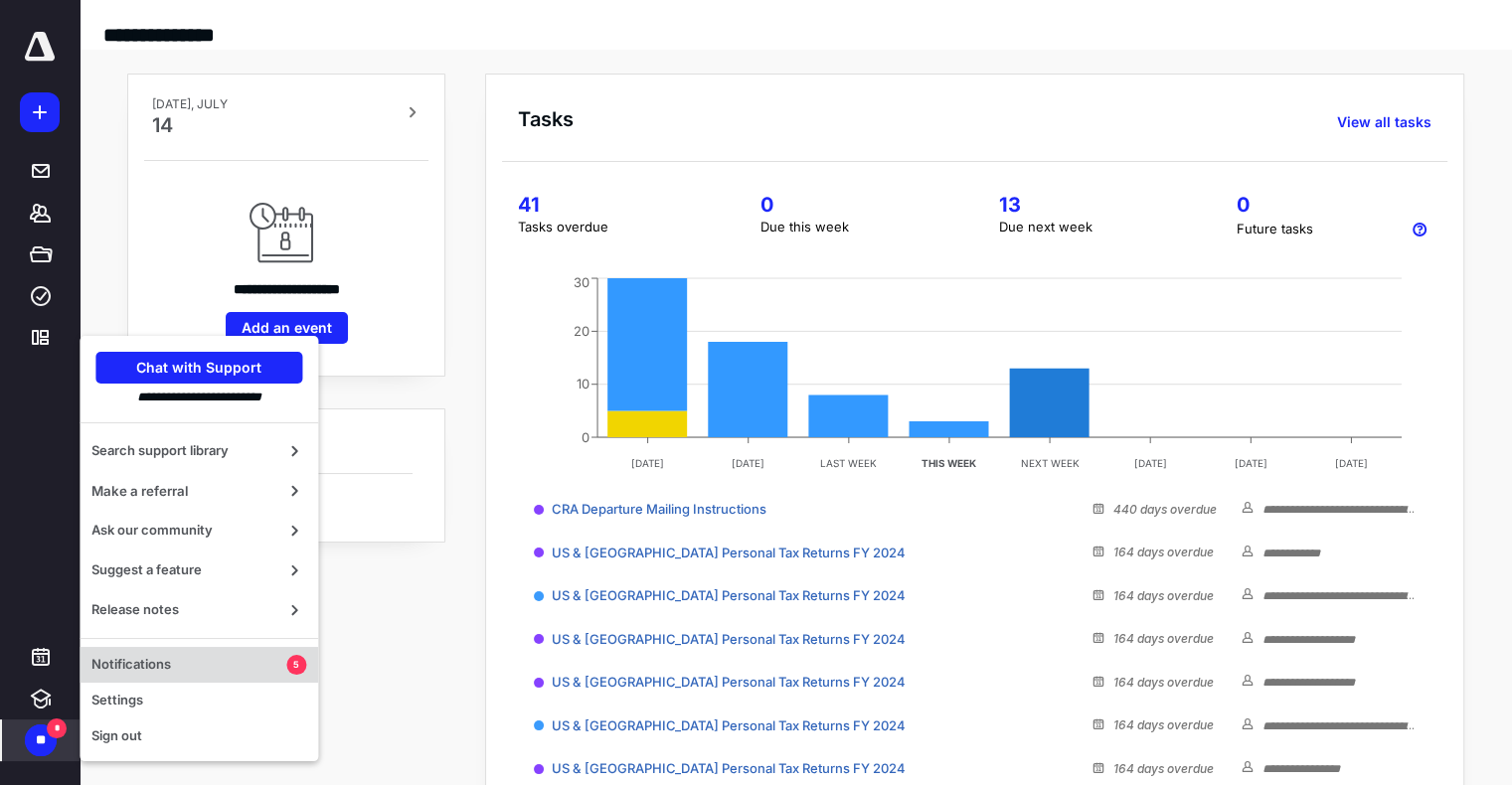 click on "Notifications" at bounding box center (189, 665) 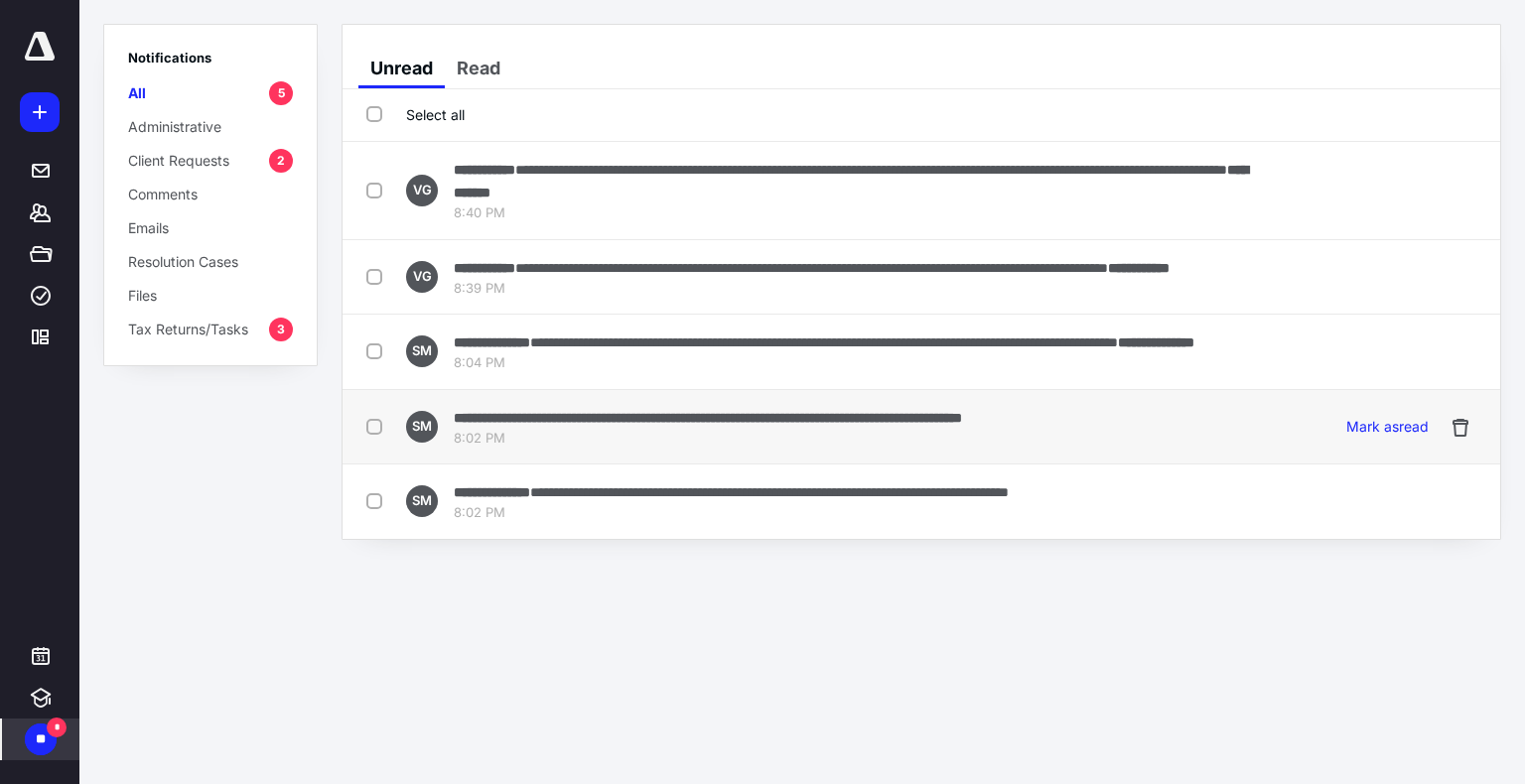click on "**********" at bounding box center (708, 418) 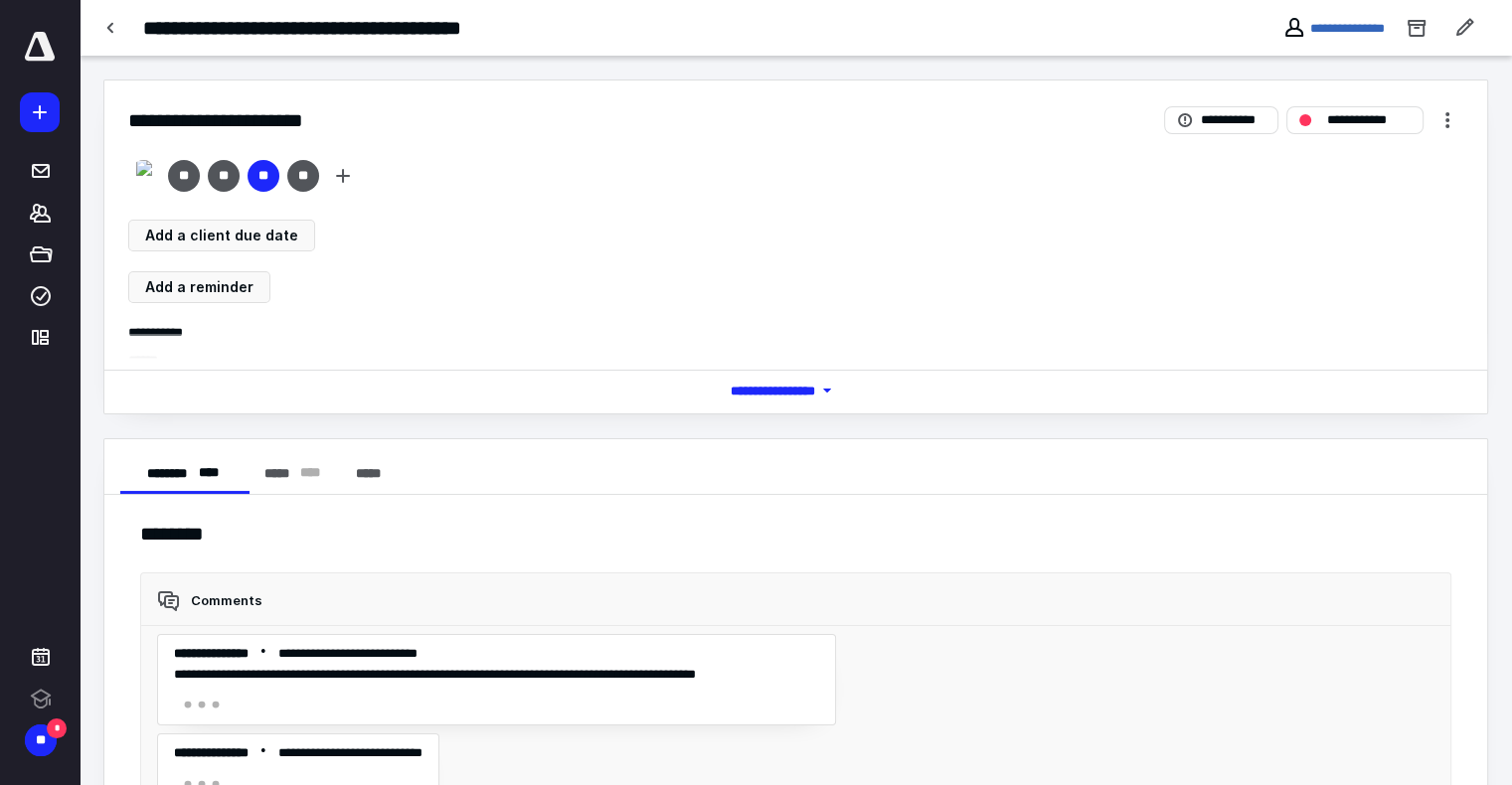 scroll, scrollTop: 473, scrollLeft: 0, axis: vertical 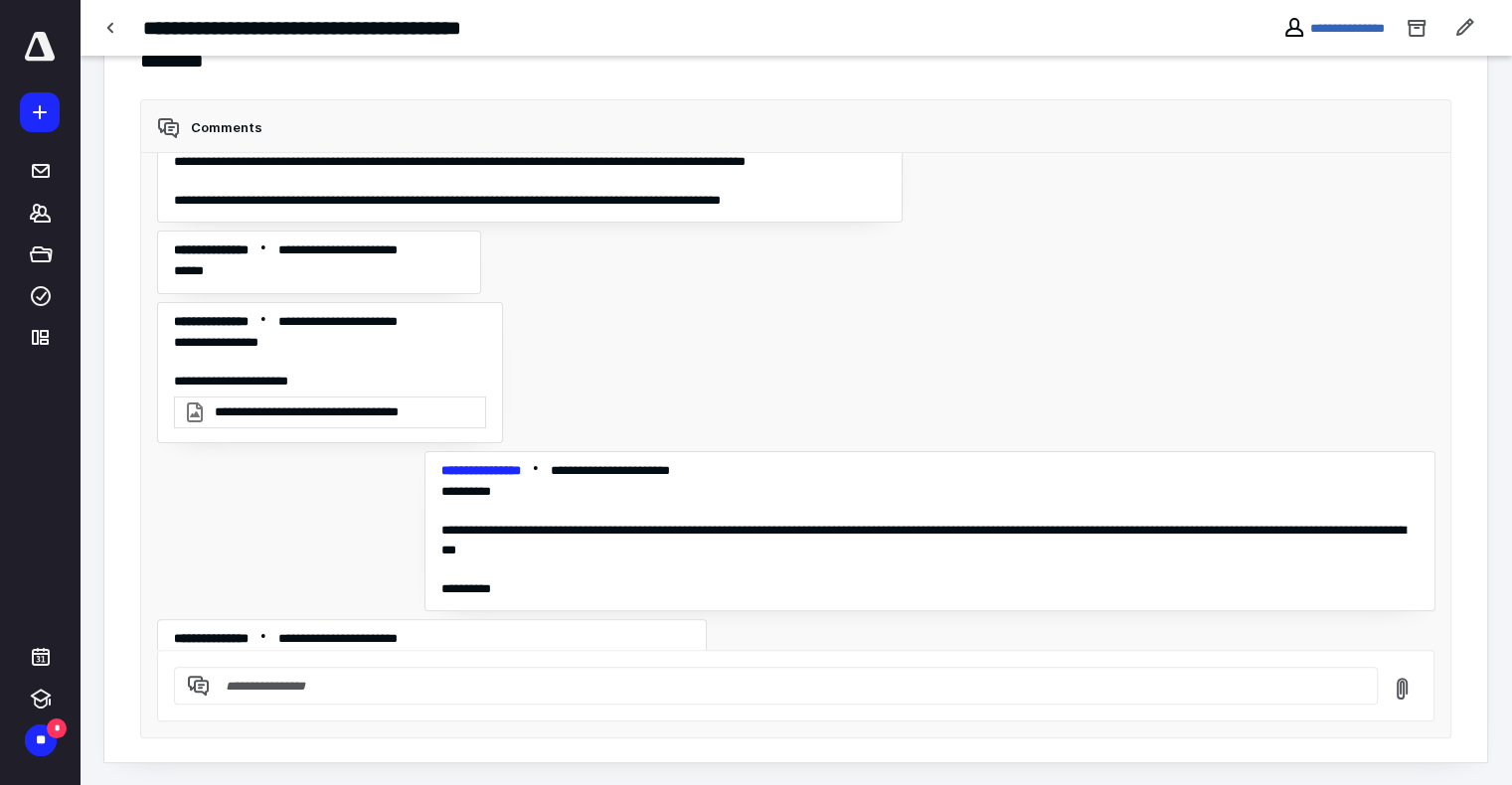 click on "**********" at bounding box center (929, 540) 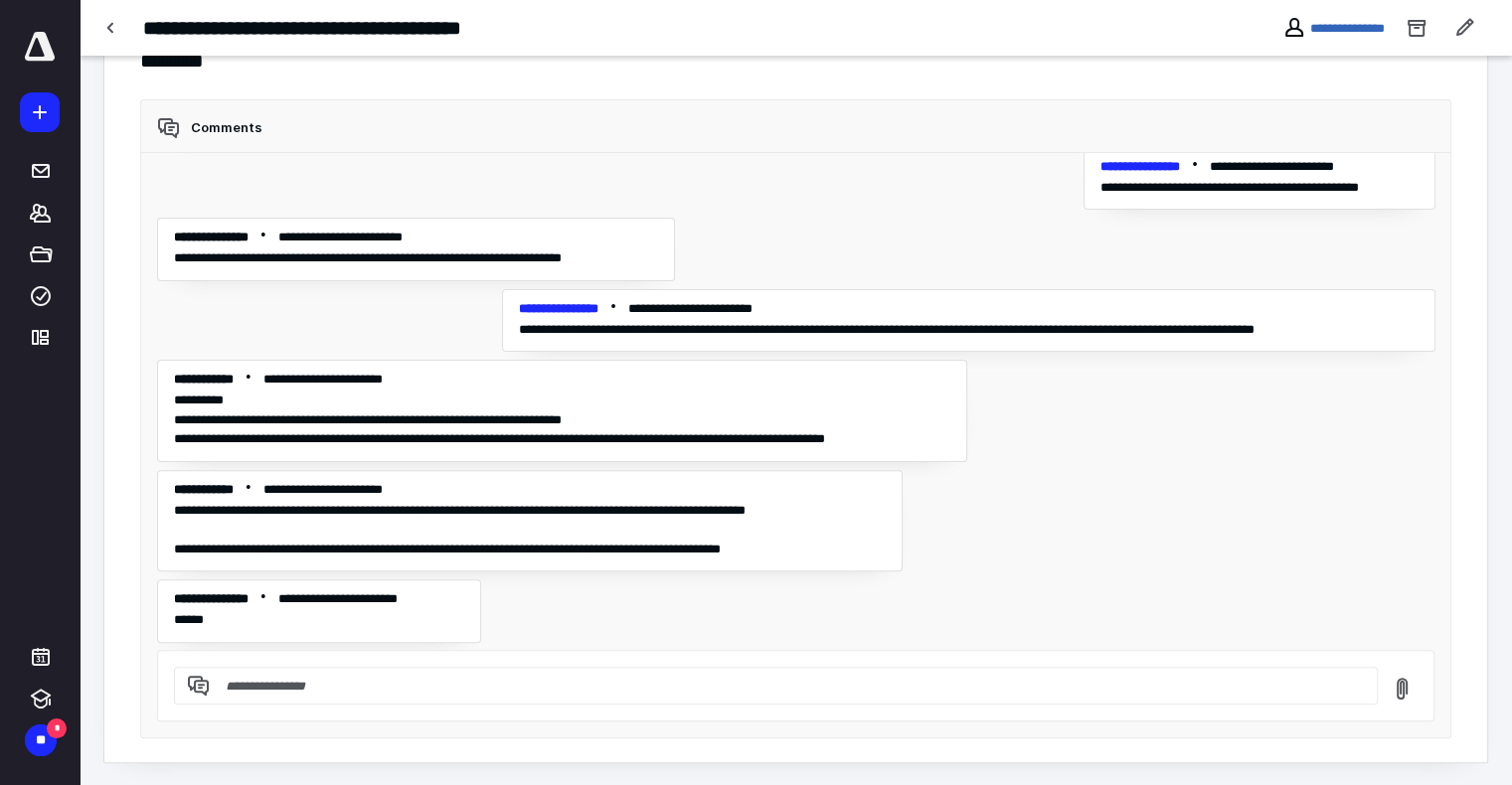 scroll, scrollTop: 11046, scrollLeft: 0, axis: vertical 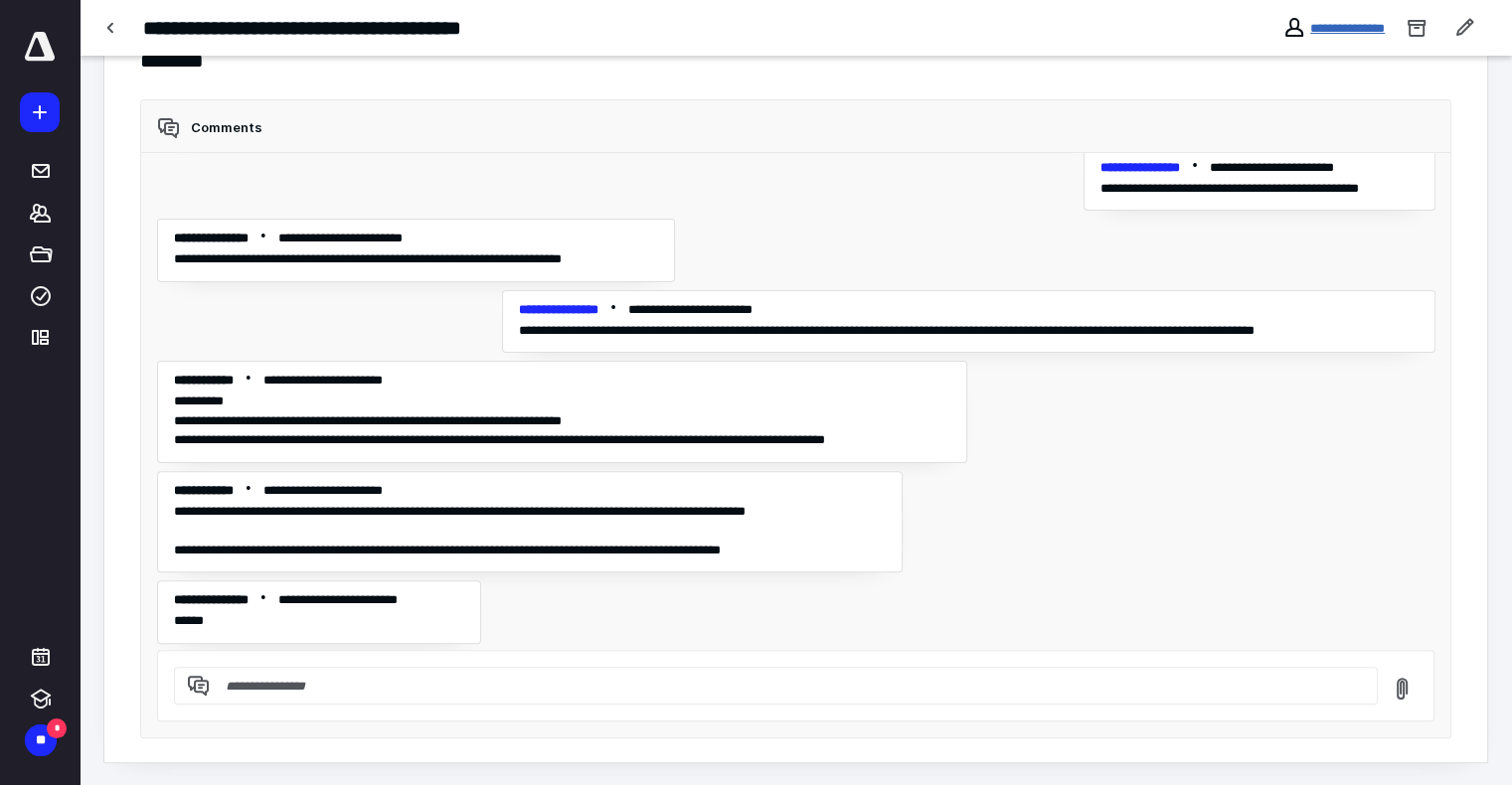 click on "**********" at bounding box center [1347, 28] 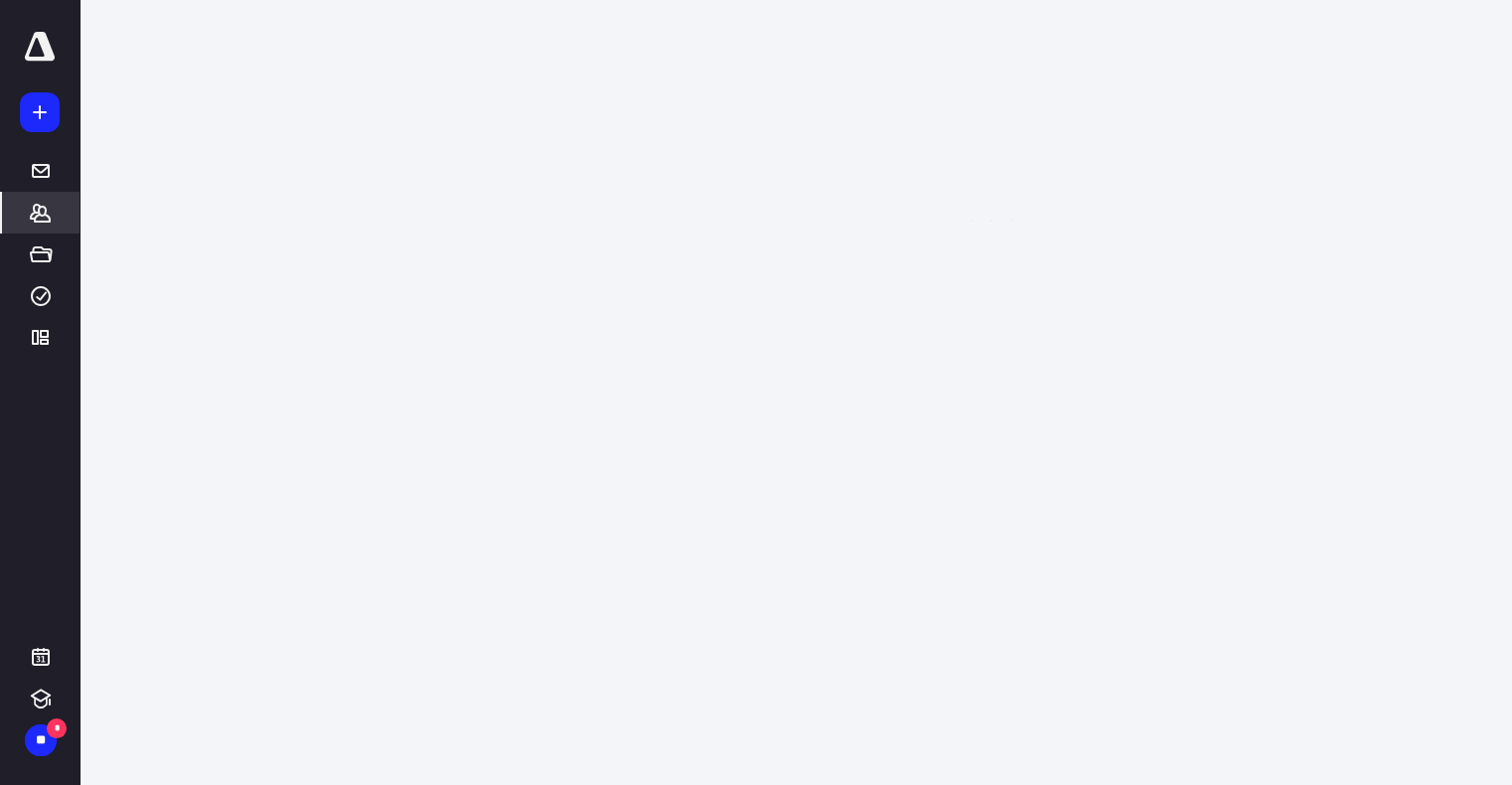 scroll, scrollTop: 0, scrollLeft: 0, axis: both 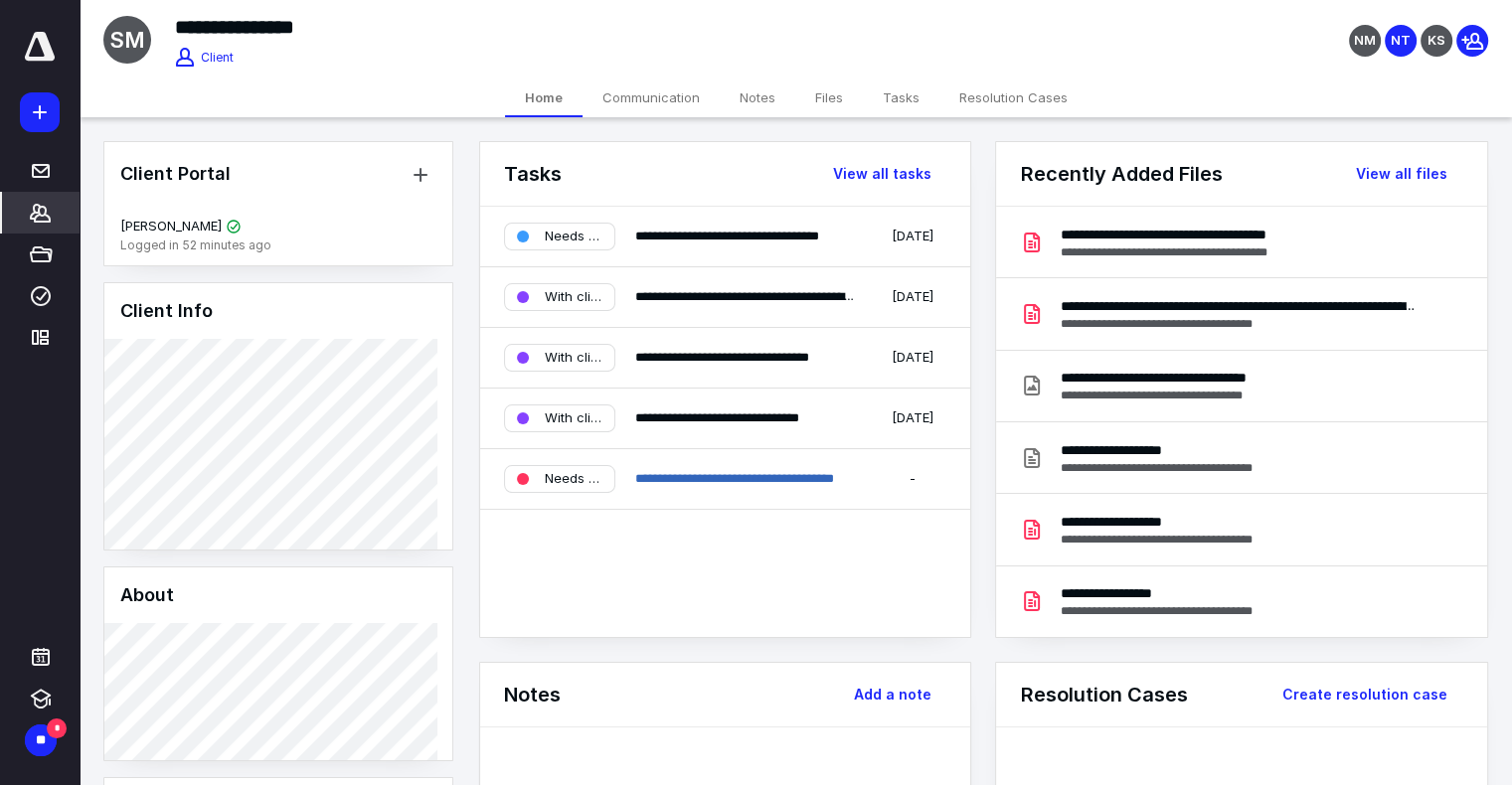 click on "Tasks" at bounding box center [901, 97] 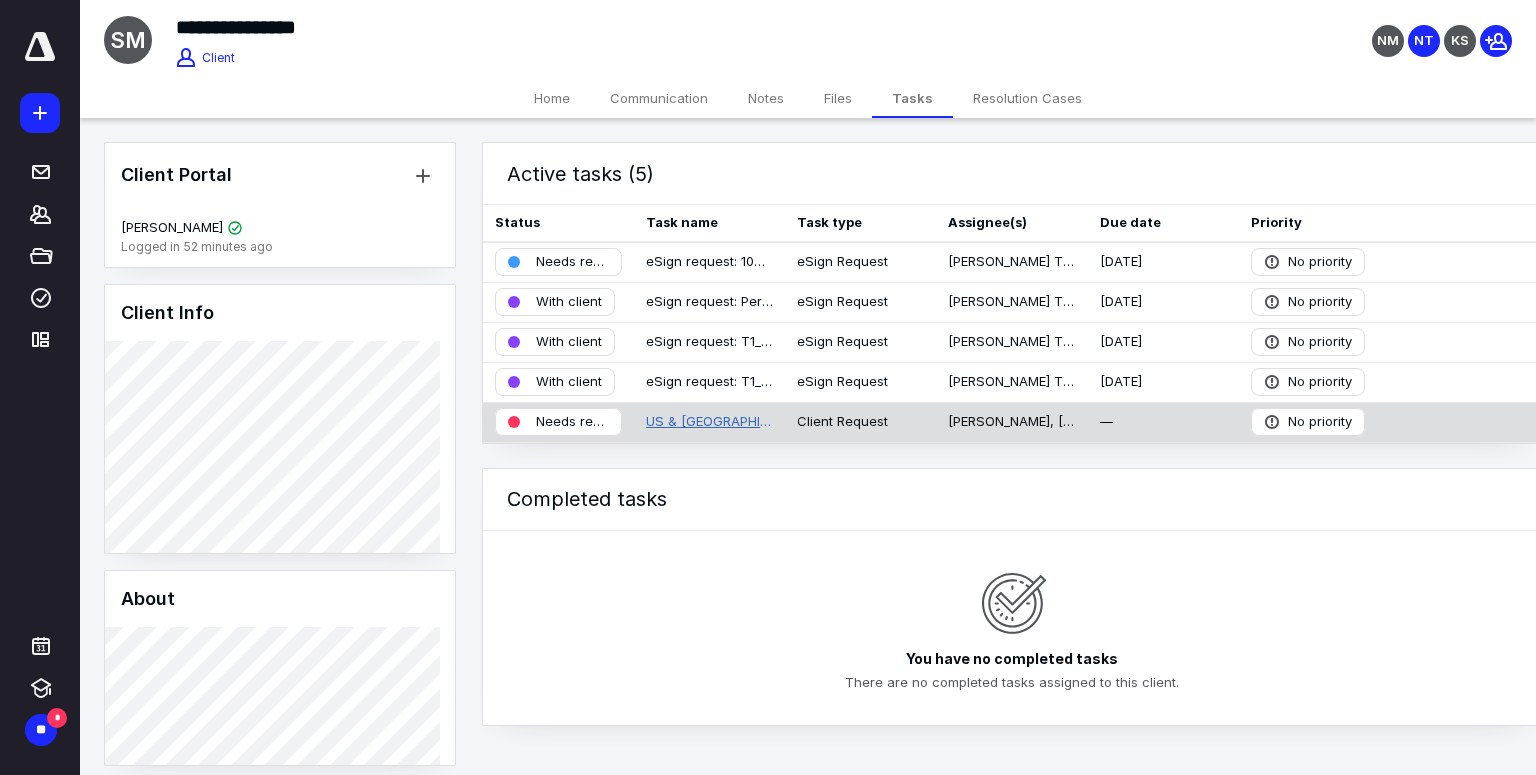 click on "US & [GEOGRAPHIC_DATA] Personal Tax Returns FY 2024" at bounding box center (709, 422) 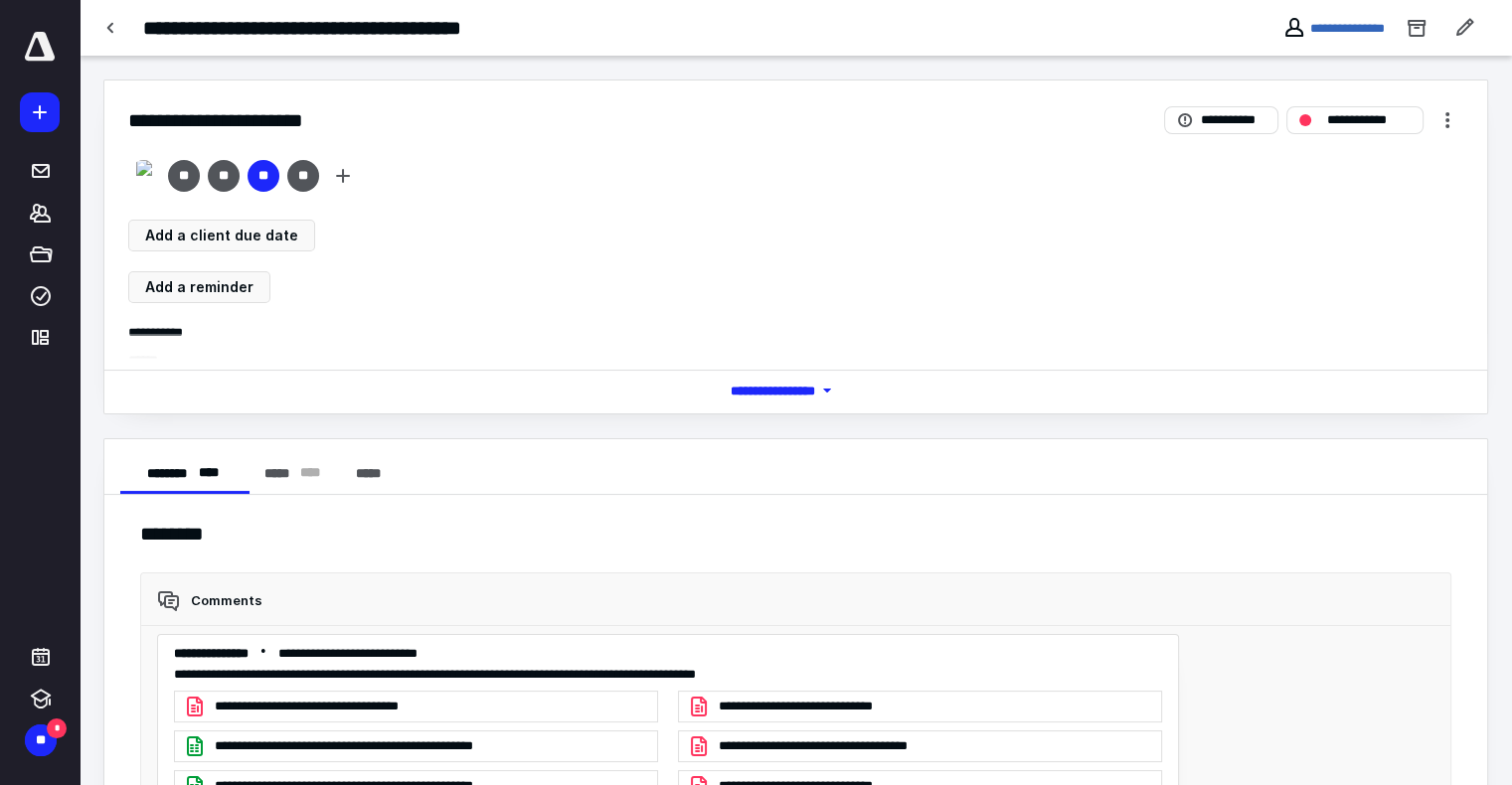 scroll, scrollTop: 11395, scrollLeft: 0, axis: vertical 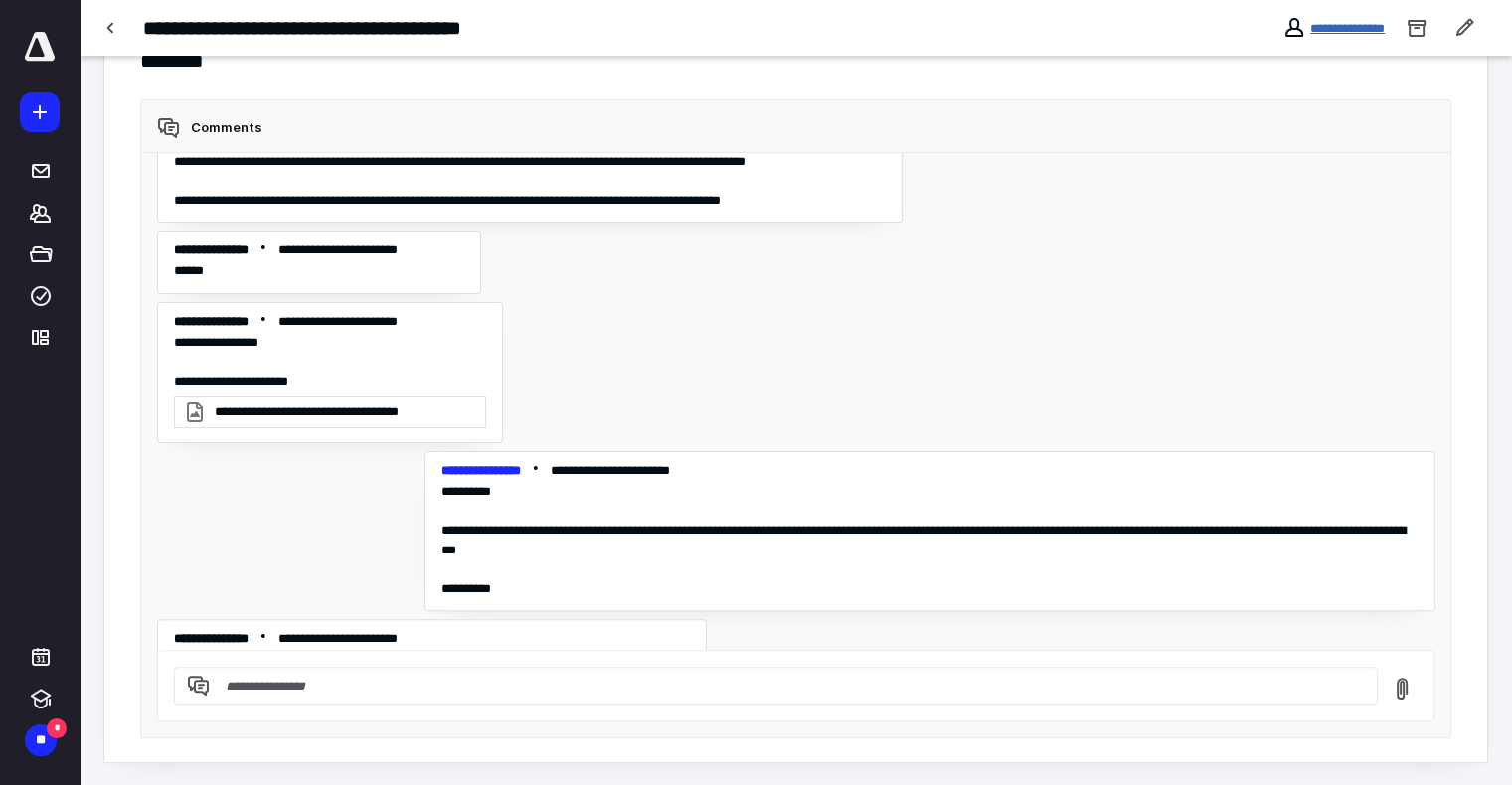 click on "**********" at bounding box center (1347, 28) 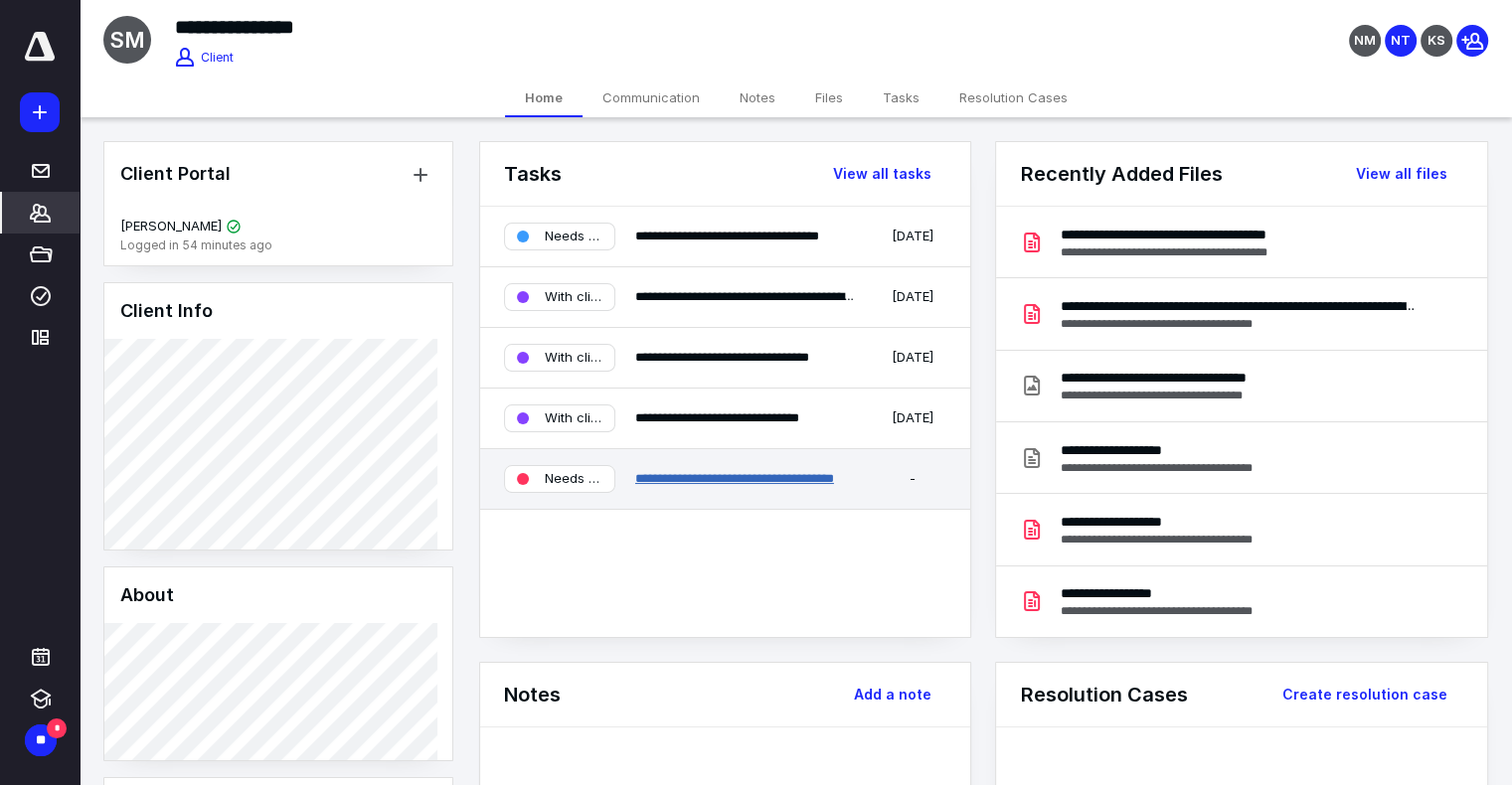 click on "**********" at bounding box center [735, 478] 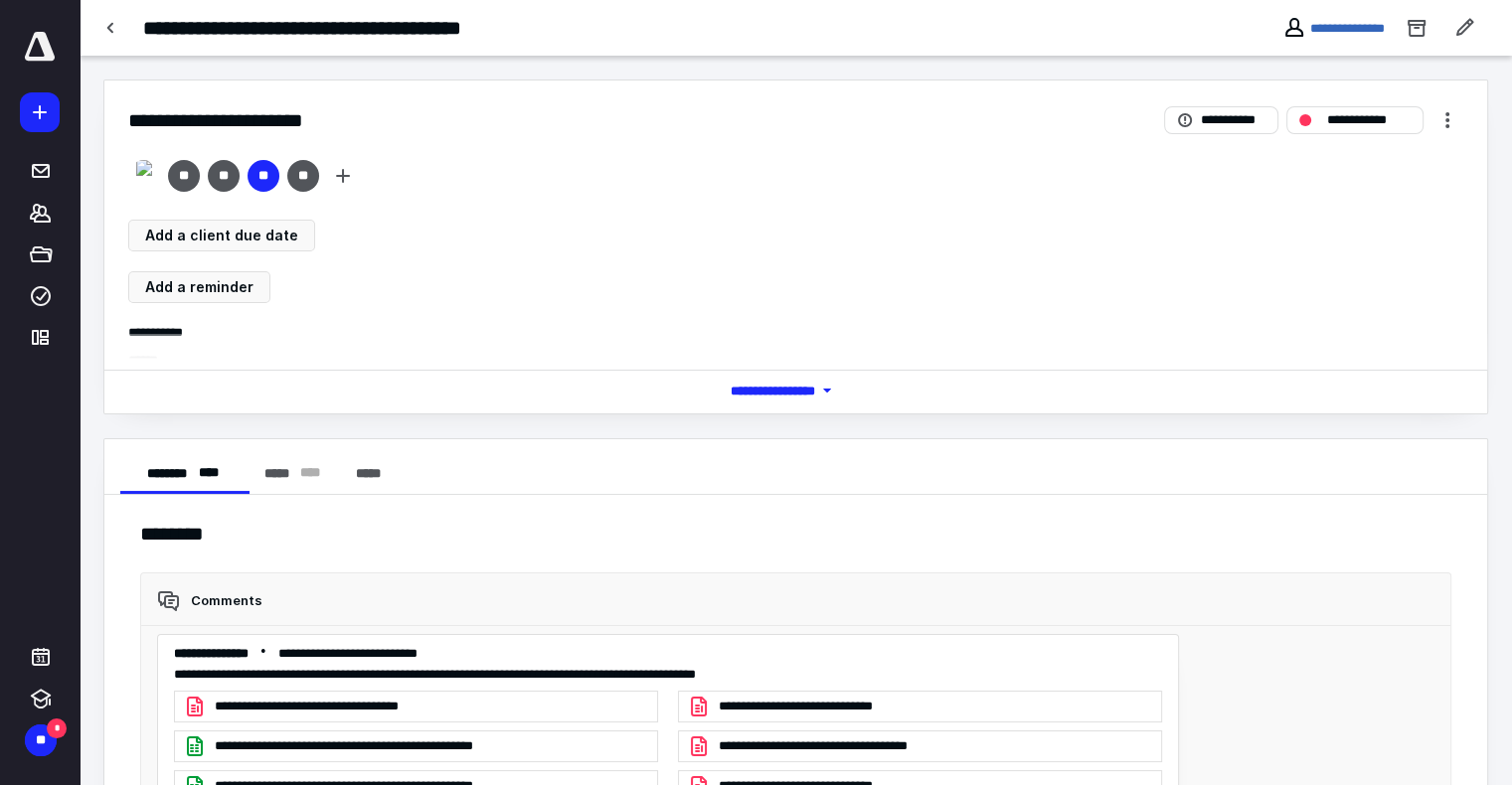 scroll, scrollTop: 11395, scrollLeft: 0, axis: vertical 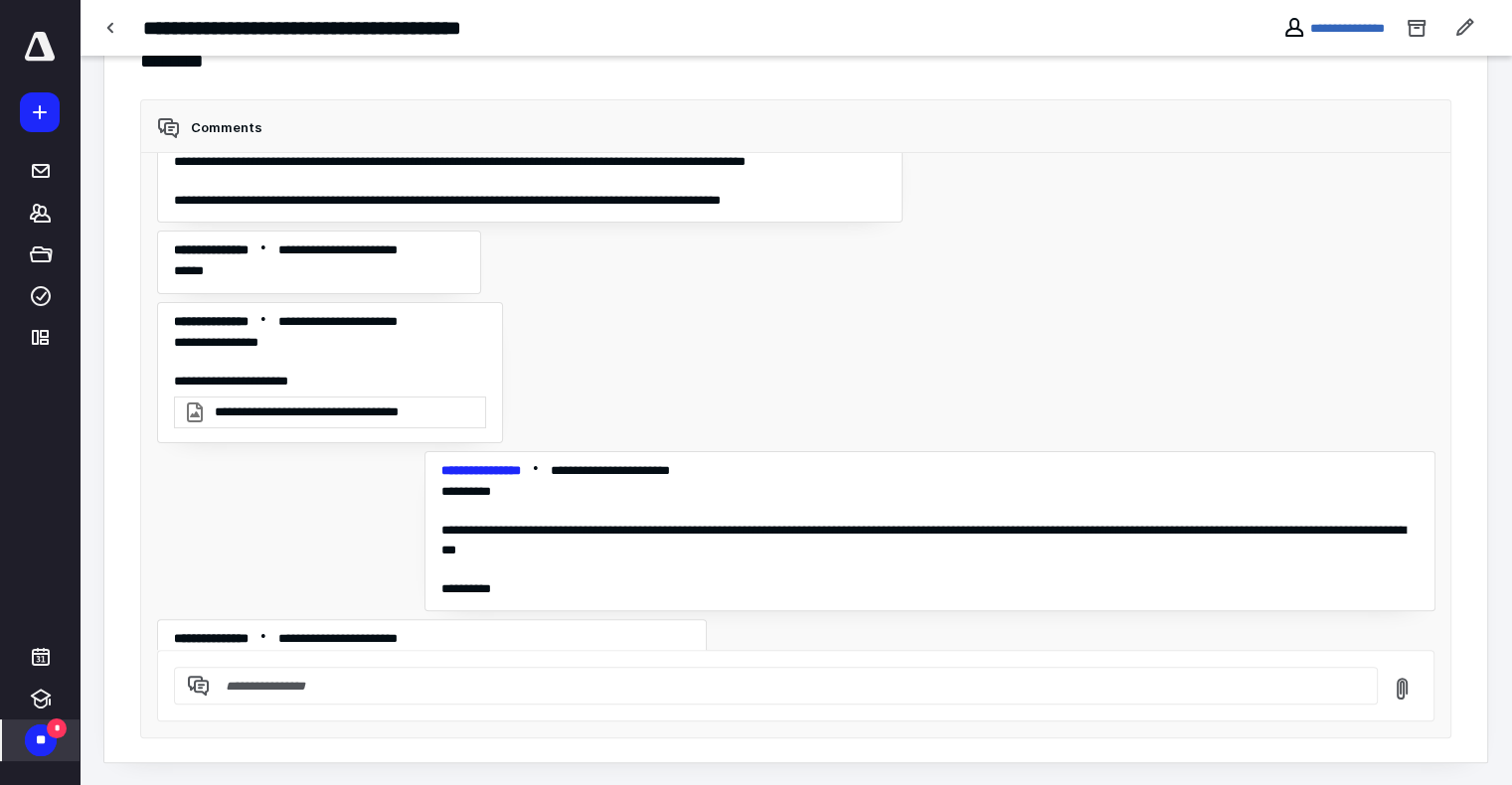 click on "**" at bounding box center (41, 740) 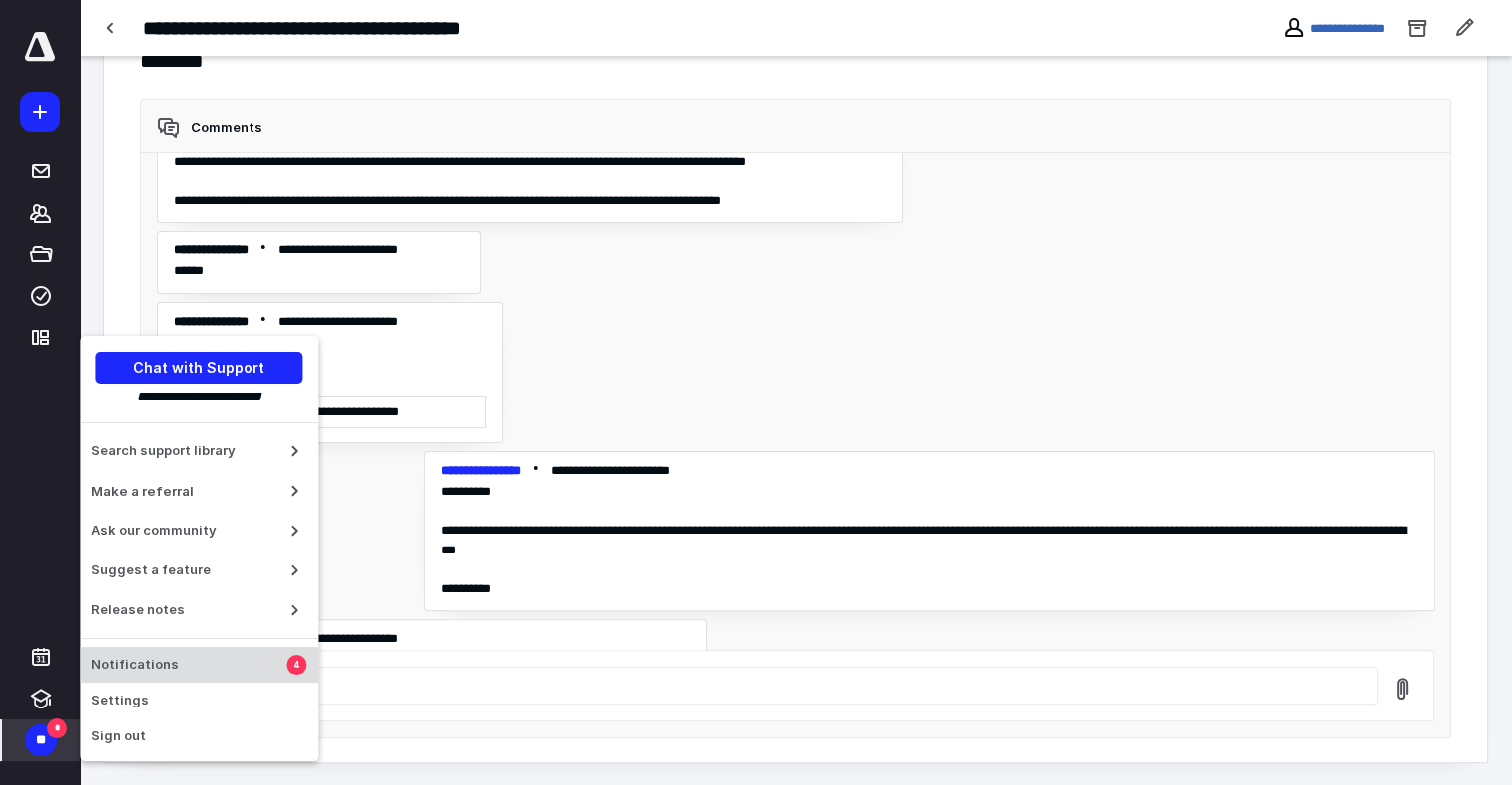 click on "Notifications" at bounding box center (189, 665) 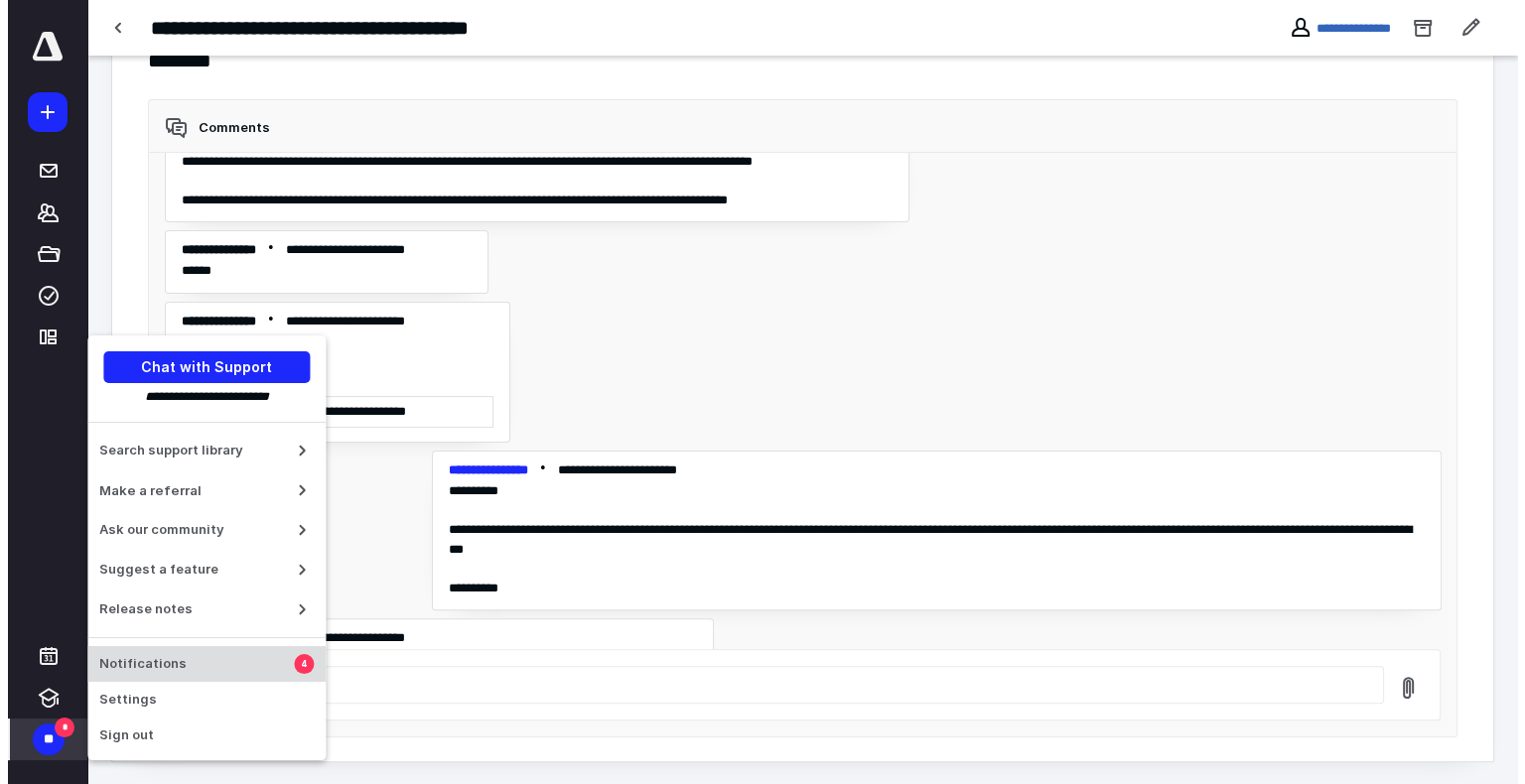 scroll, scrollTop: 0, scrollLeft: 0, axis: both 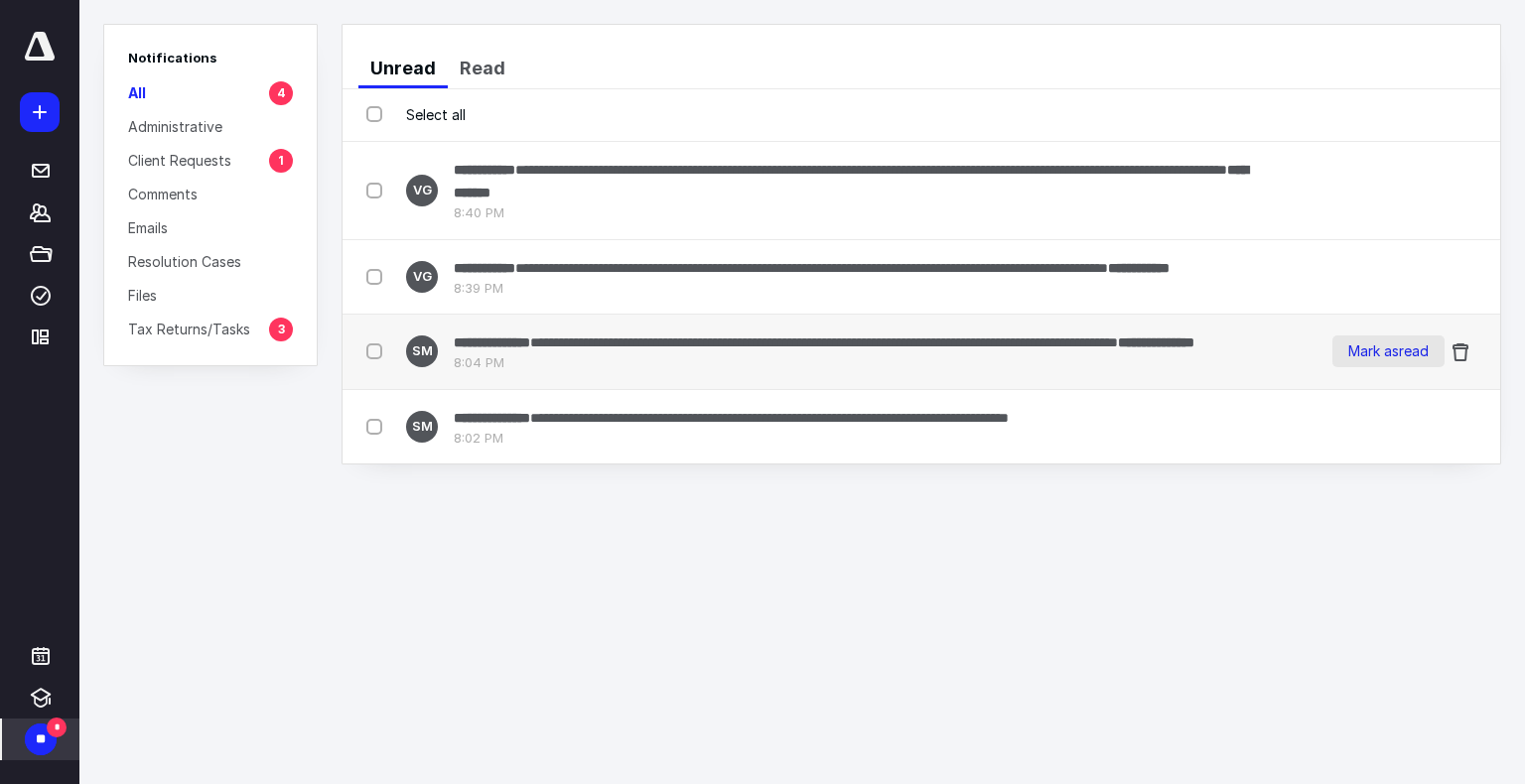 click on "Mark as  read" at bounding box center (1388, 351) 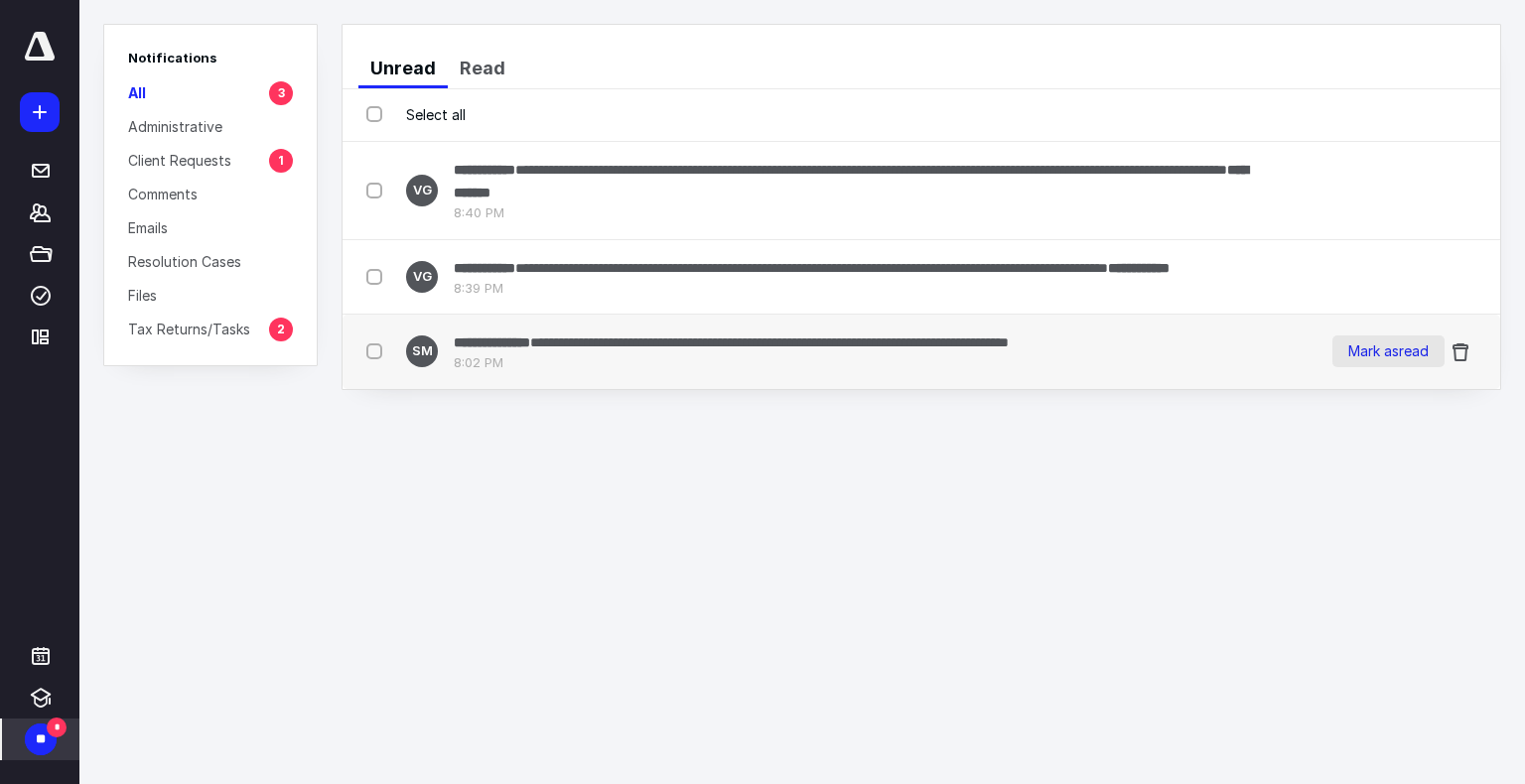 click on "Mark as  read" at bounding box center (1388, 351) 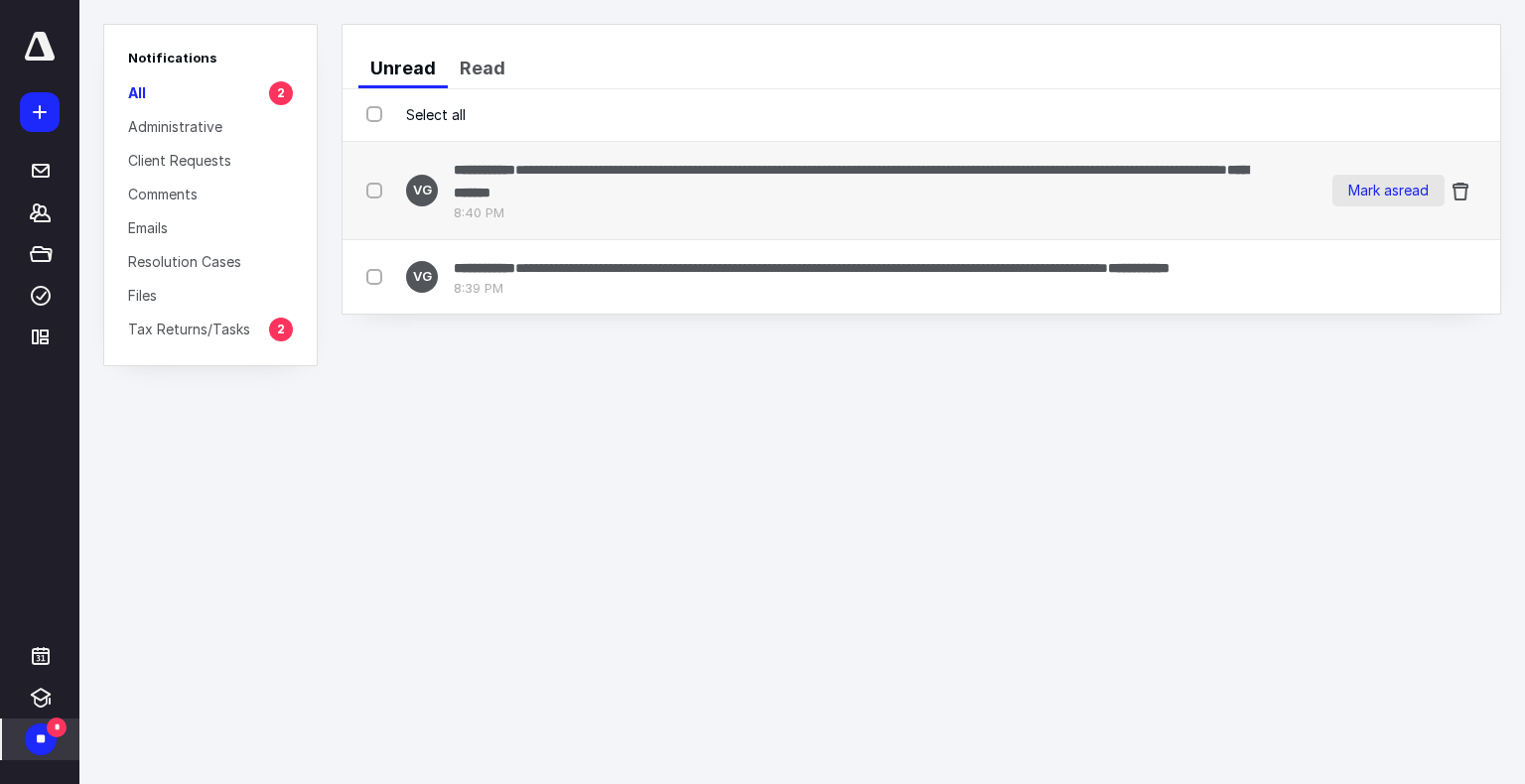 click on "Mark as  read" at bounding box center [1388, 191] 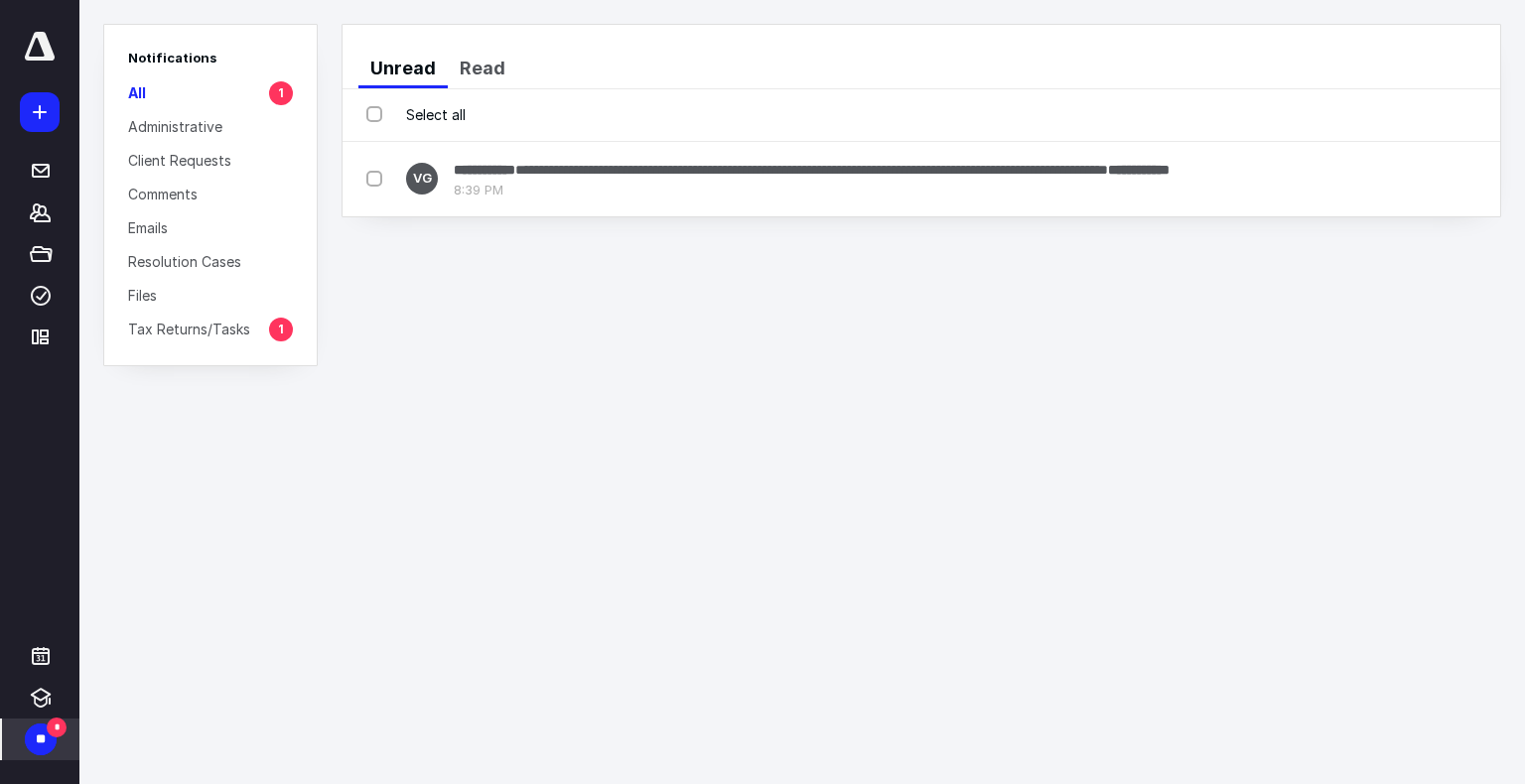 click on "Mark as  read" at bounding box center [1388, 179] 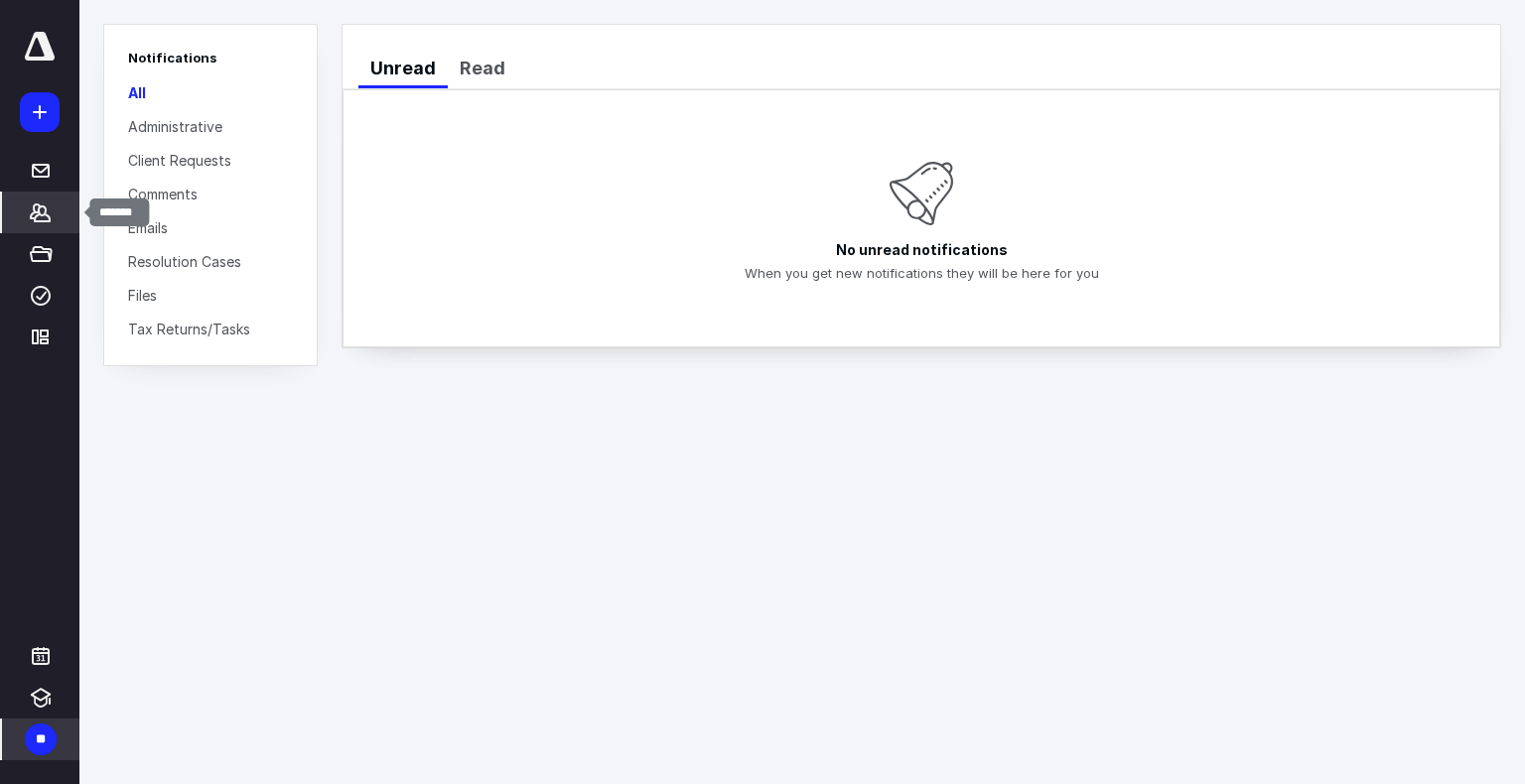 click 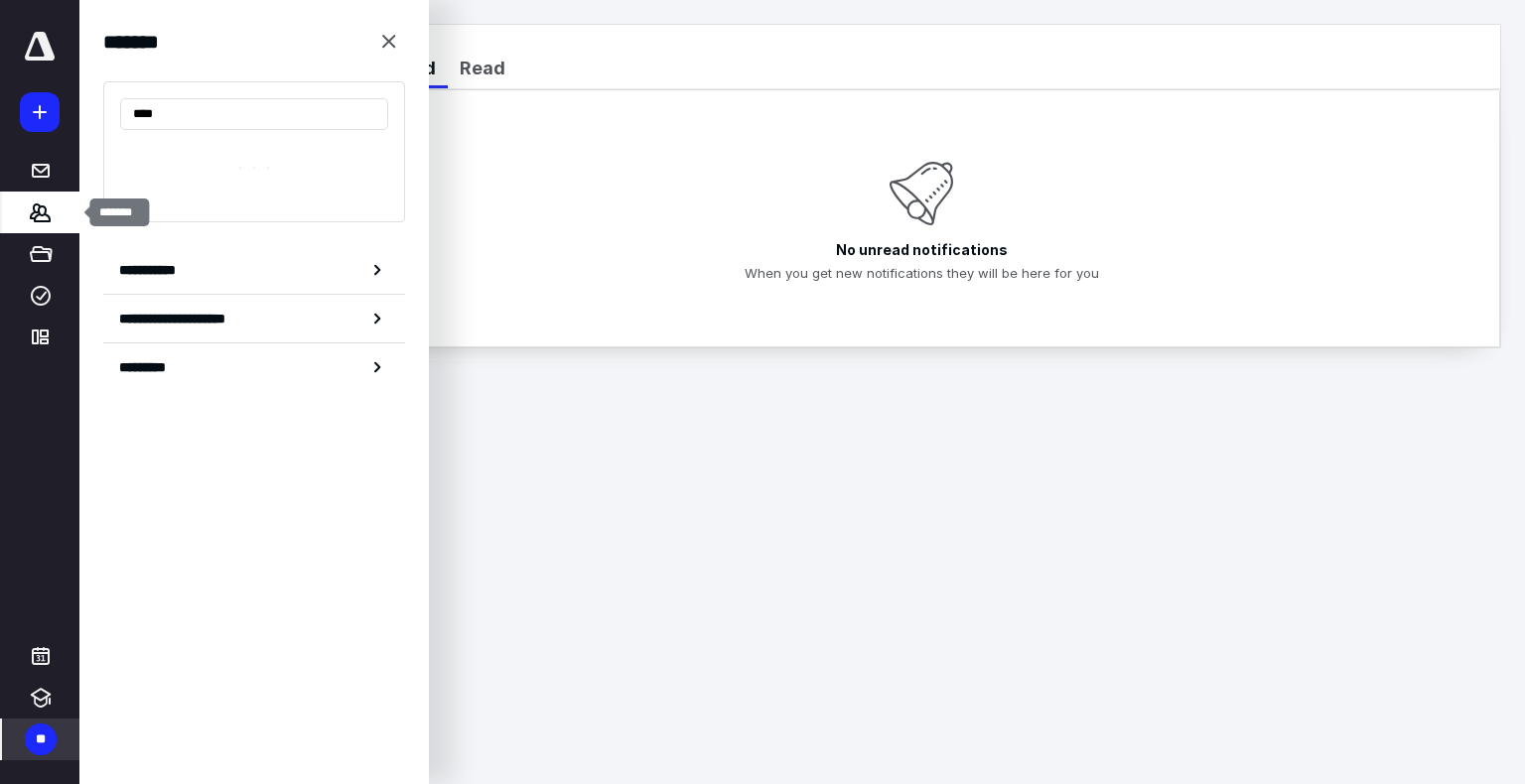 type on "*****" 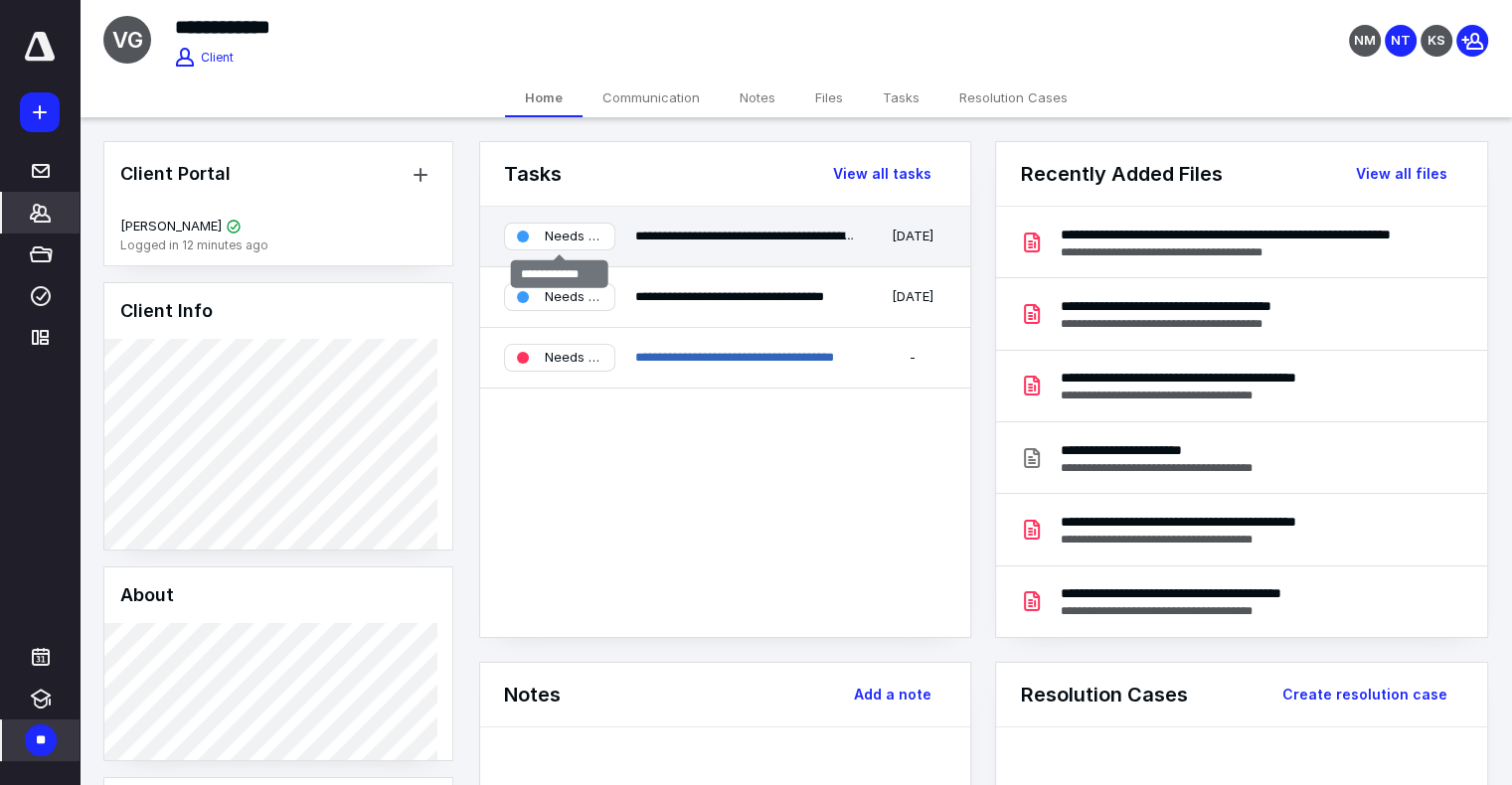 click on "Needs review" at bounding box center (574, 236) 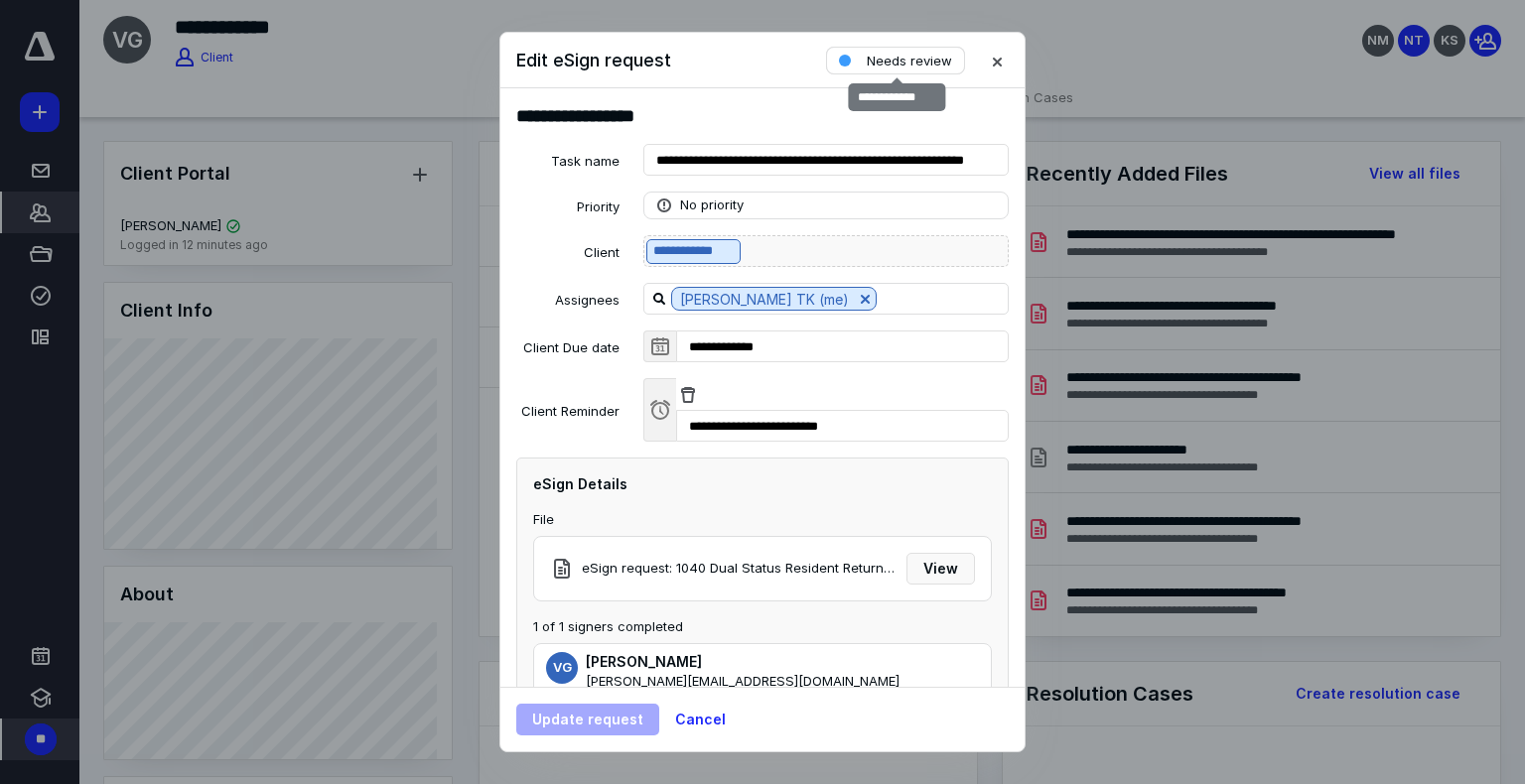 click on "Needs review" at bounding box center [909, 61] 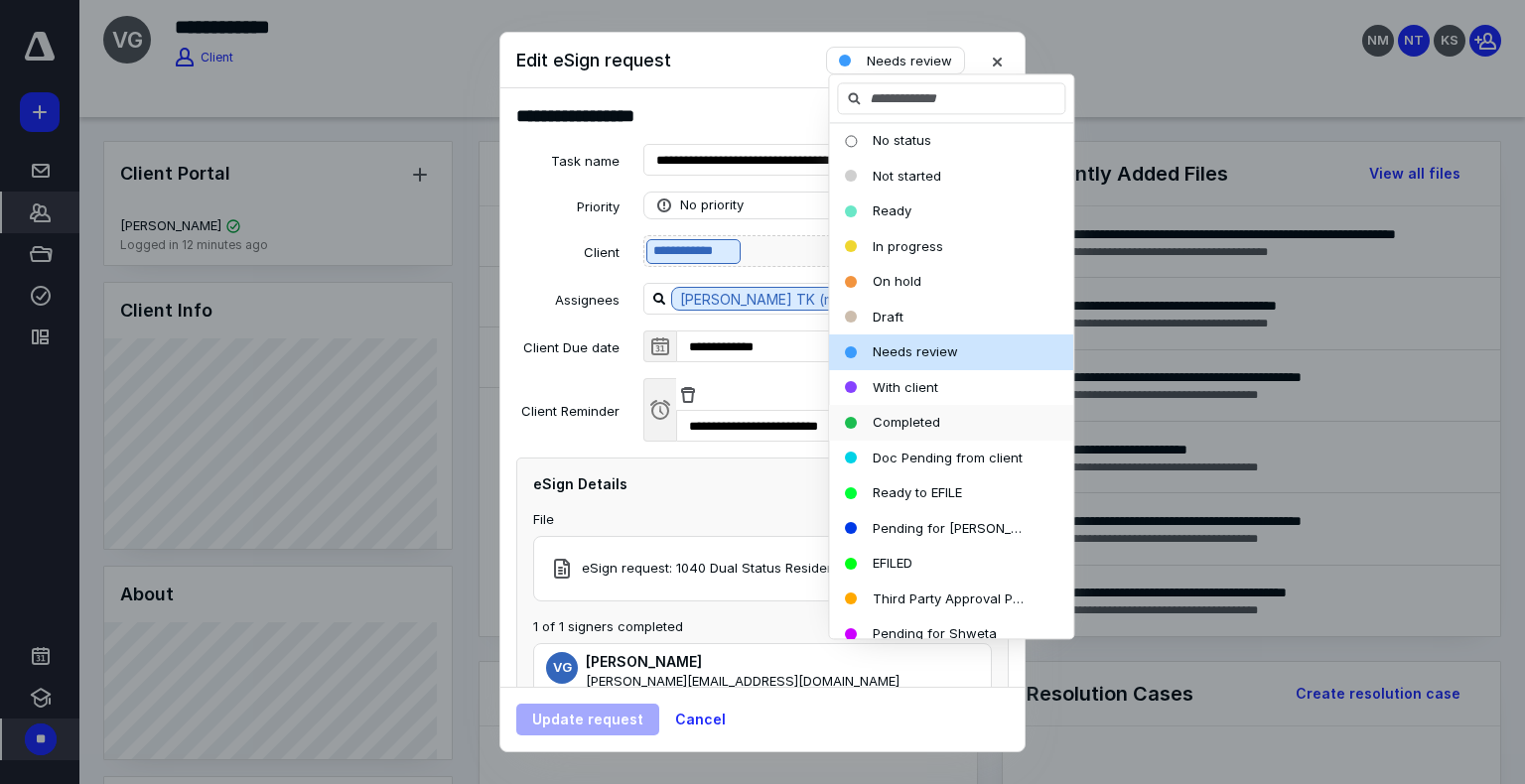 click on "Completed" at bounding box center (906, 422) 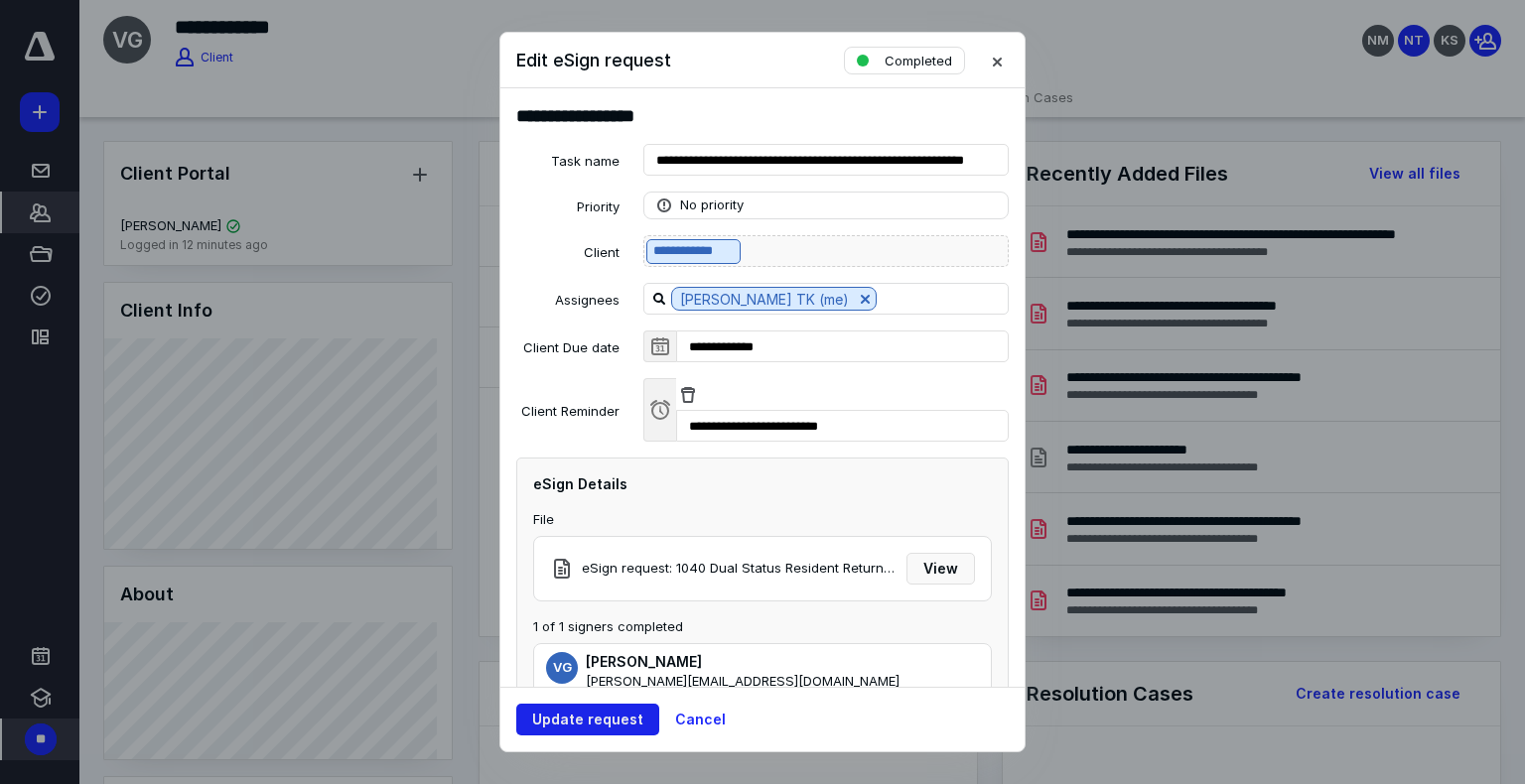 click on "Update request" at bounding box center (588, 719) 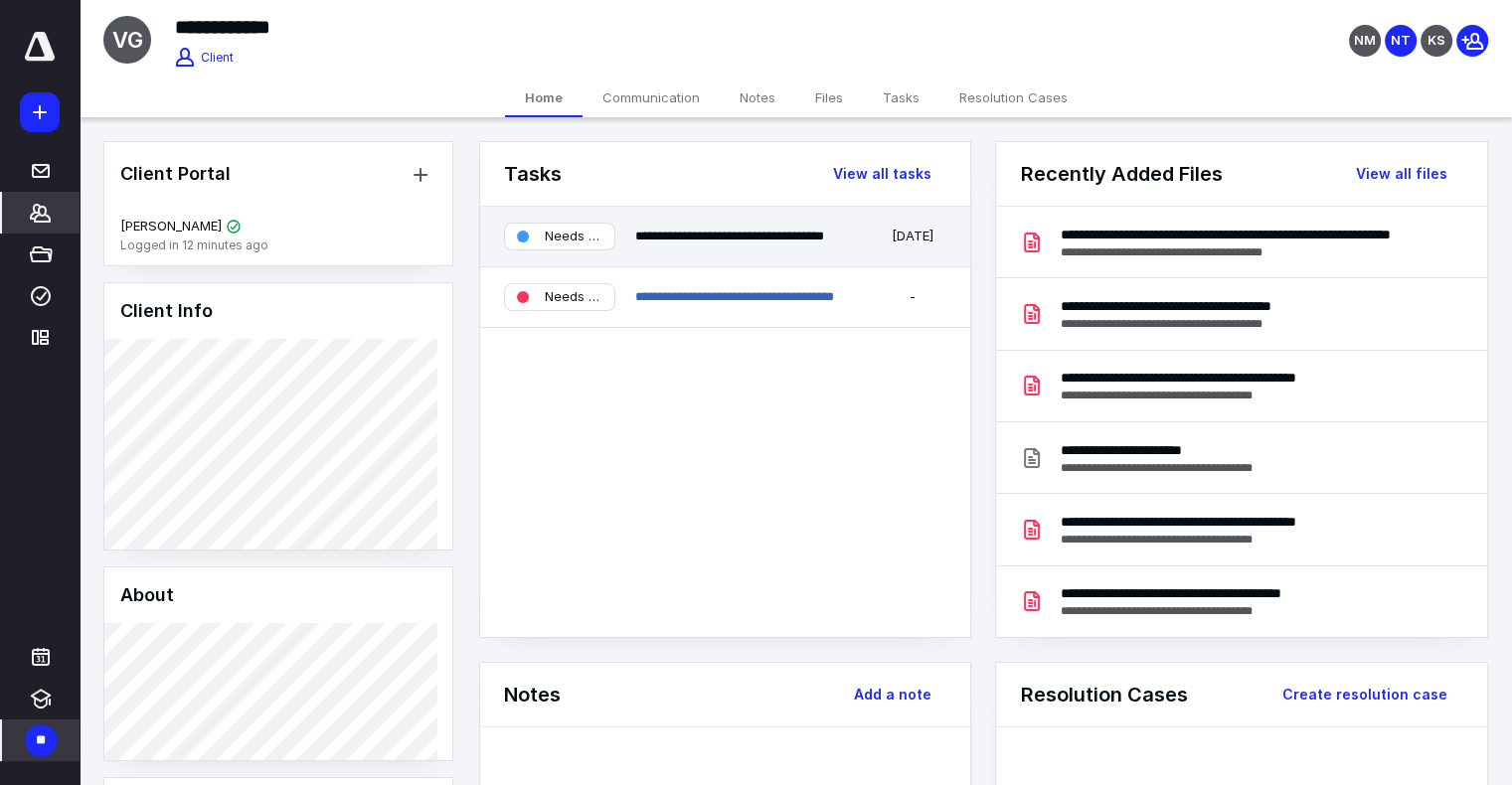 click on "Needs review" at bounding box center [574, 236] 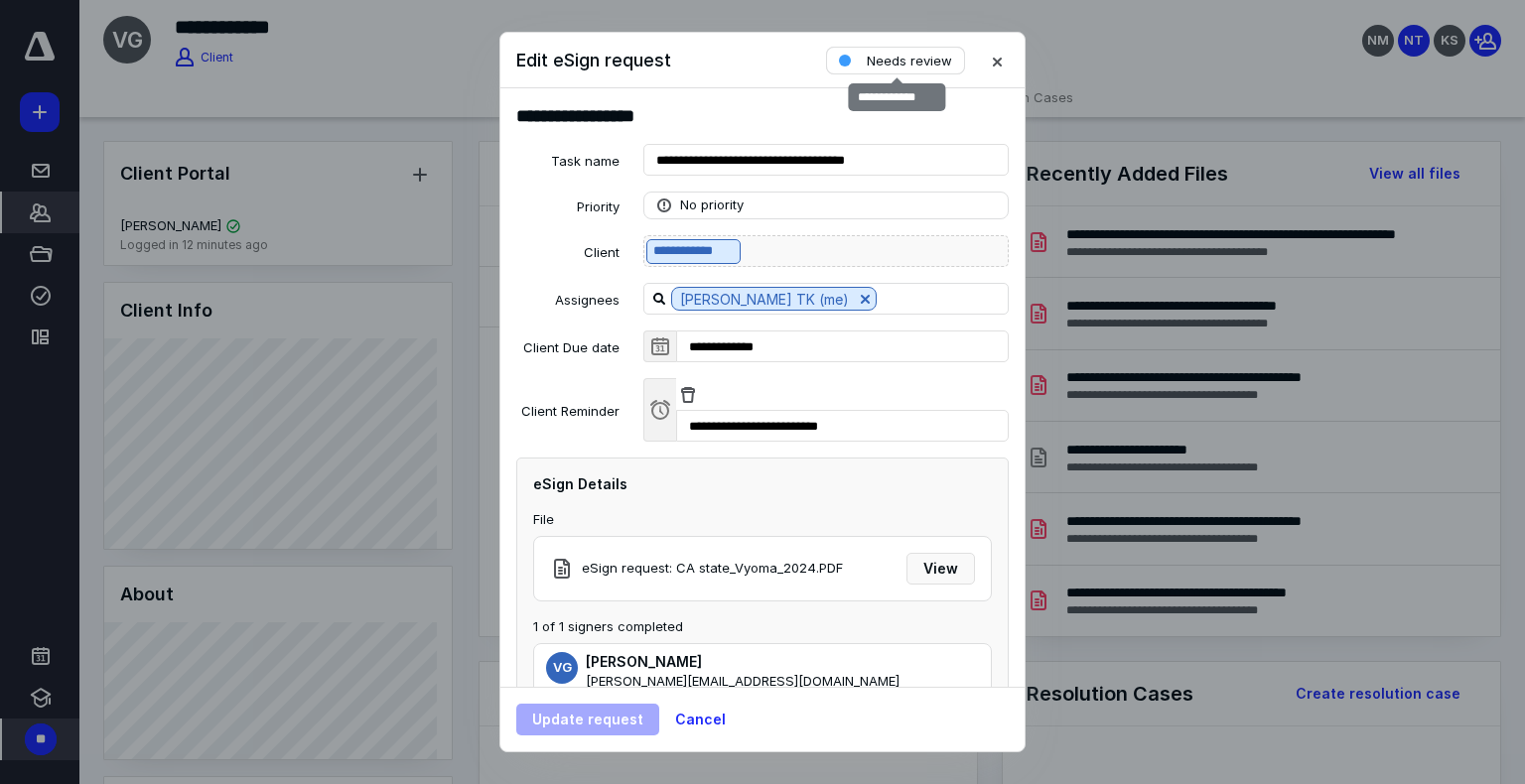 click on "Needs review" at bounding box center [909, 61] 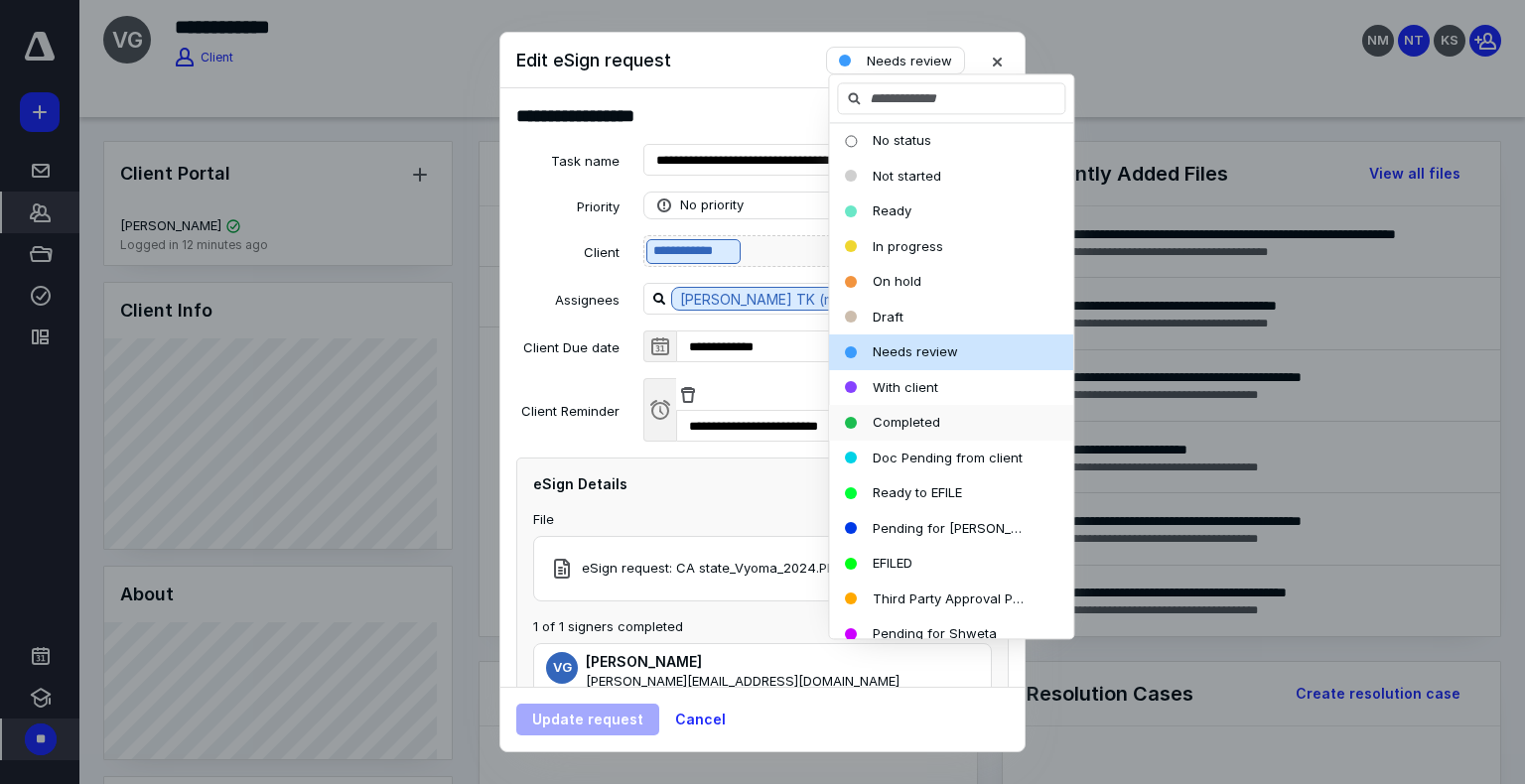click on "Completed" at bounding box center (939, 423) 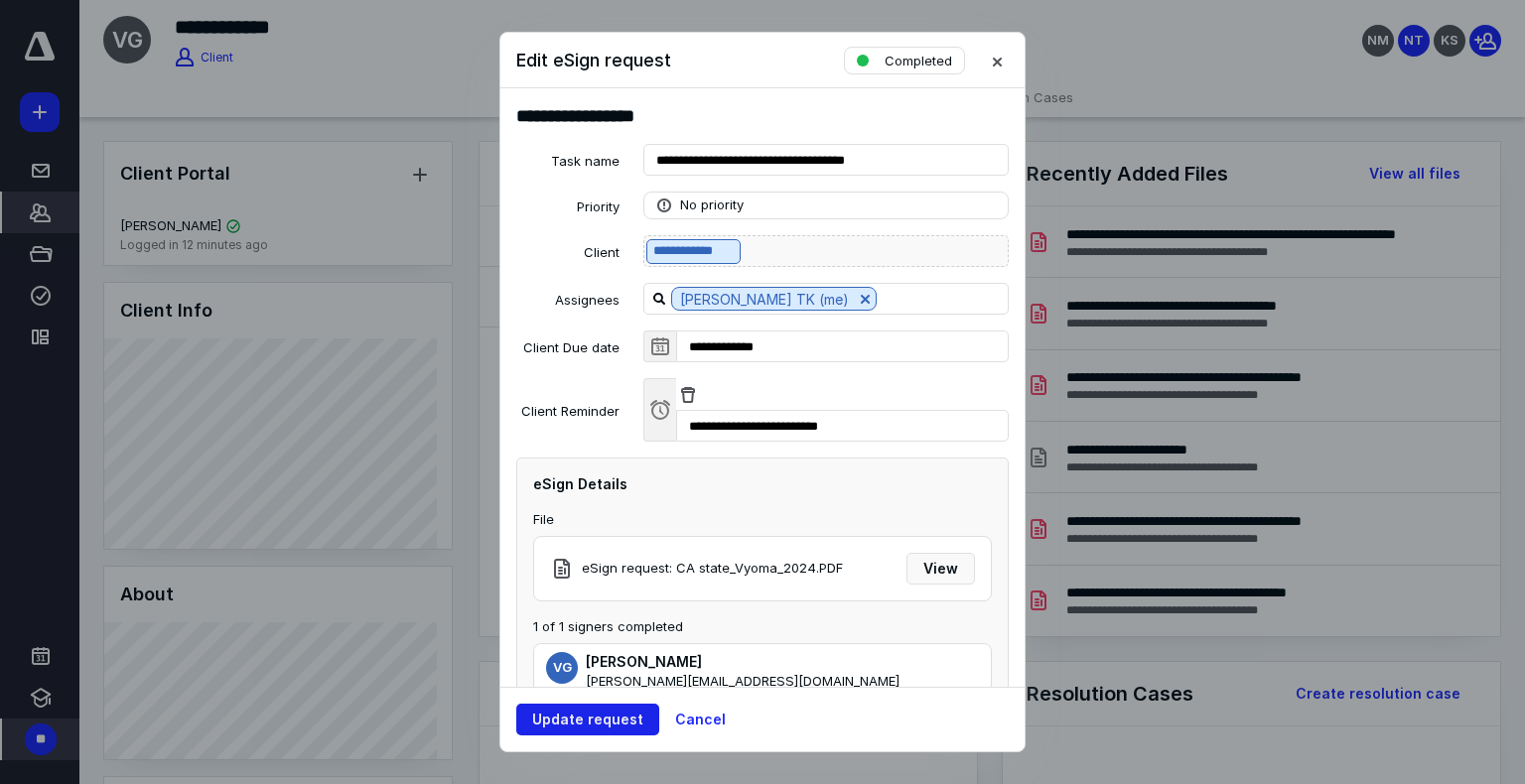 click on "Update request" at bounding box center (588, 719) 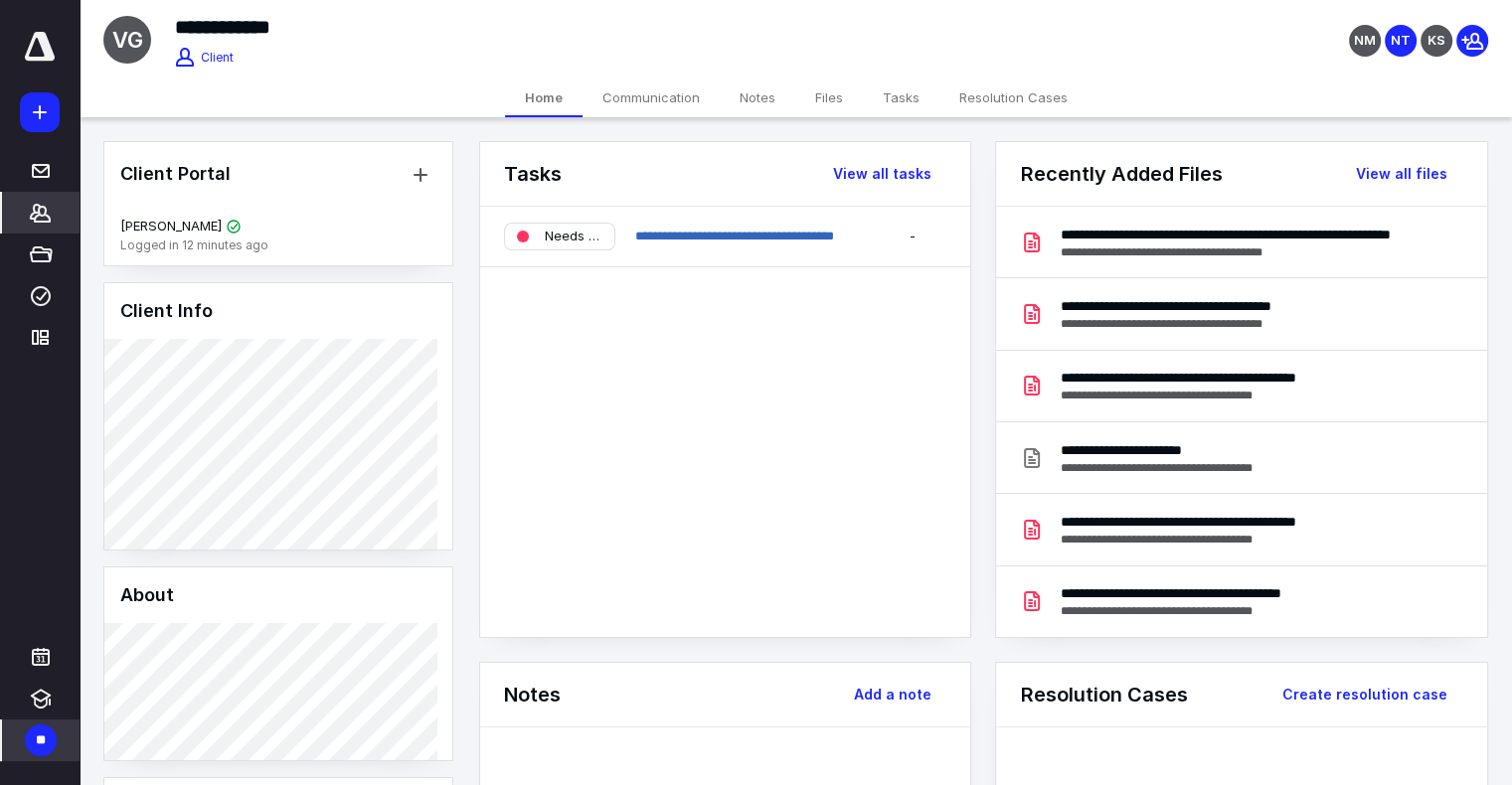 click on "Files" at bounding box center [829, 97] 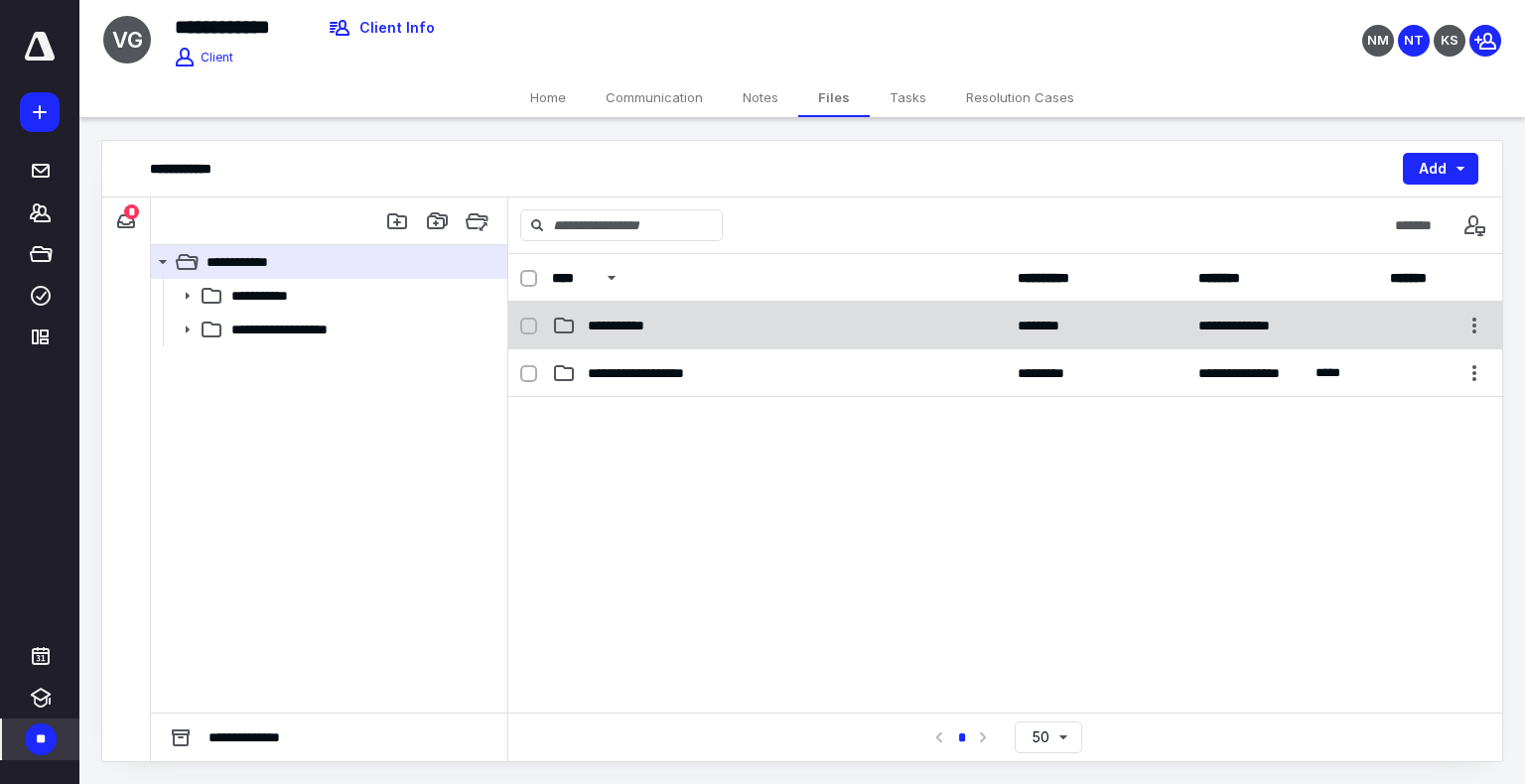 click on "**********" at bounding box center [623, 326] 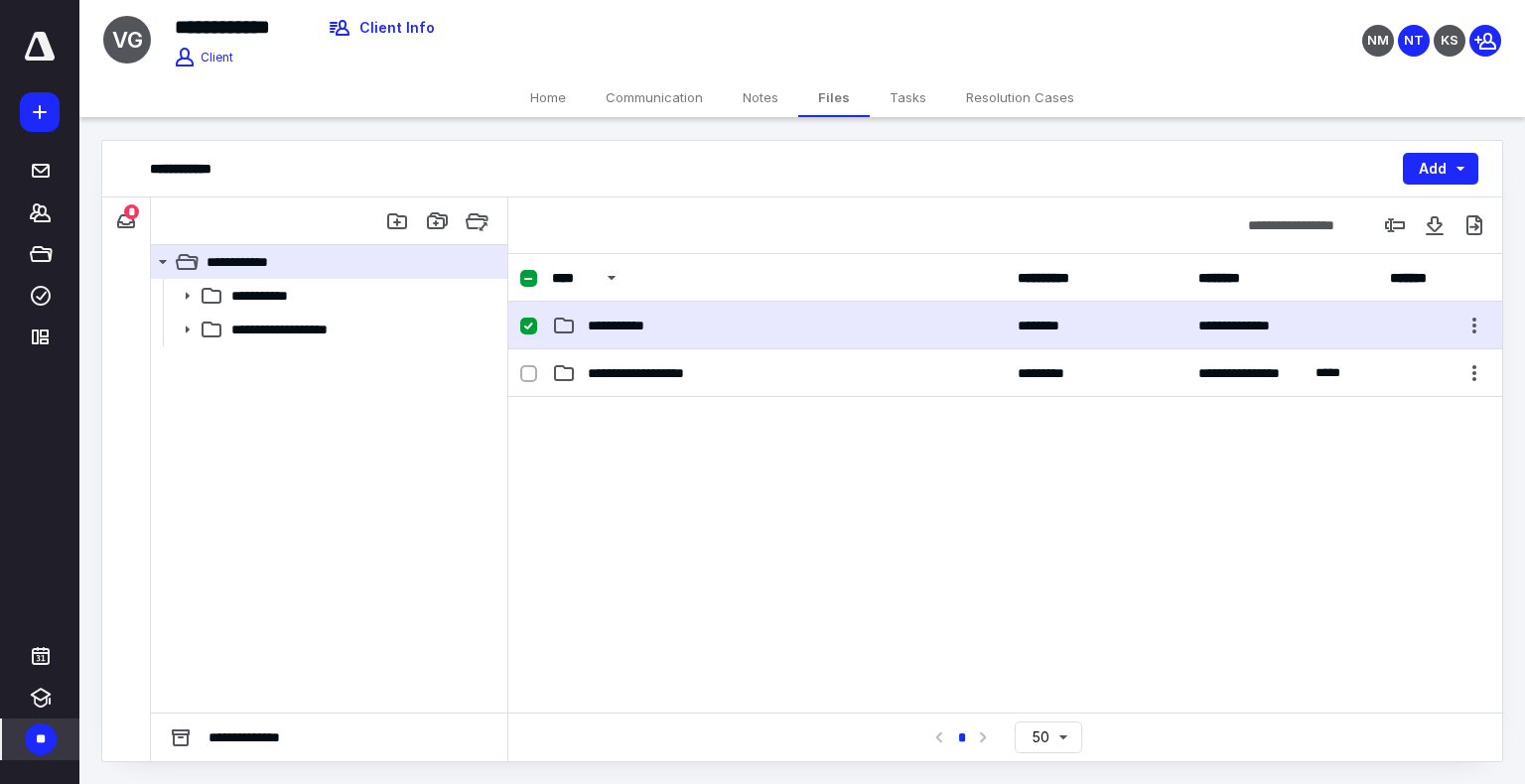 click on "**********" at bounding box center (623, 326) 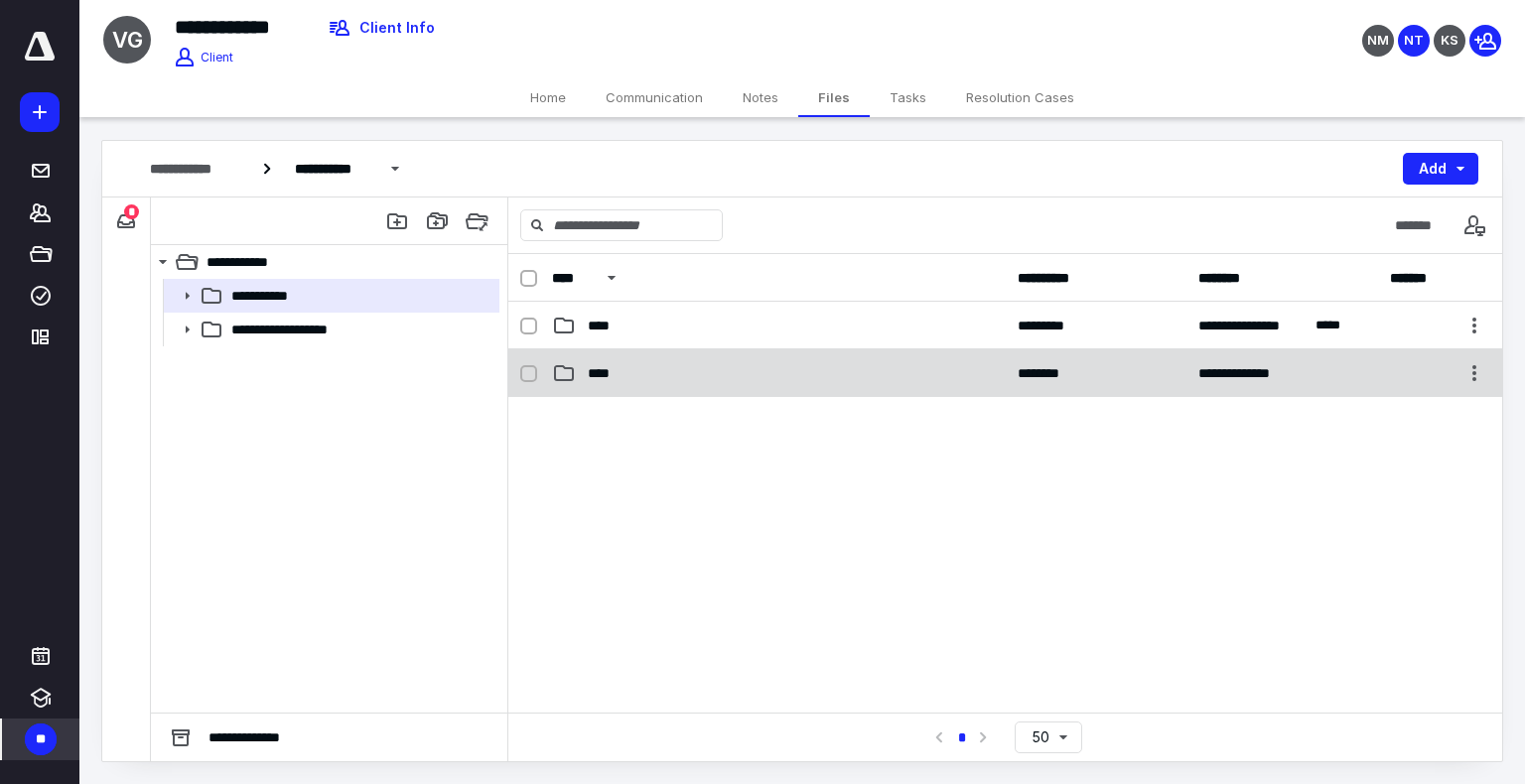 click on "****" at bounding box center (778, 373) 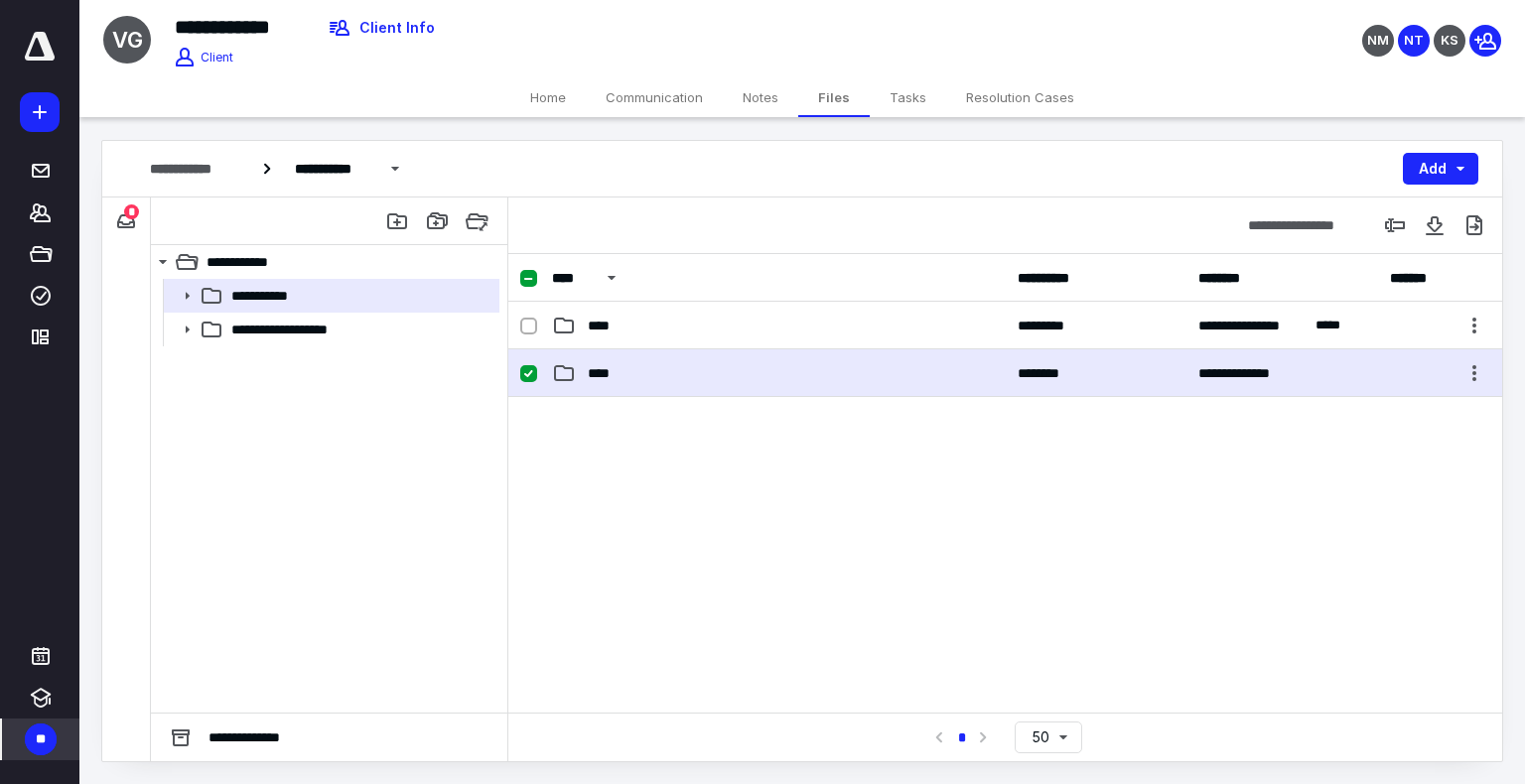 click on "****" at bounding box center [778, 373] 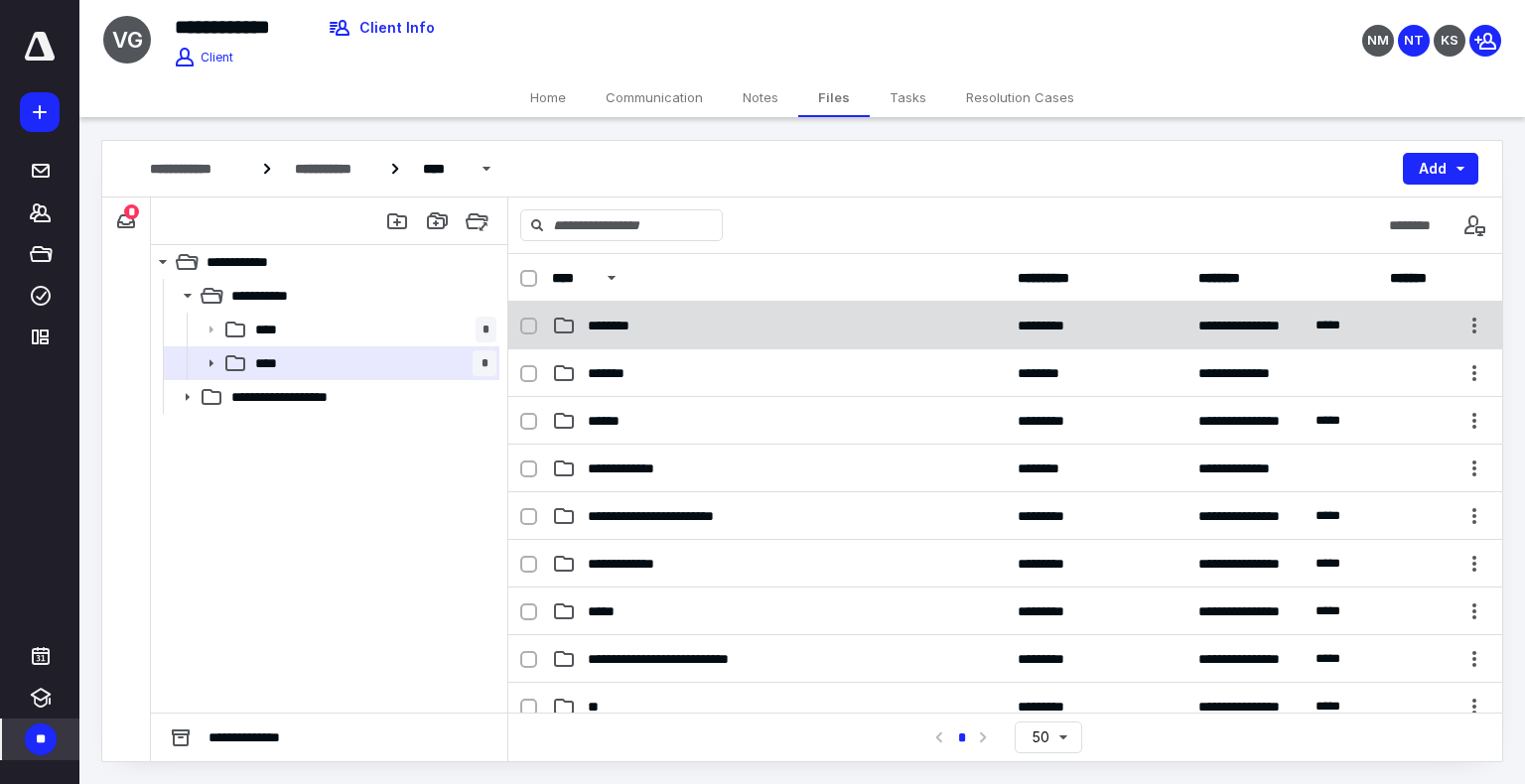 click on "********" at bounding box center (778, 326) 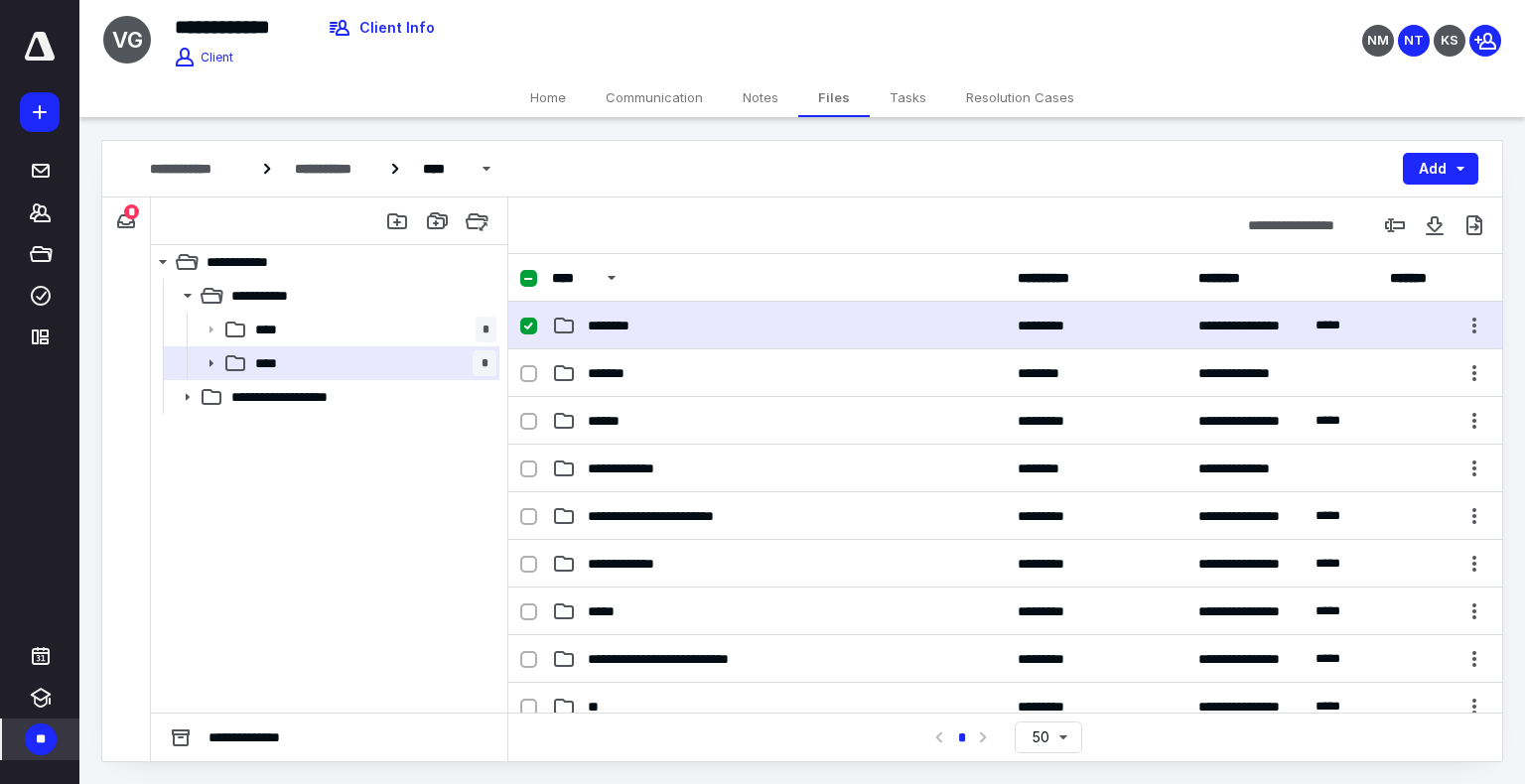 click on "********" at bounding box center [778, 326] 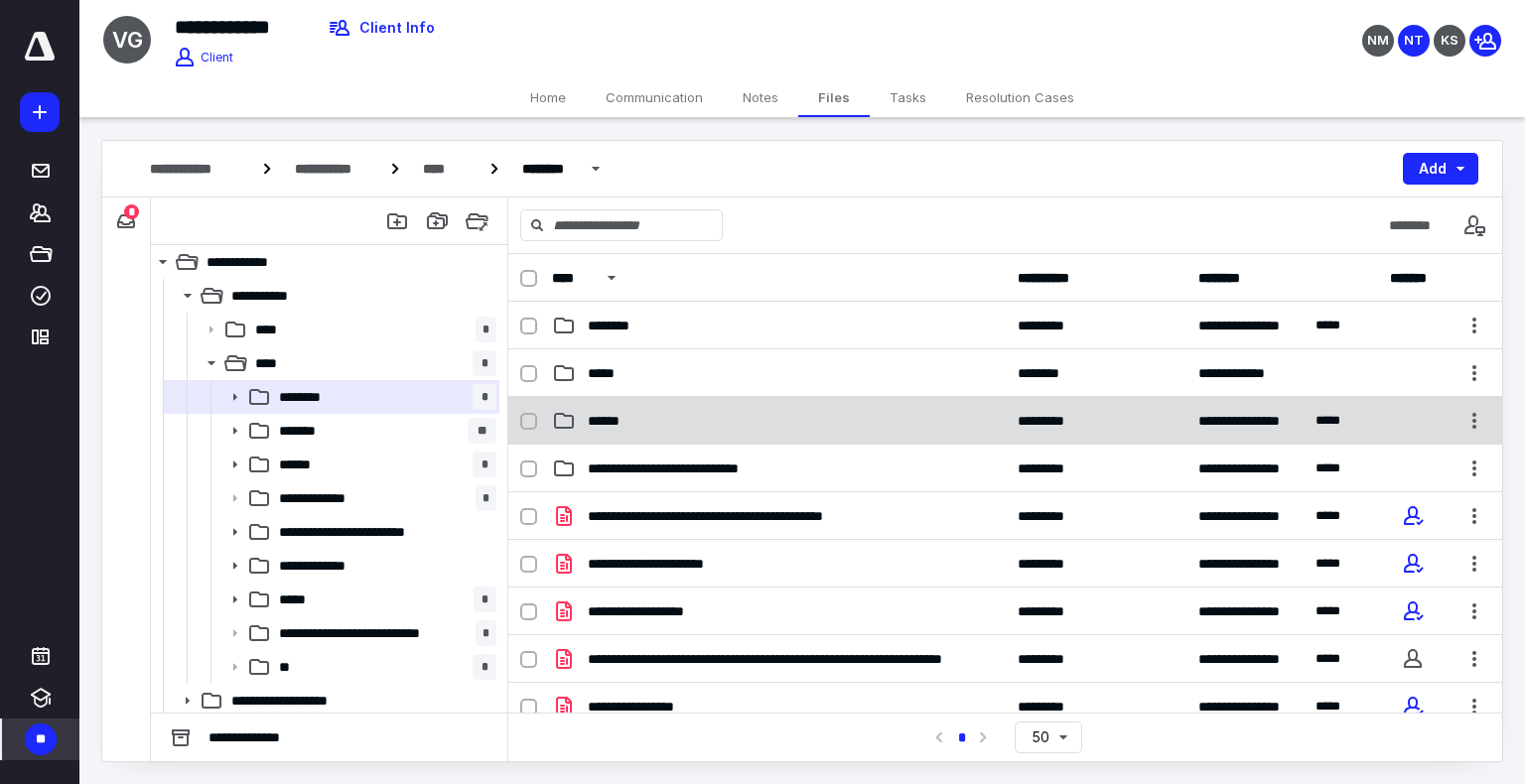 click on "******" at bounding box center [778, 421] 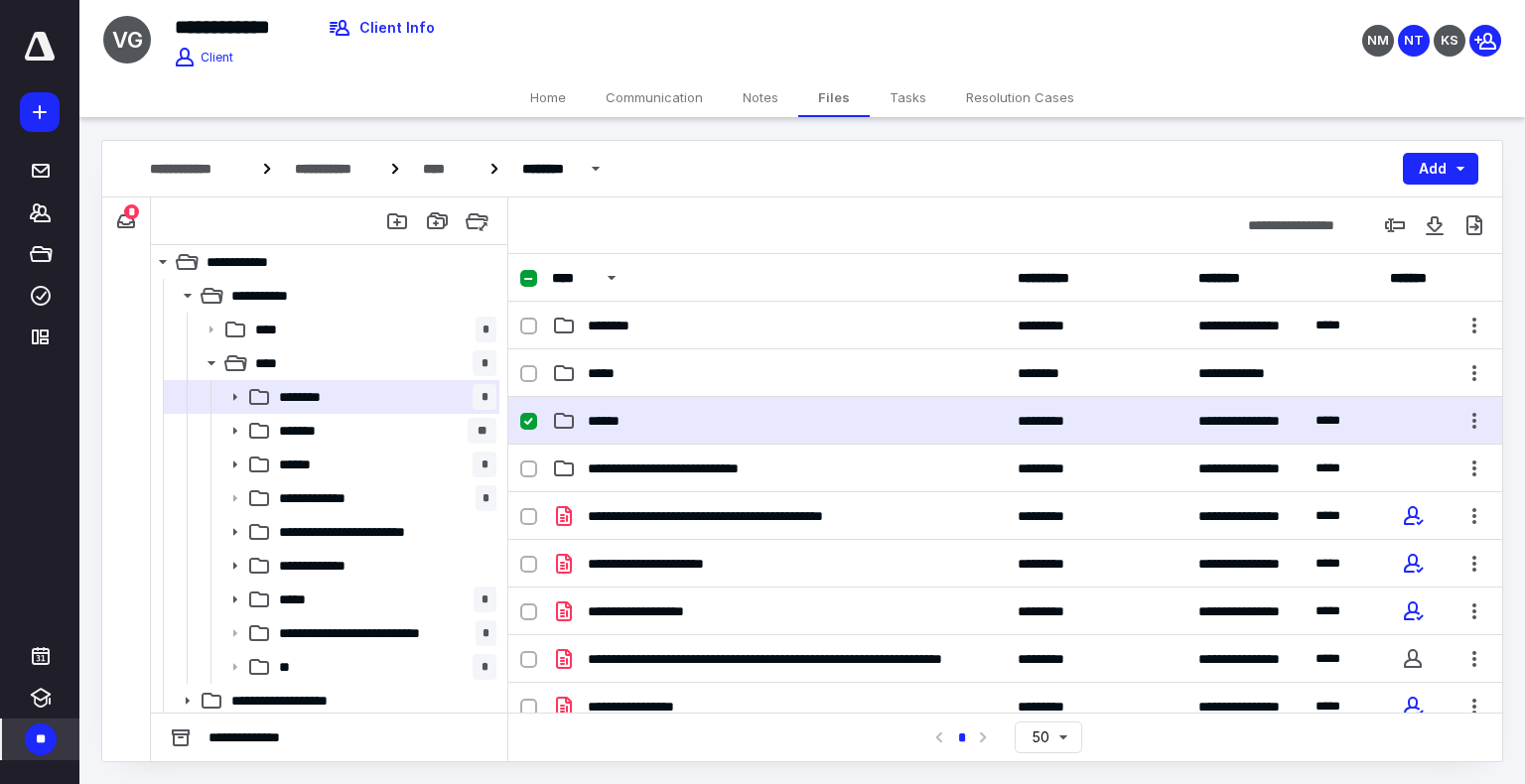 click on "******" at bounding box center (778, 421) 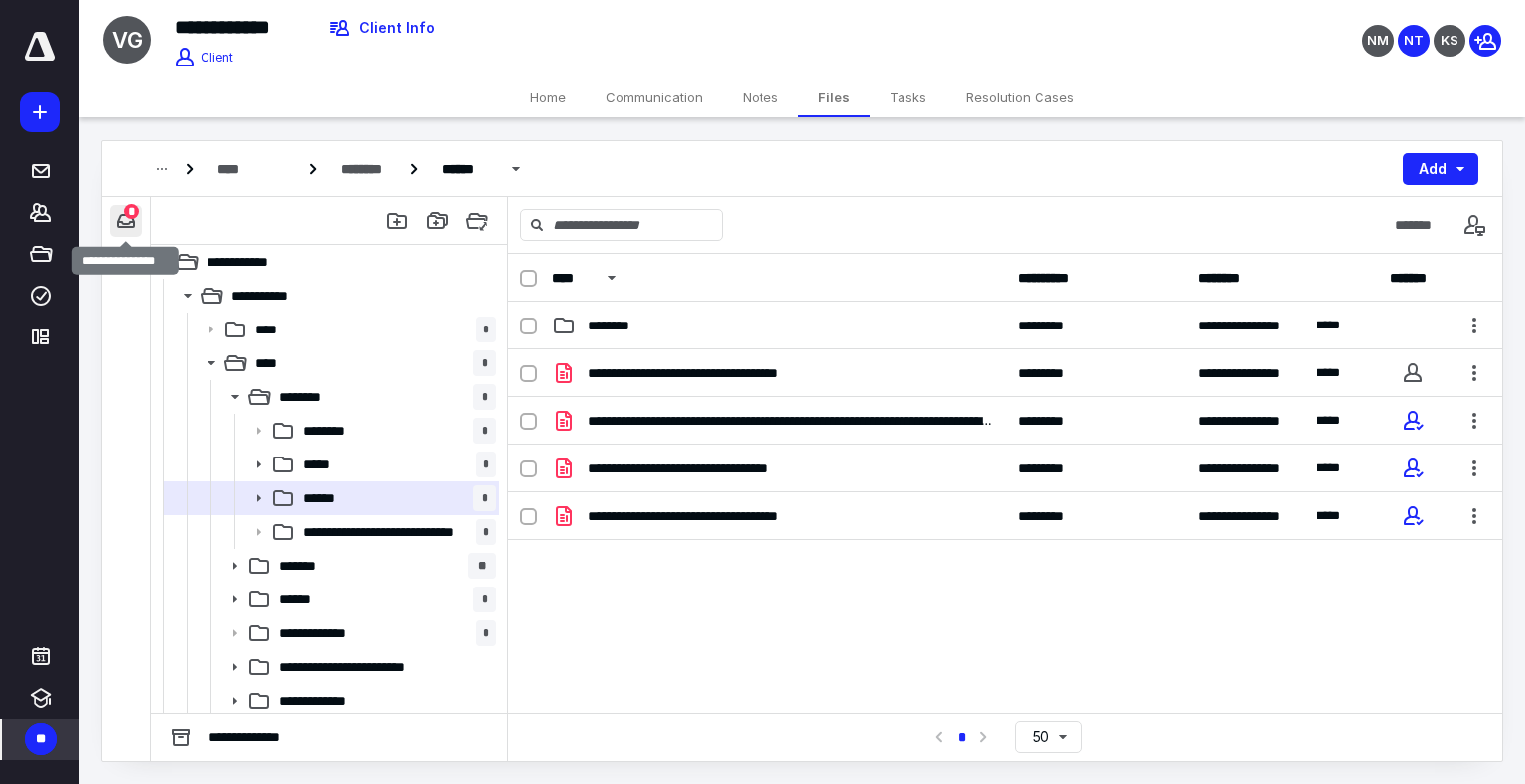 click at bounding box center (126, 221) 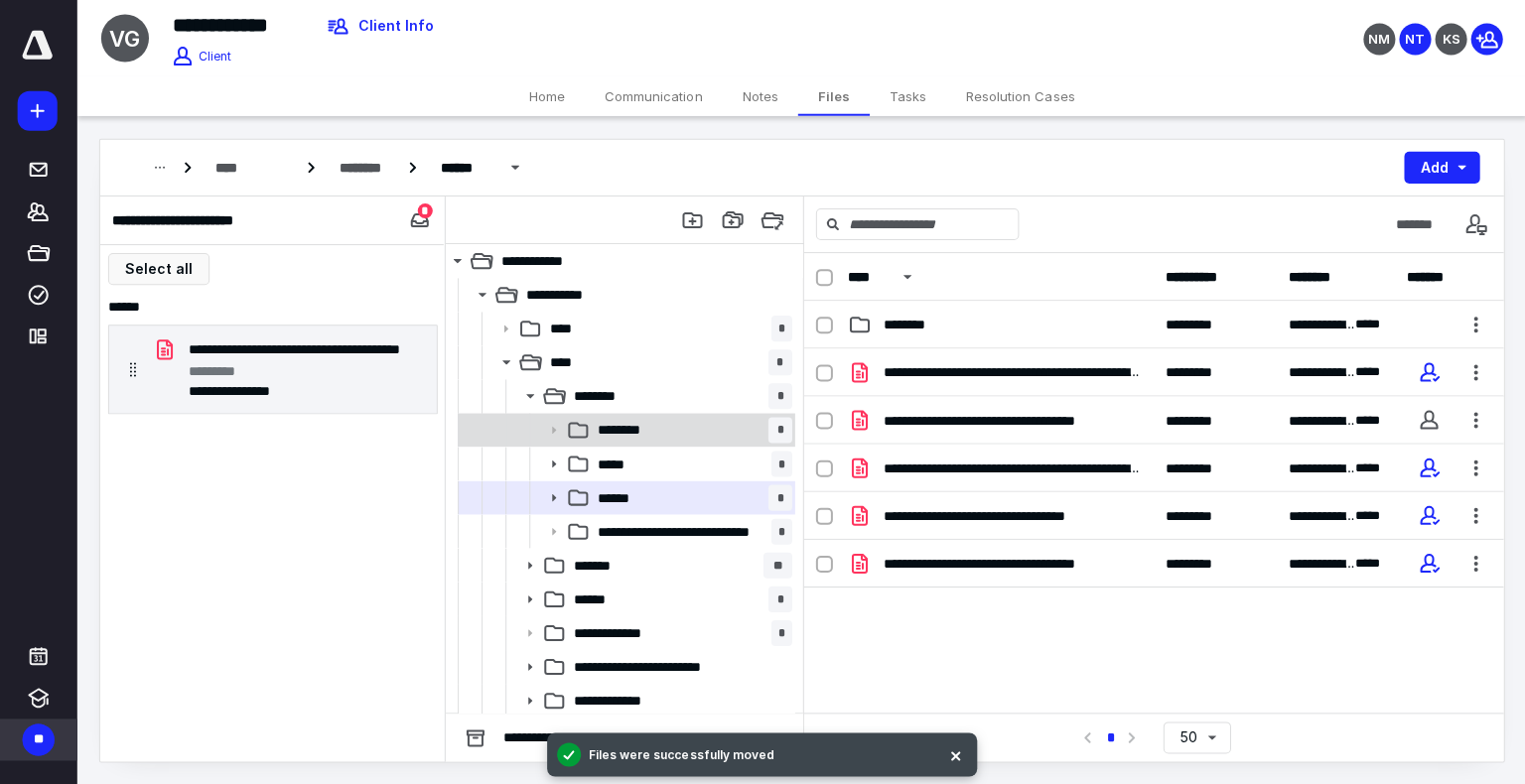 scroll, scrollTop: 0, scrollLeft: 0, axis: both 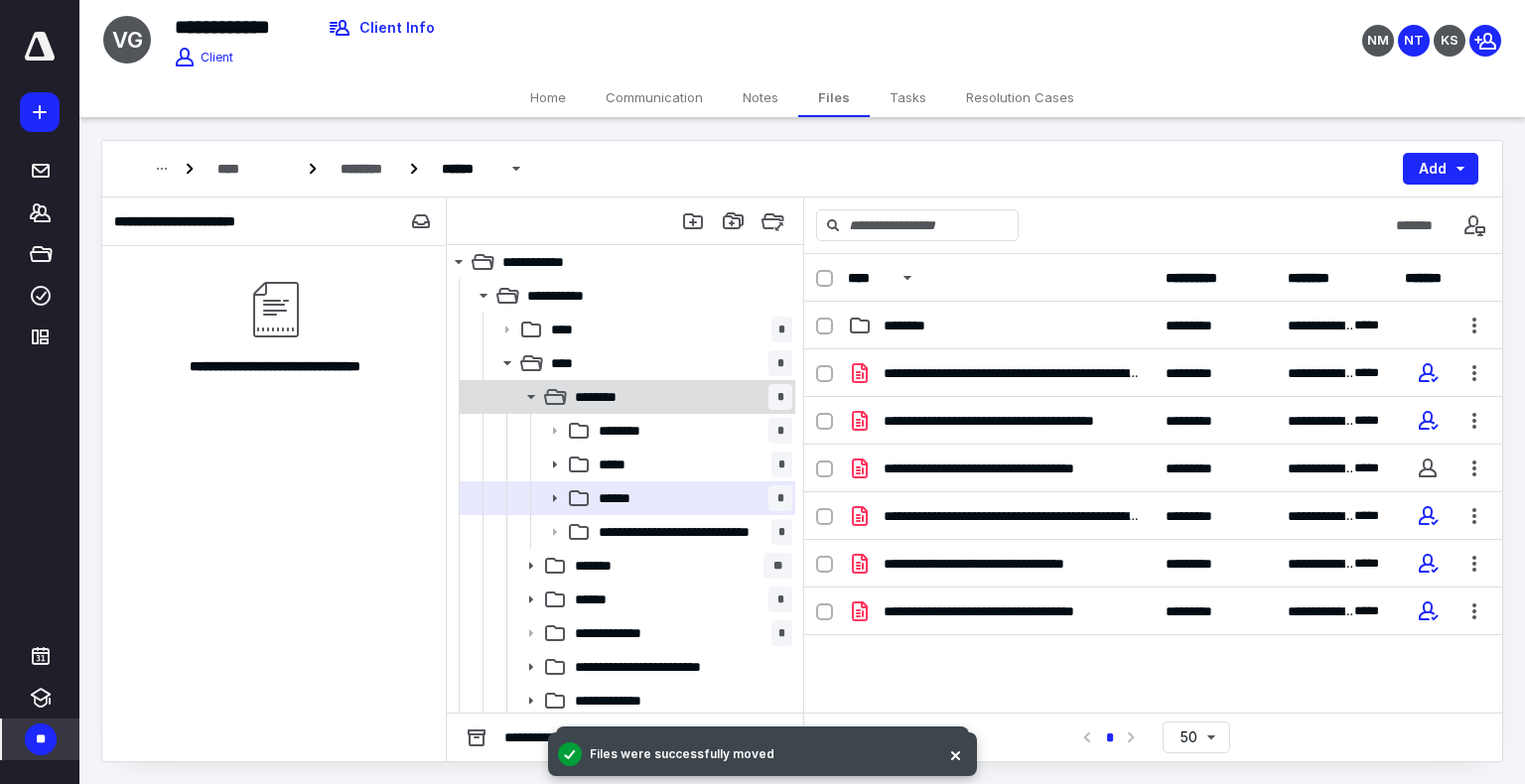click on "******** *" at bounding box center (679, 397) 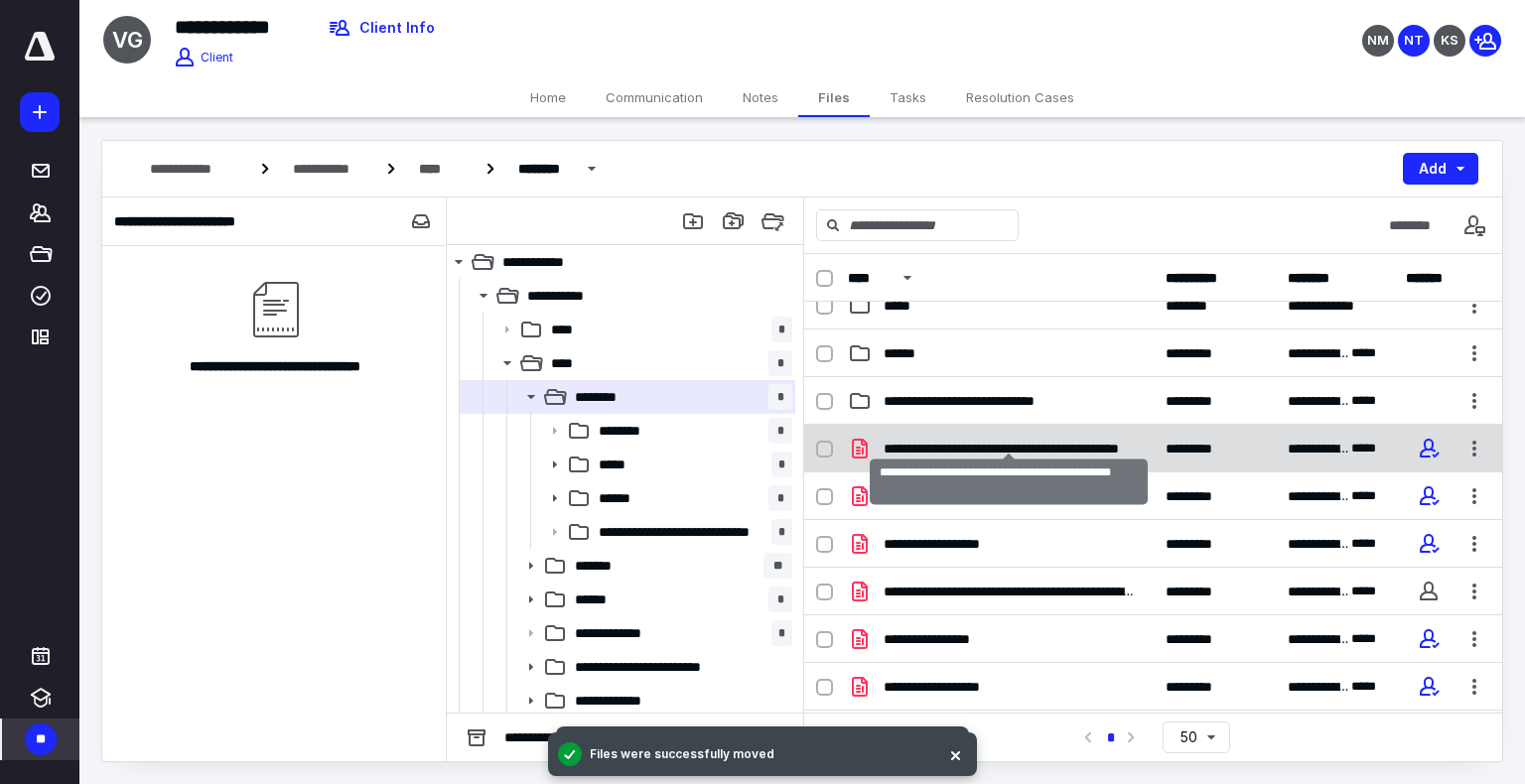 scroll, scrollTop: 75, scrollLeft: 0, axis: vertical 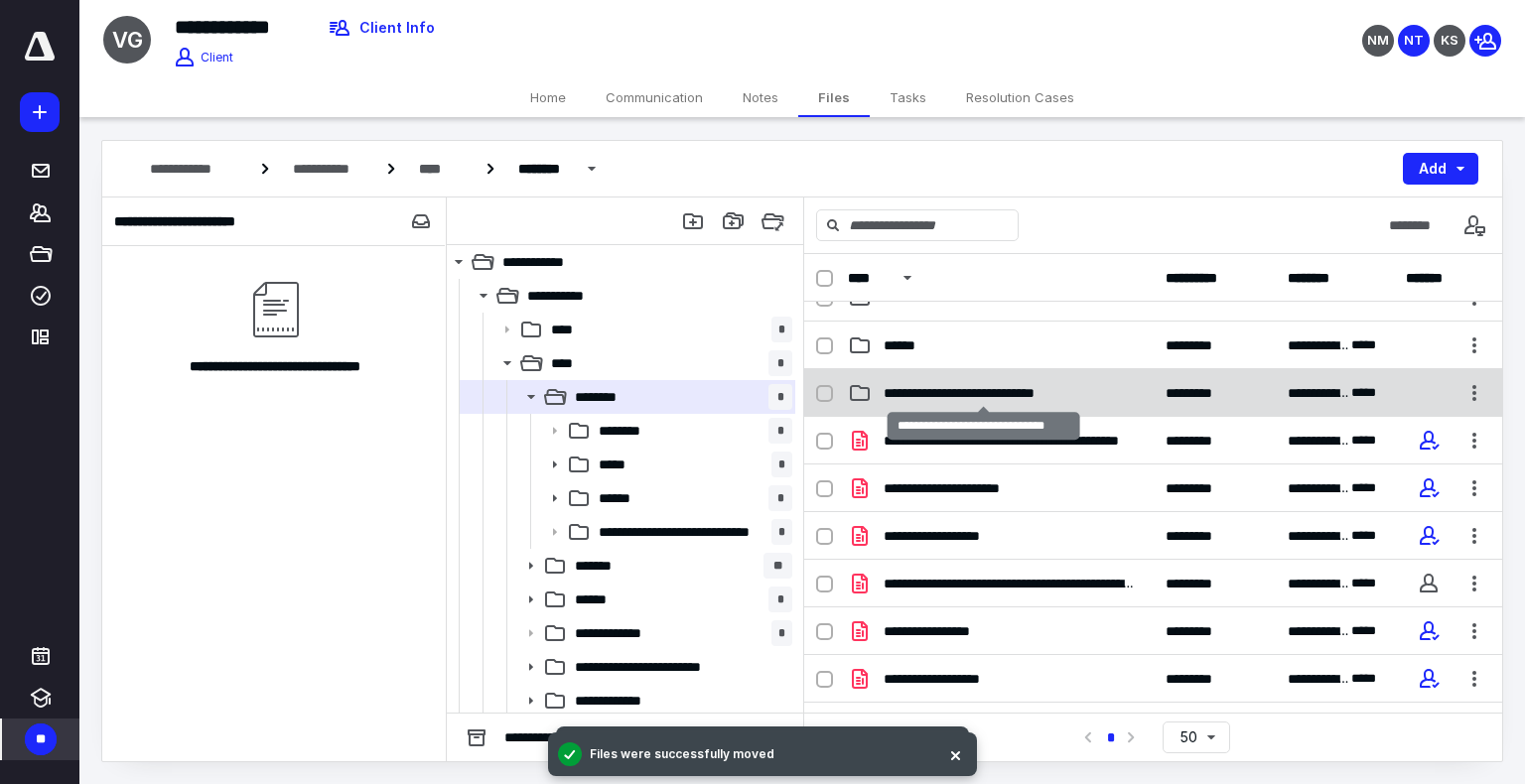 click on "**********" at bounding box center [983, 393] 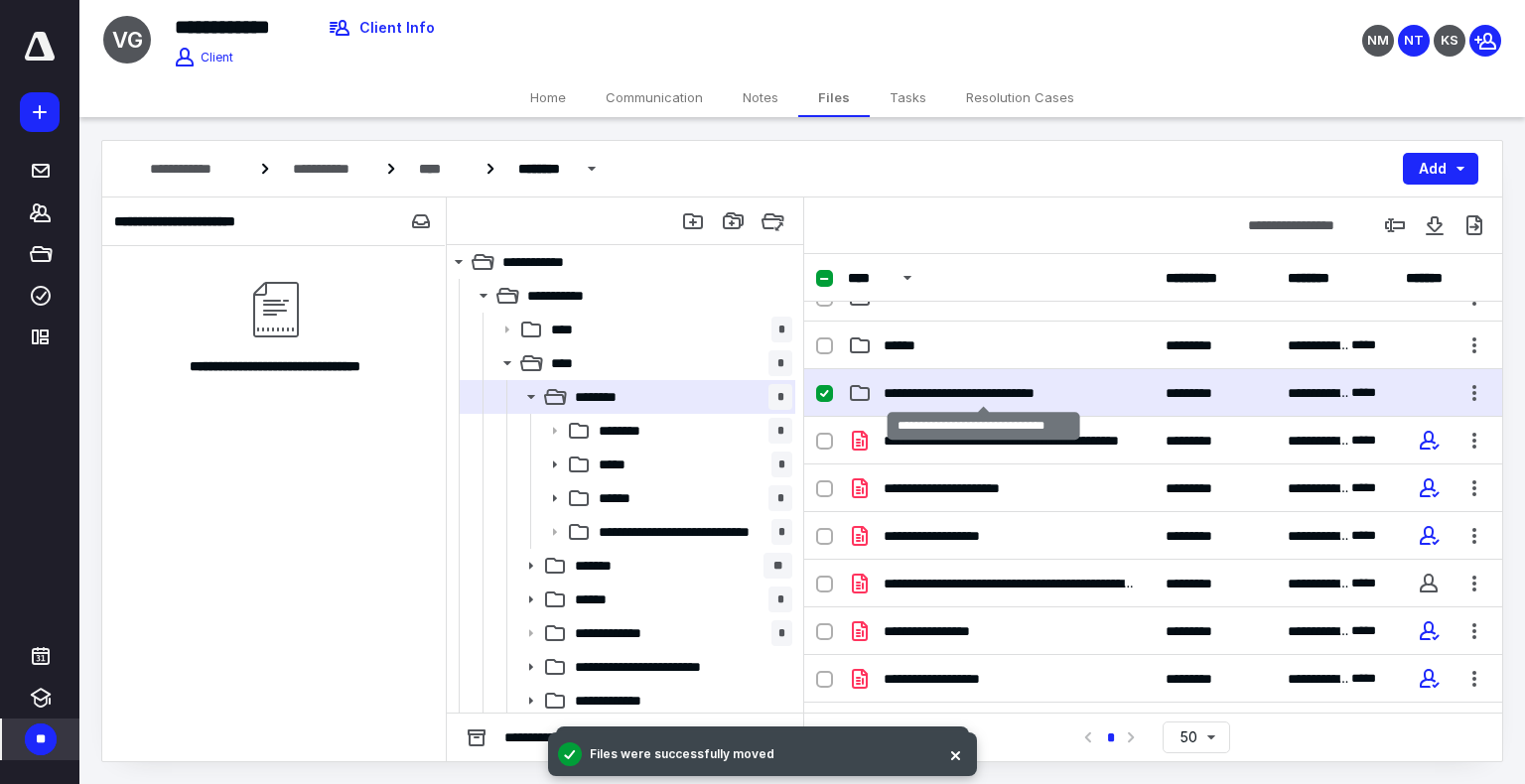 click on "**********" at bounding box center (983, 393) 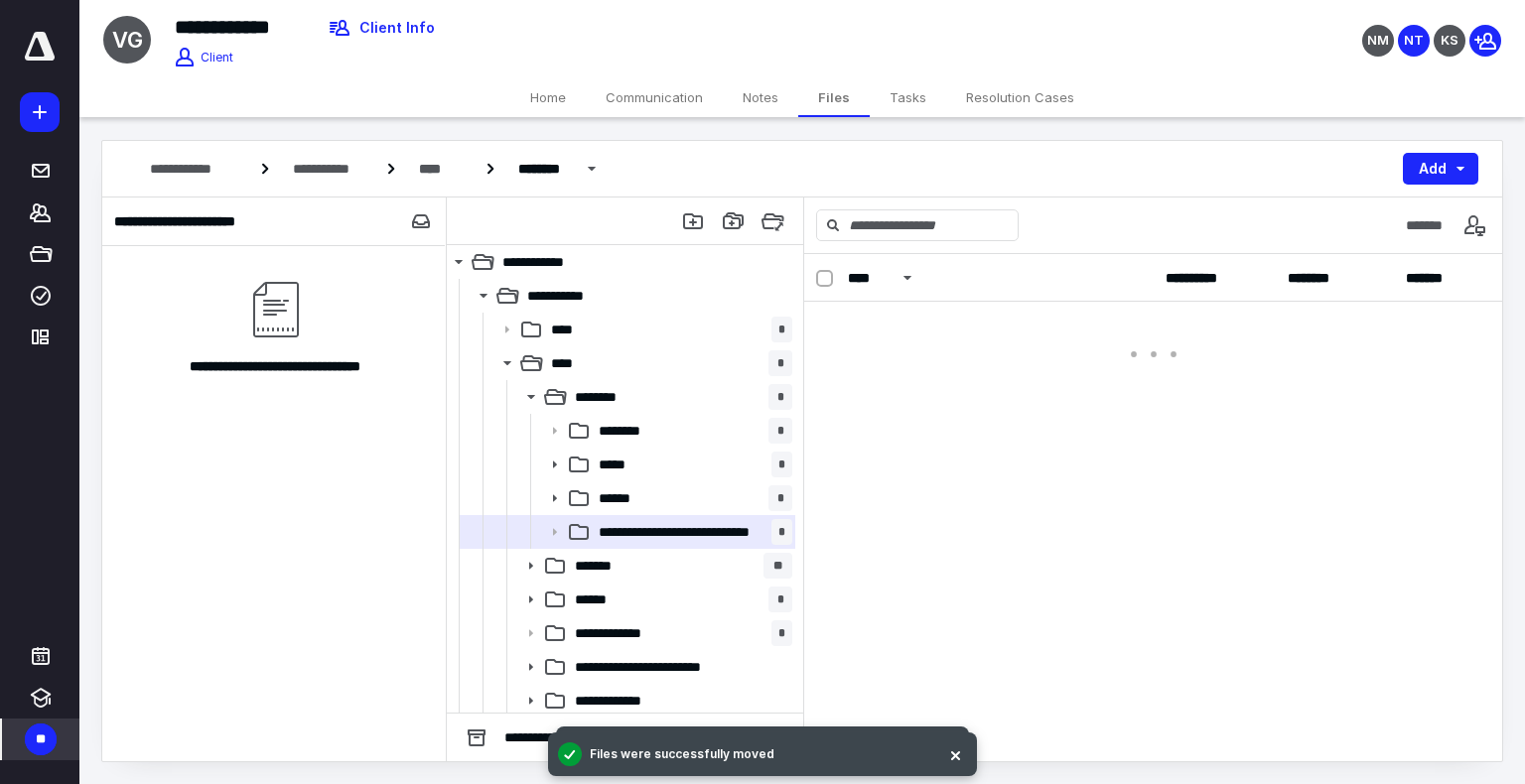 scroll, scrollTop: 0, scrollLeft: 0, axis: both 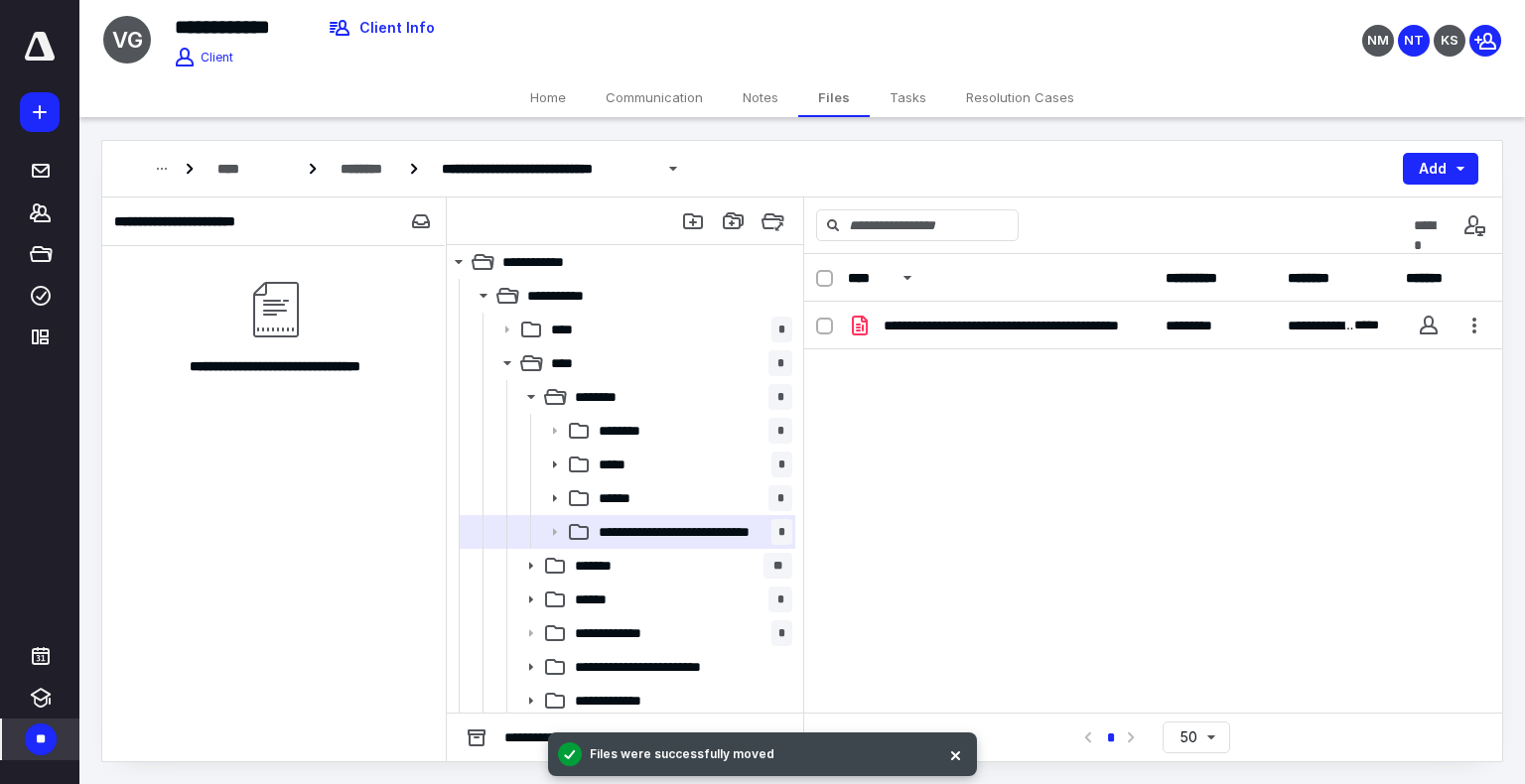 click on "**********" at bounding box center (1153, 451) 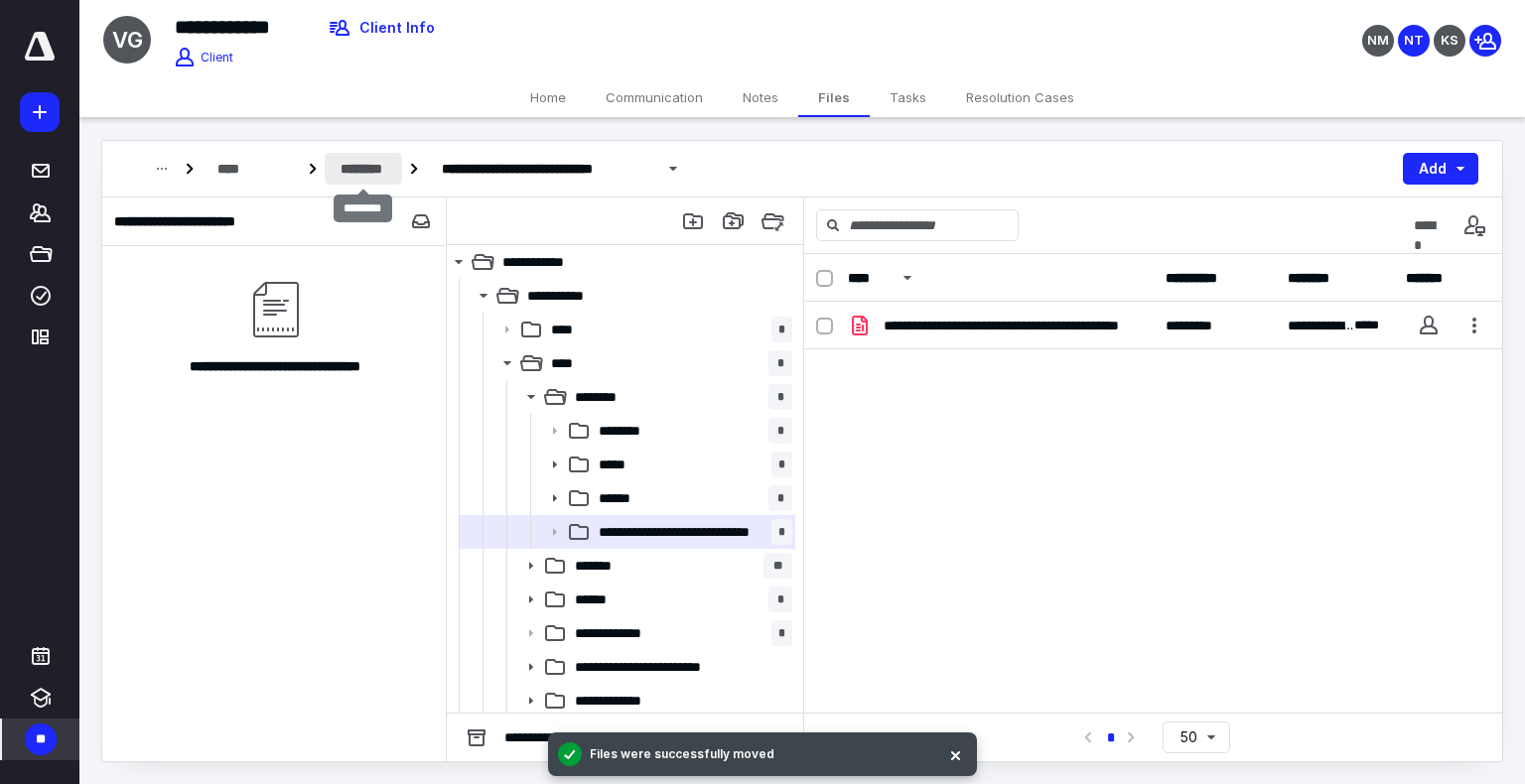 click on "********" at bounding box center [363, 169] 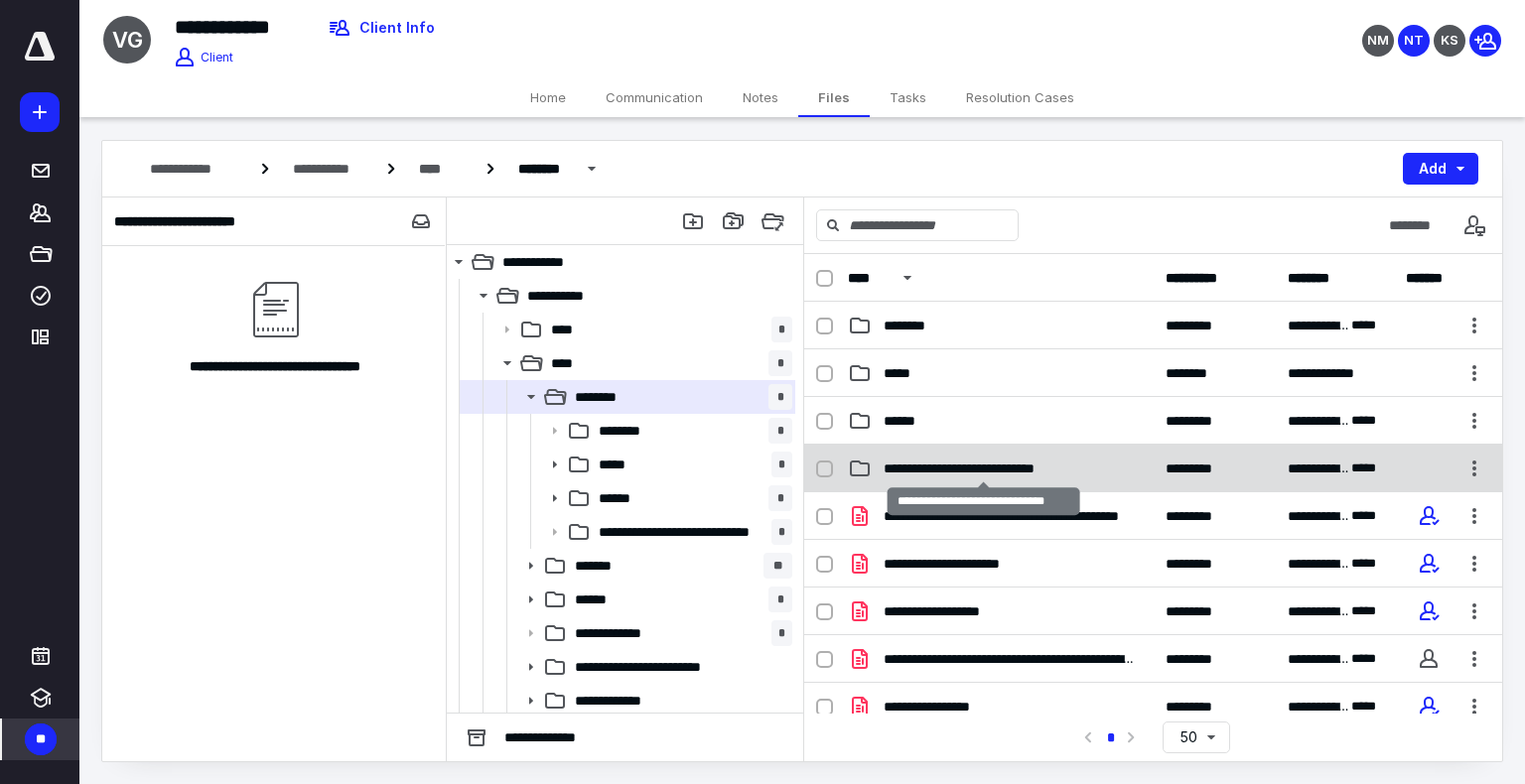 click on "**********" at bounding box center [983, 468] 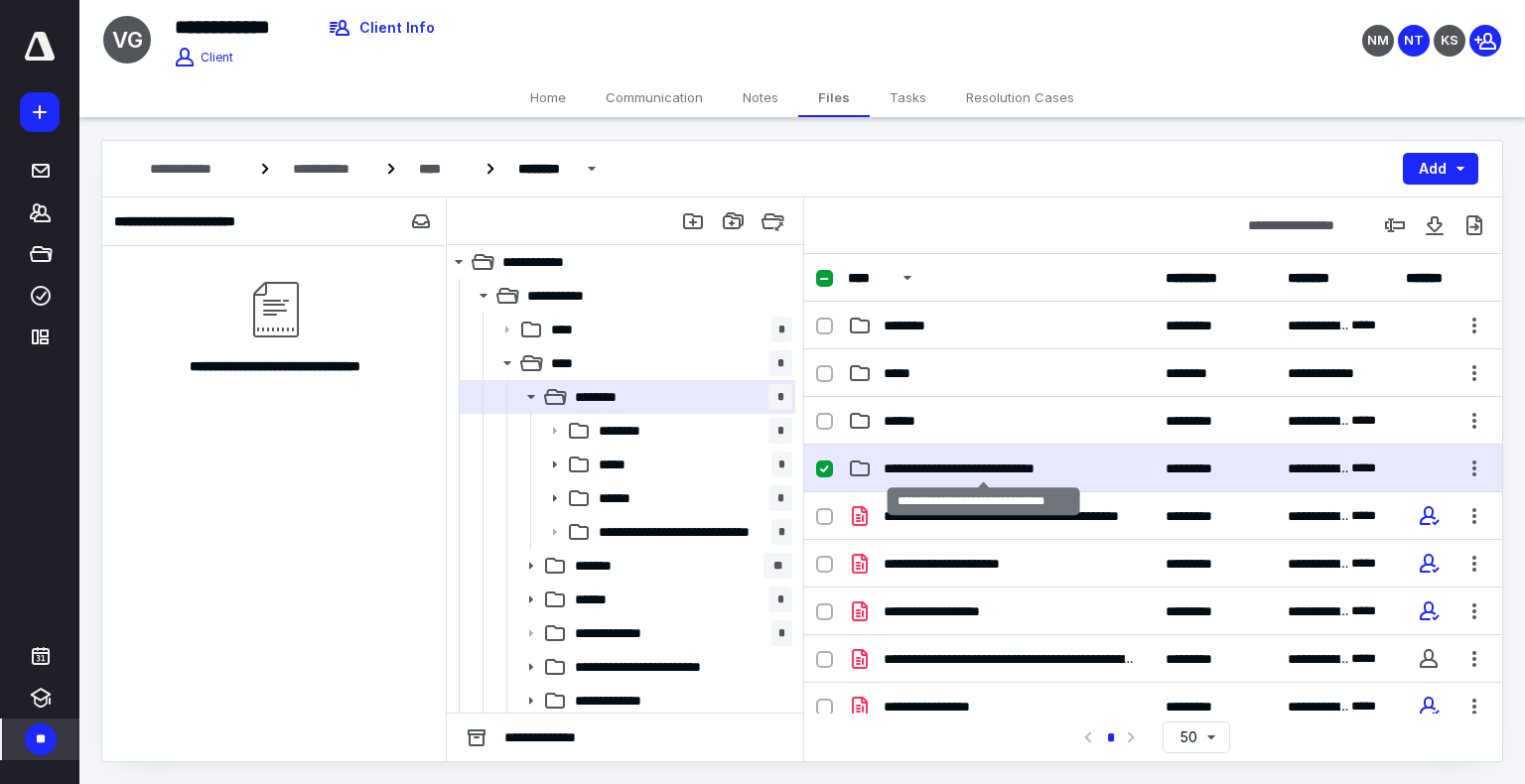 click on "**********" at bounding box center [983, 468] 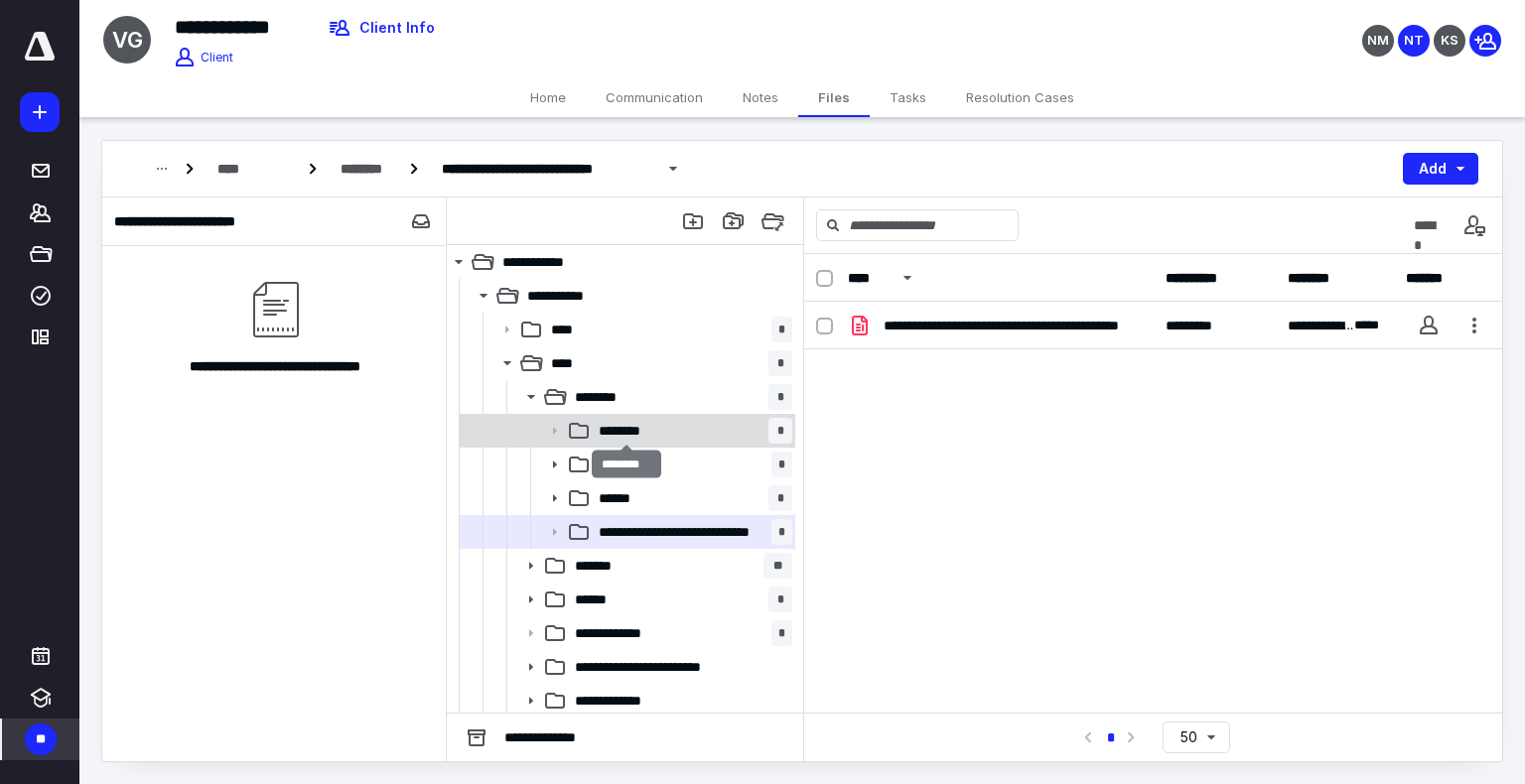 click on "********" at bounding box center [627, 431] 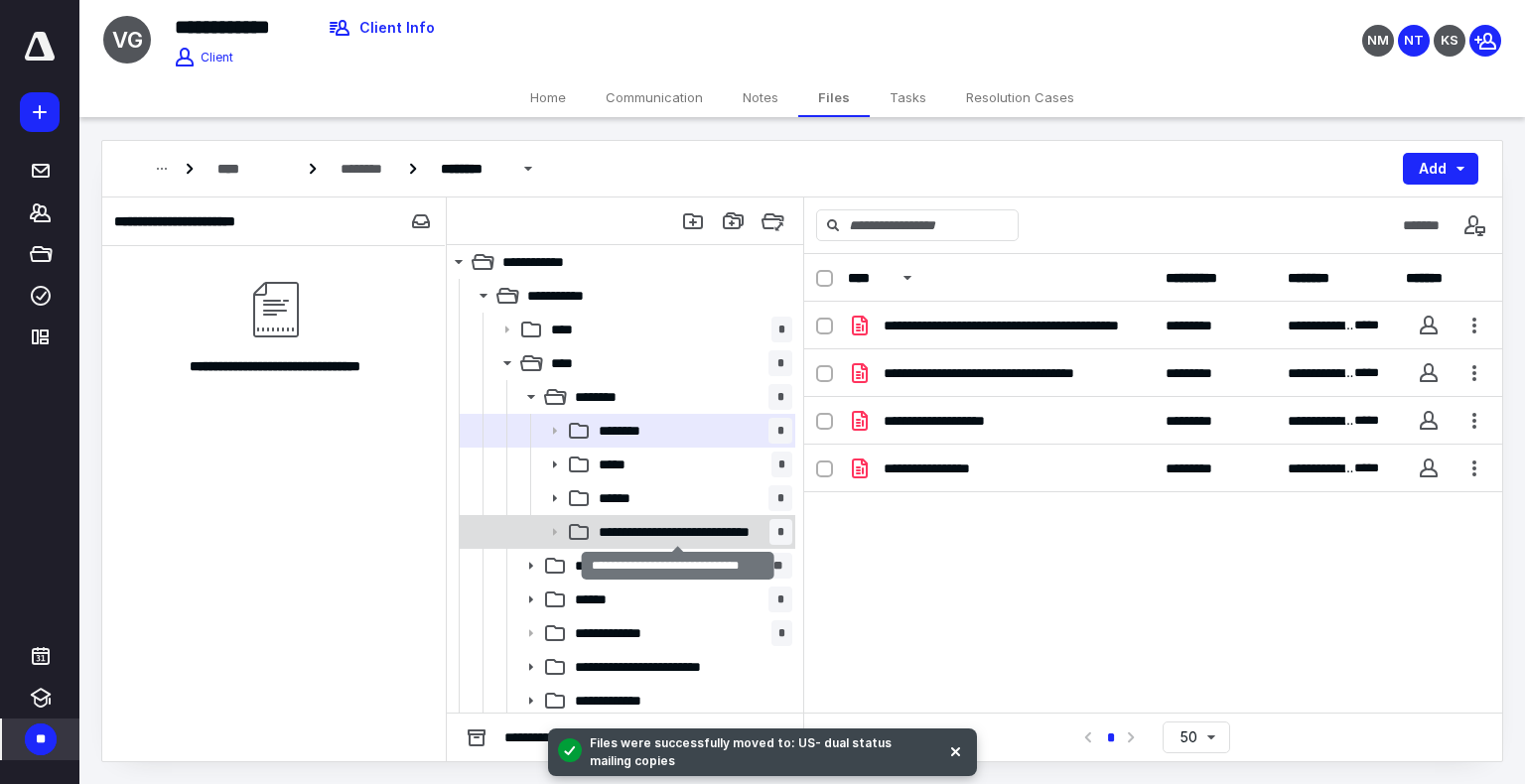 click on "**********" at bounding box center (678, 532) 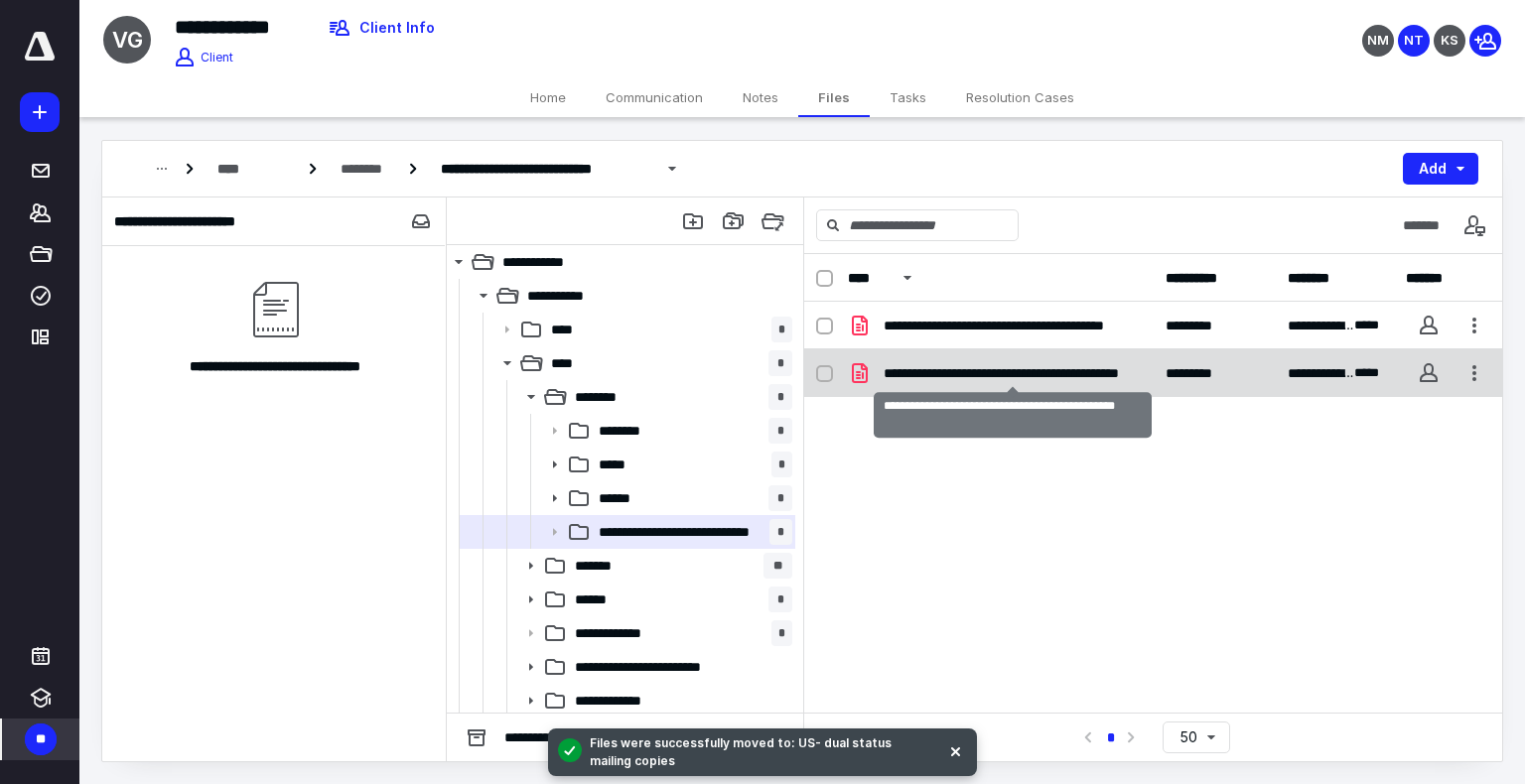 click on "**********" at bounding box center [1013, 373] 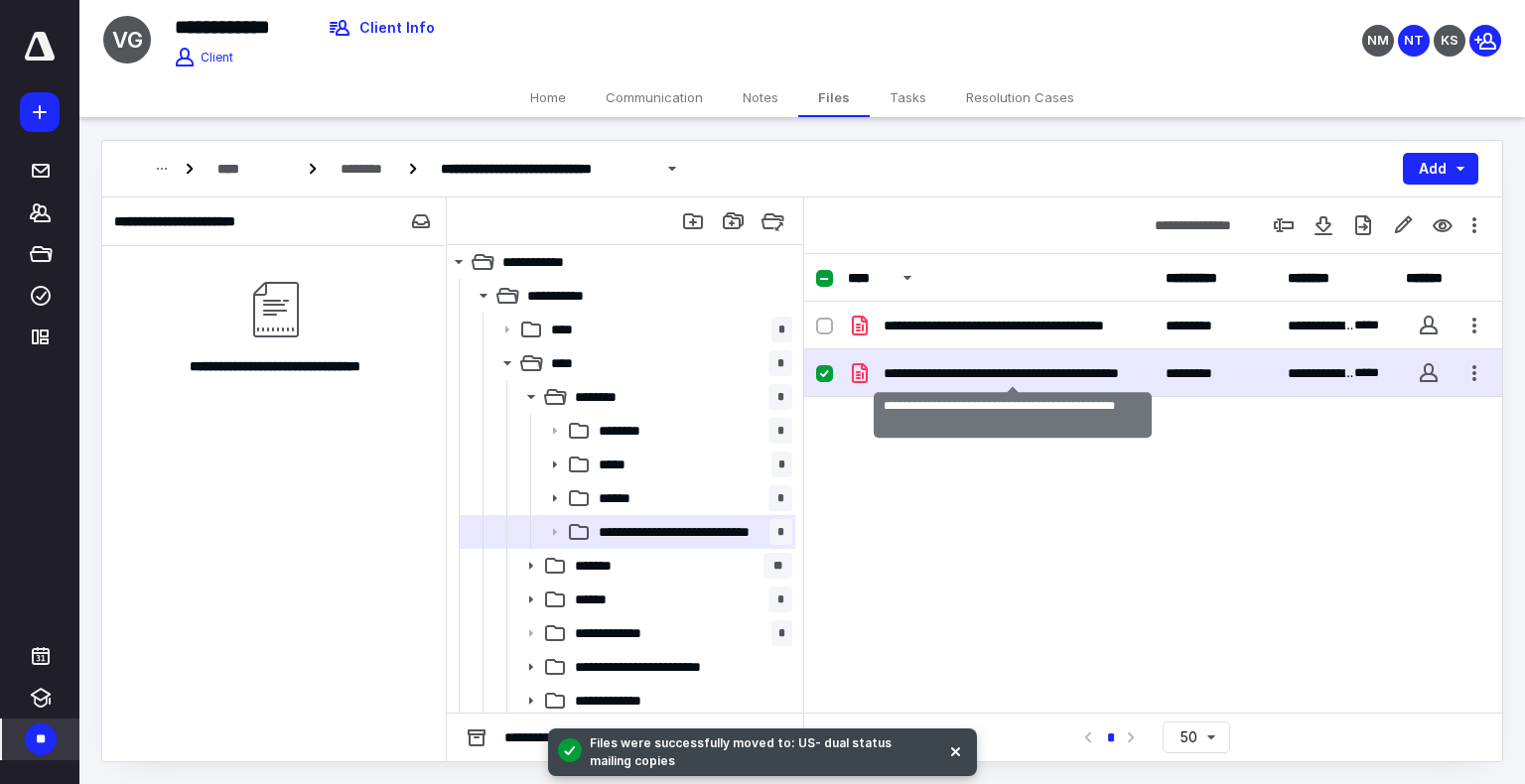 click on "**********" at bounding box center [1013, 373] 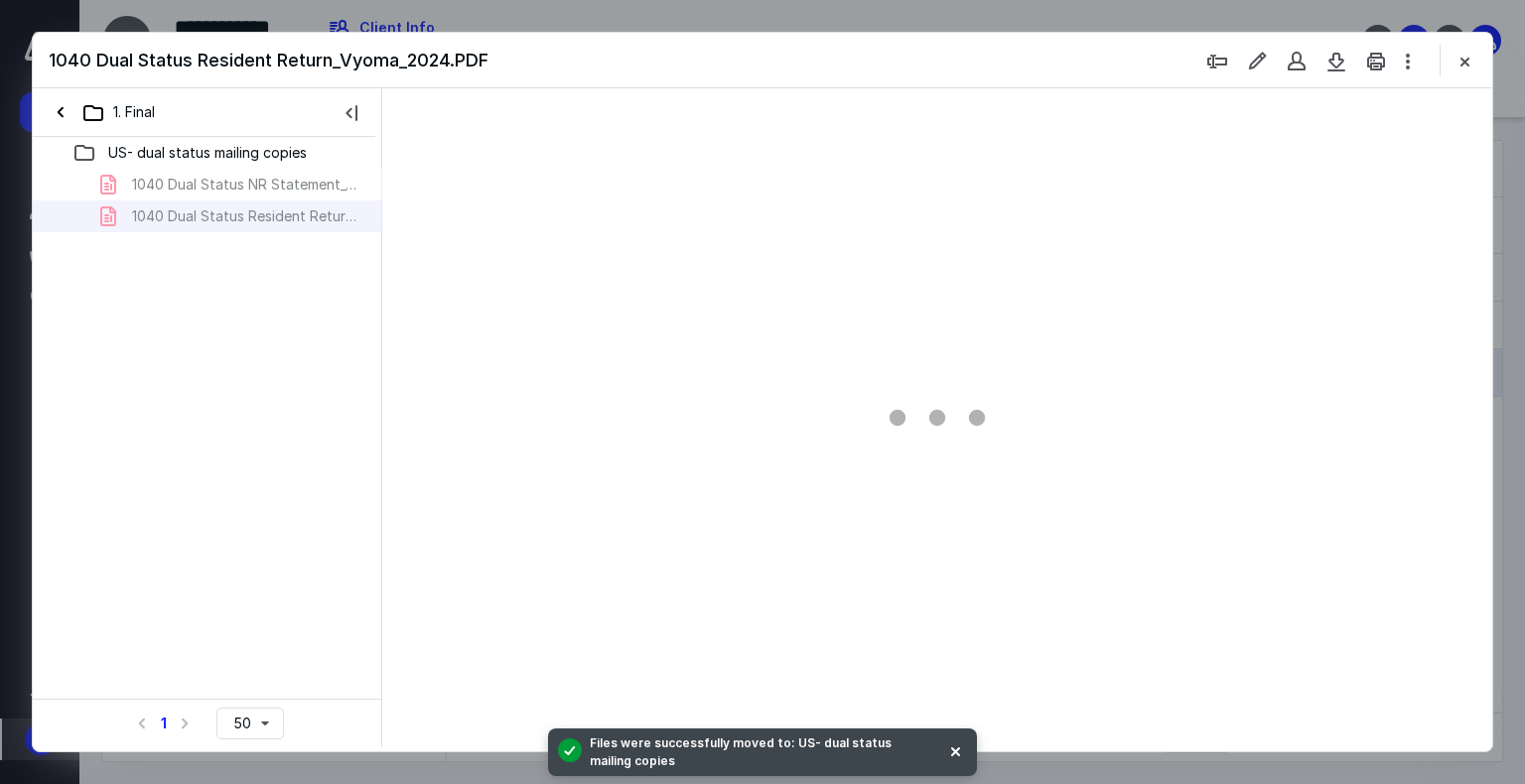 scroll, scrollTop: 0, scrollLeft: 0, axis: both 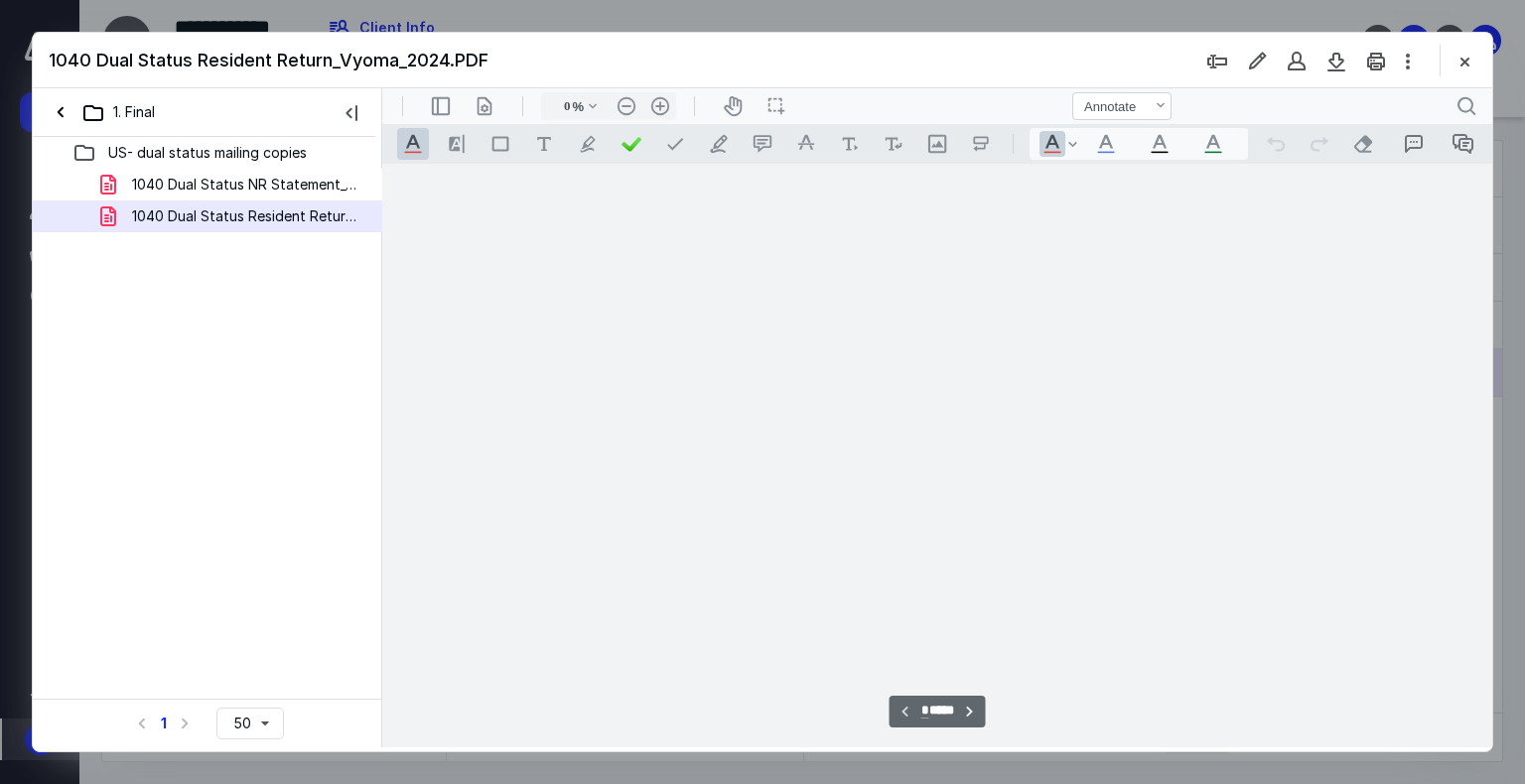 type on "74" 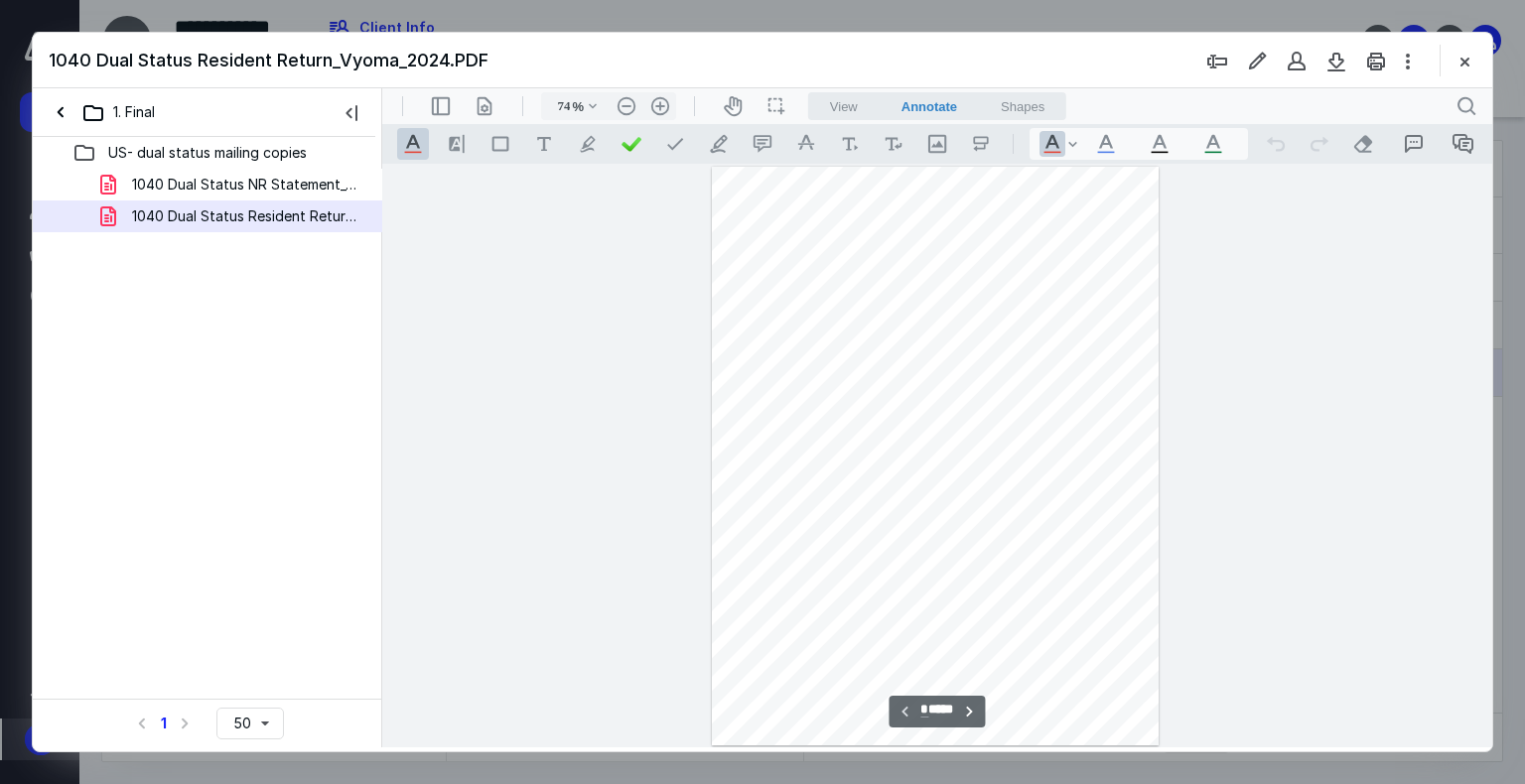 scroll, scrollTop: 78, scrollLeft: 0, axis: vertical 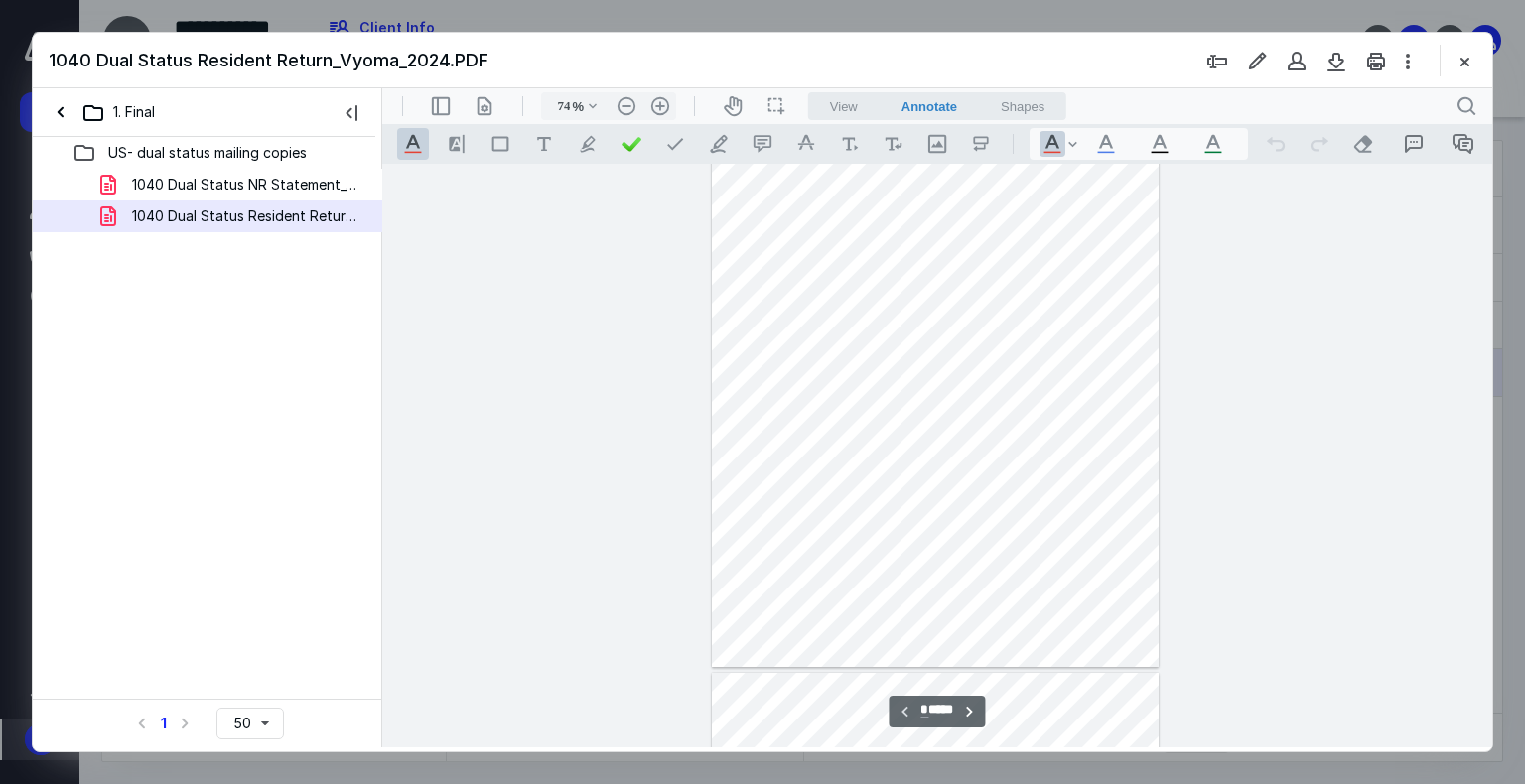 click at bounding box center [935, 377] 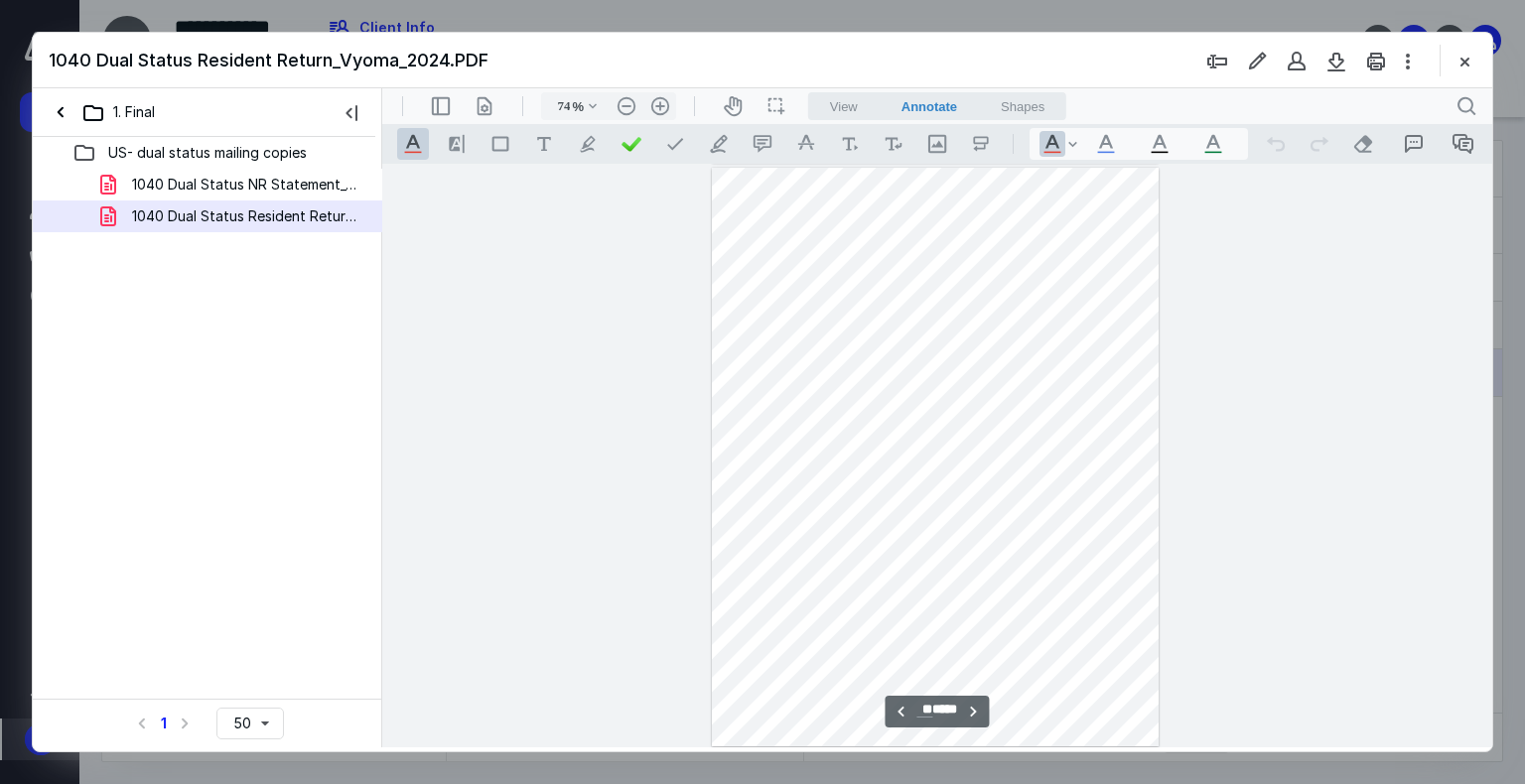 scroll, scrollTop: 9352, scrollLeft: 0, axis: vertical 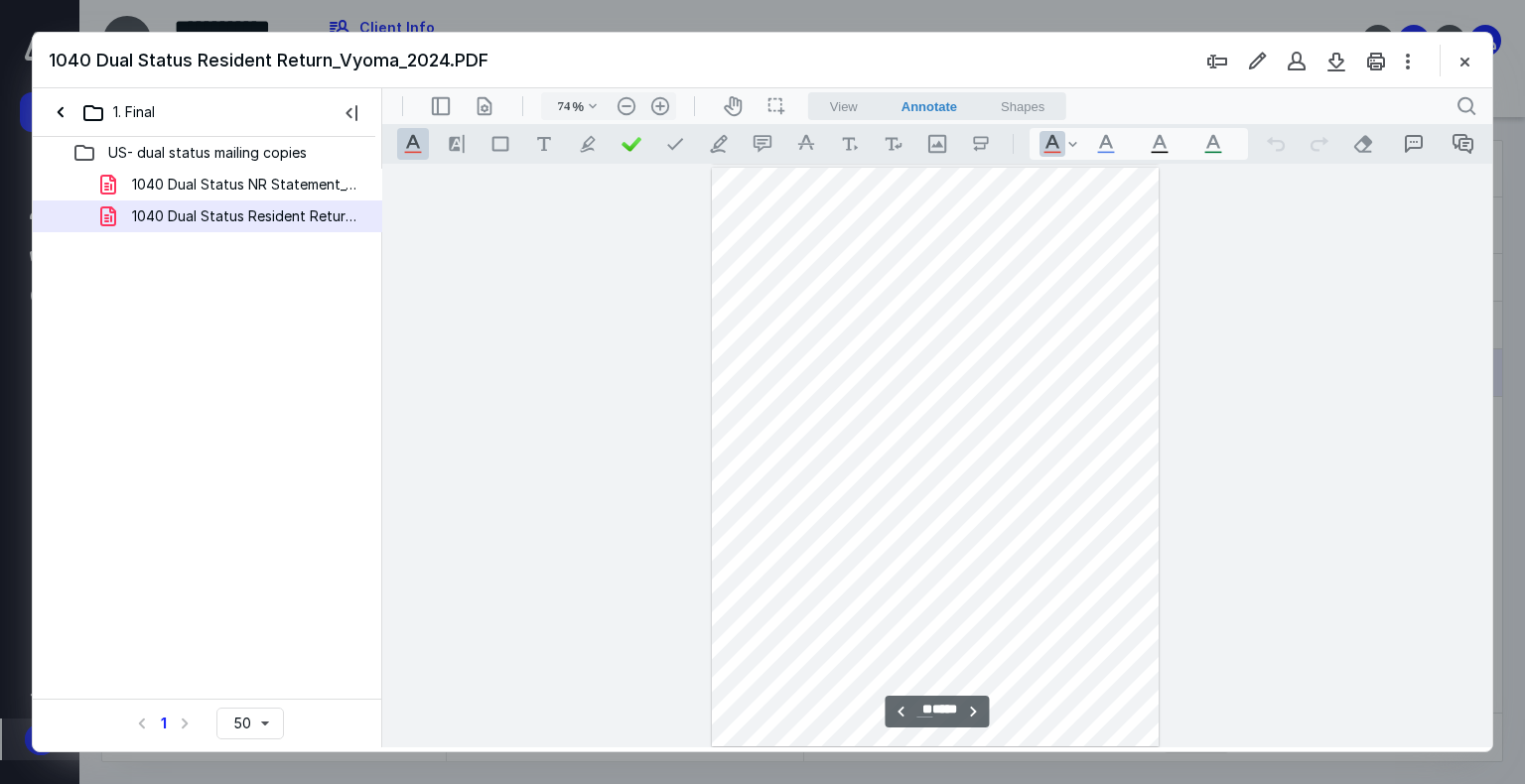 type on "**" 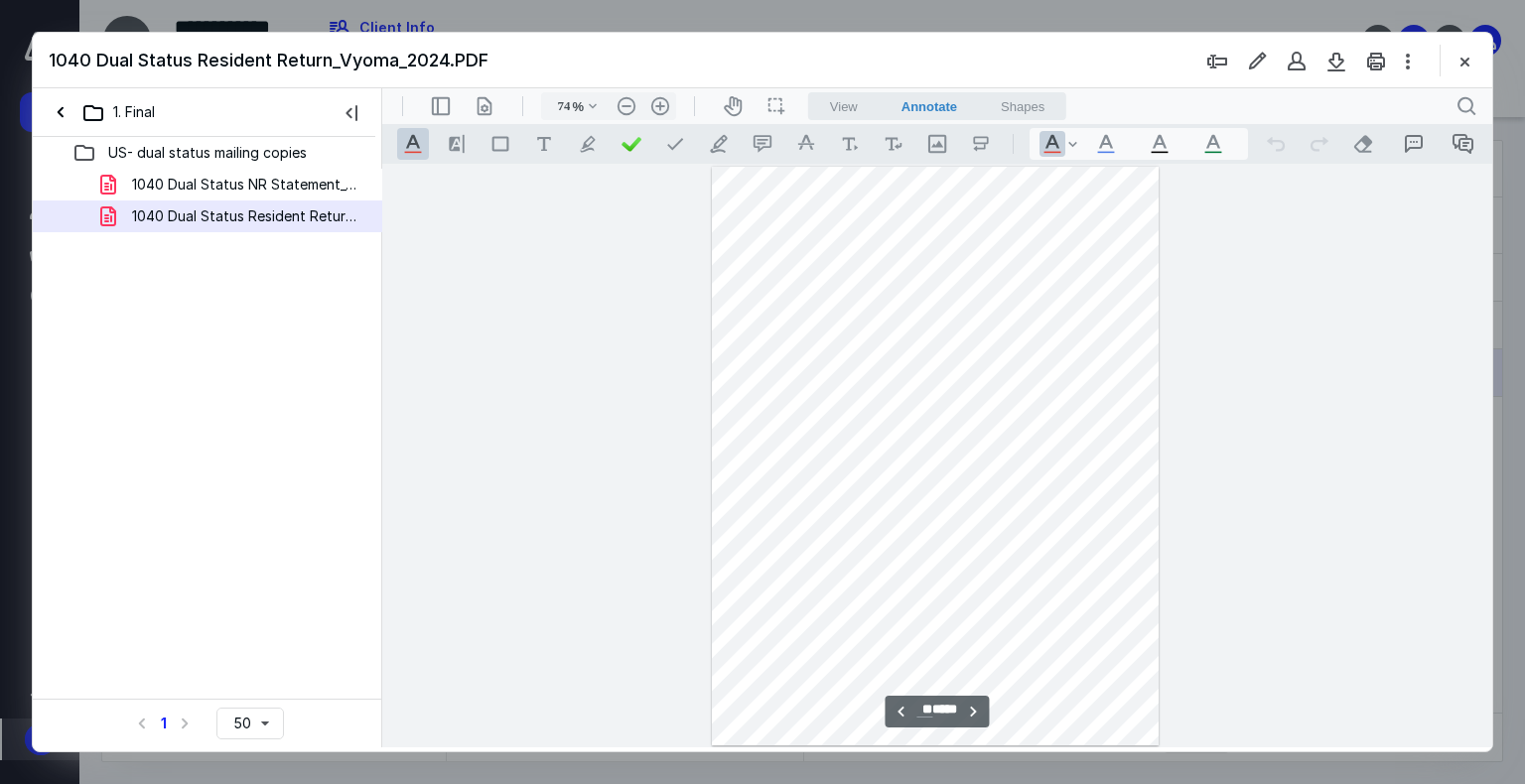 click at bounding box center [1336, 61] 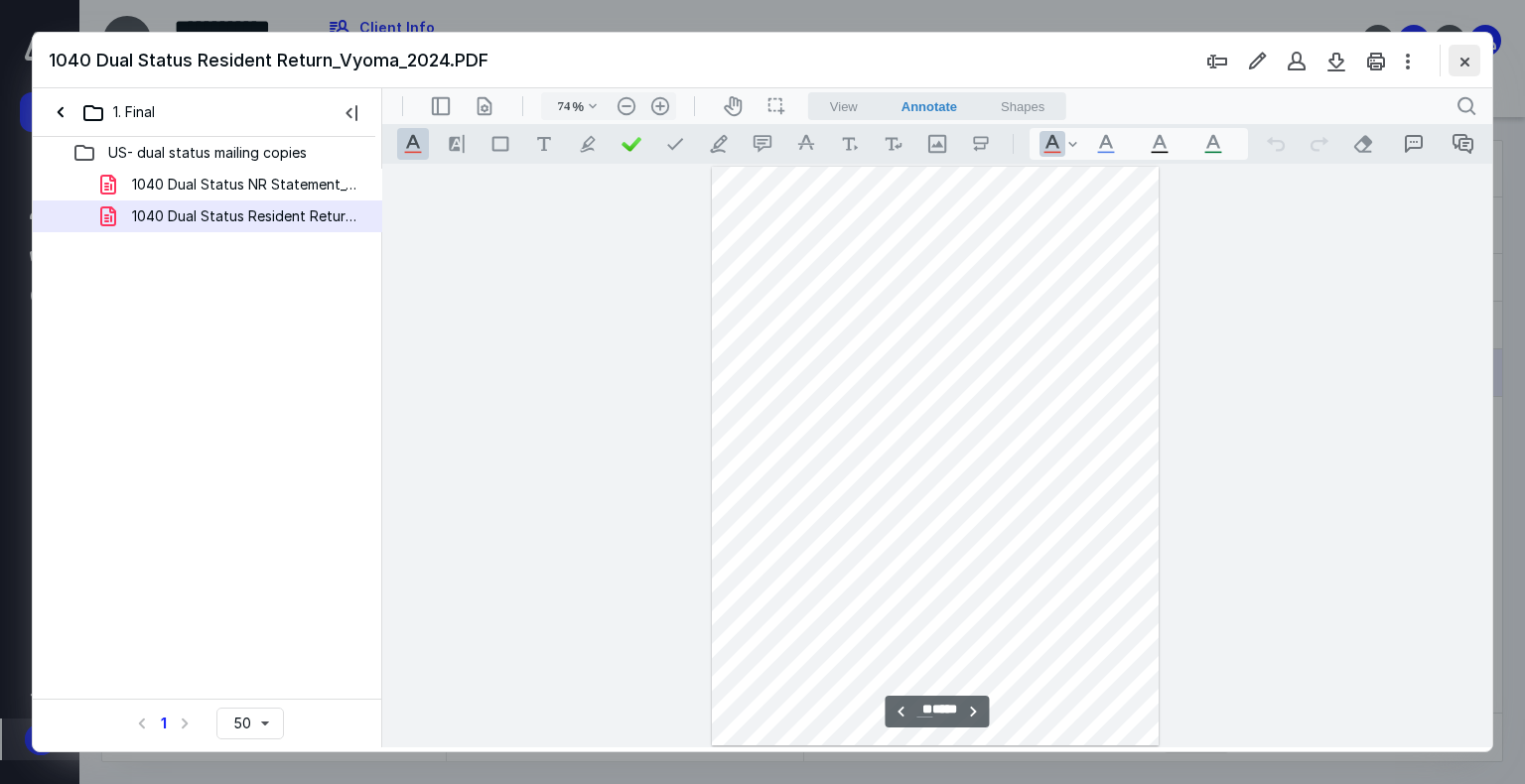 click at bounding box center [1464, 61] 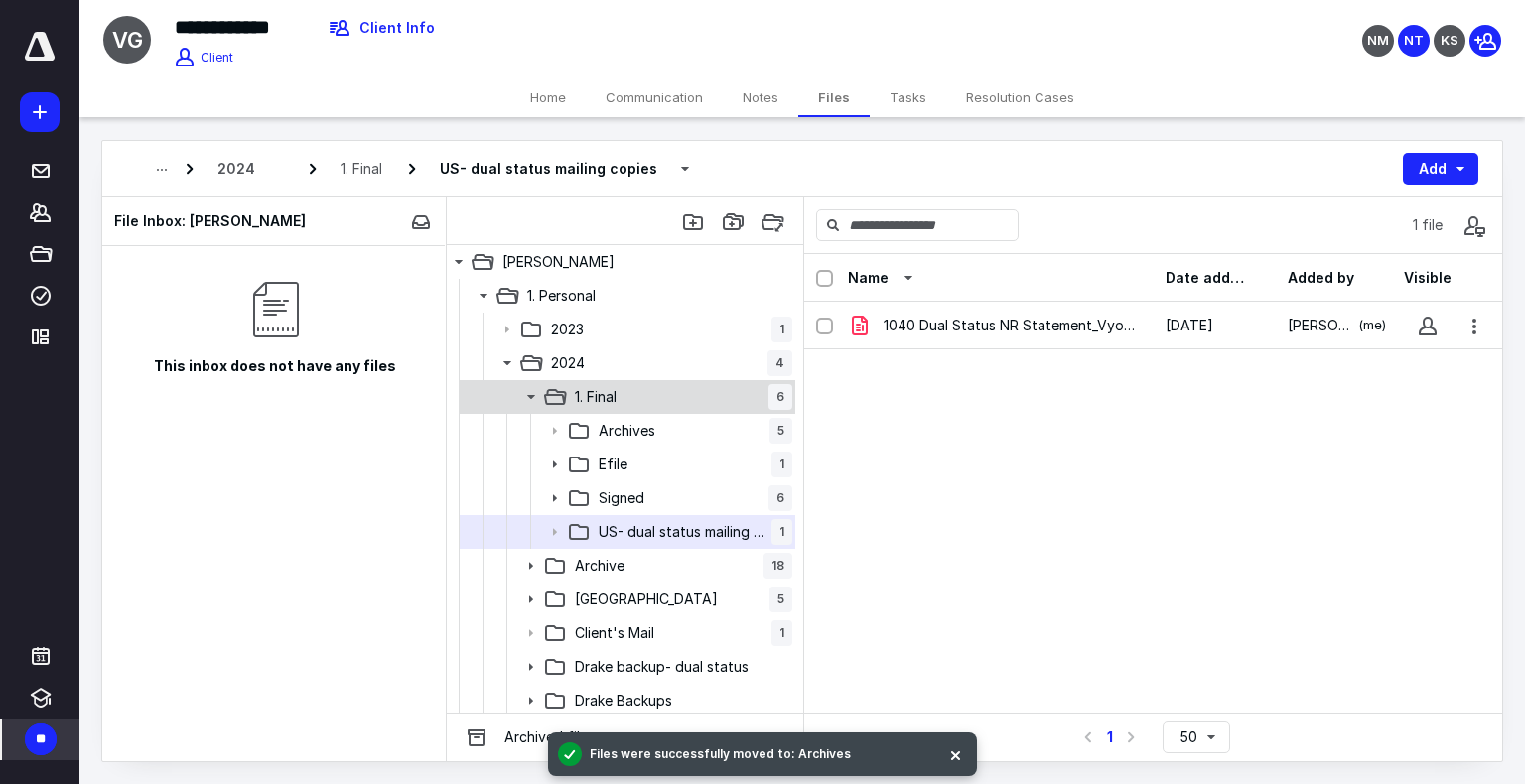 click on "1. Final 6" at bounding box center [679, 397] 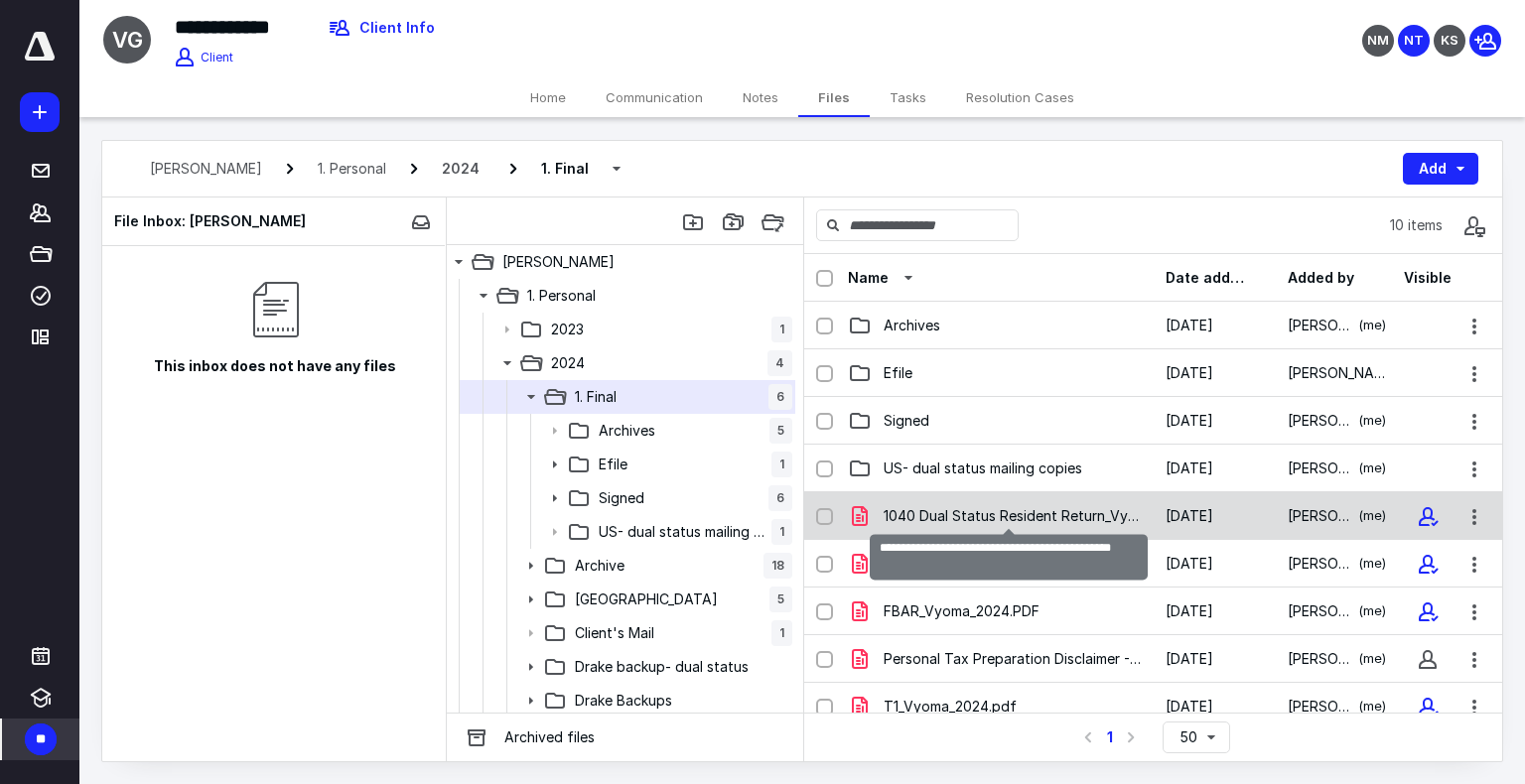 scroll, scrollTop: 75, scrollLeft: 0, axis: vertical 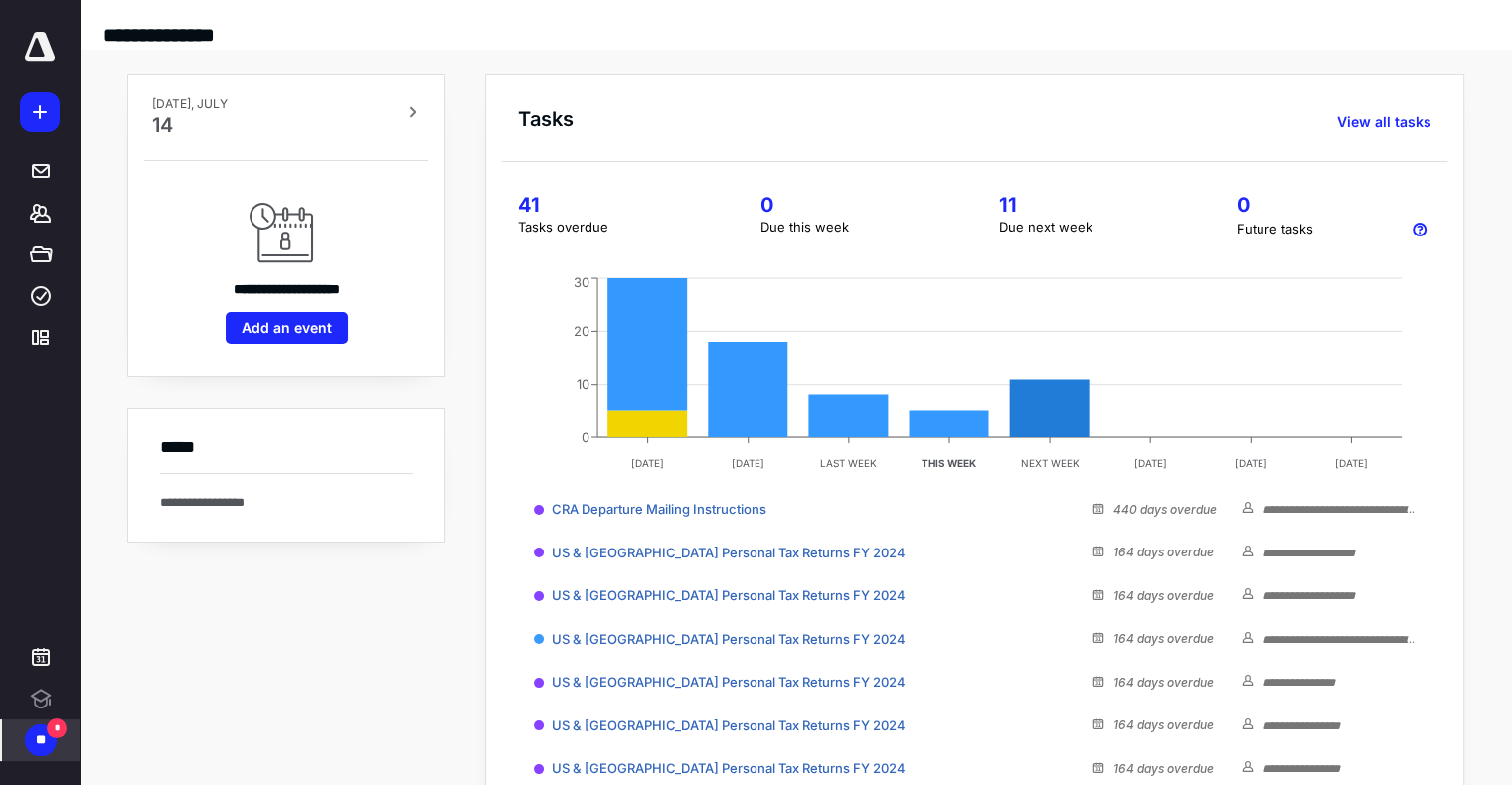 click on "**" at bounding box center [41, 740] 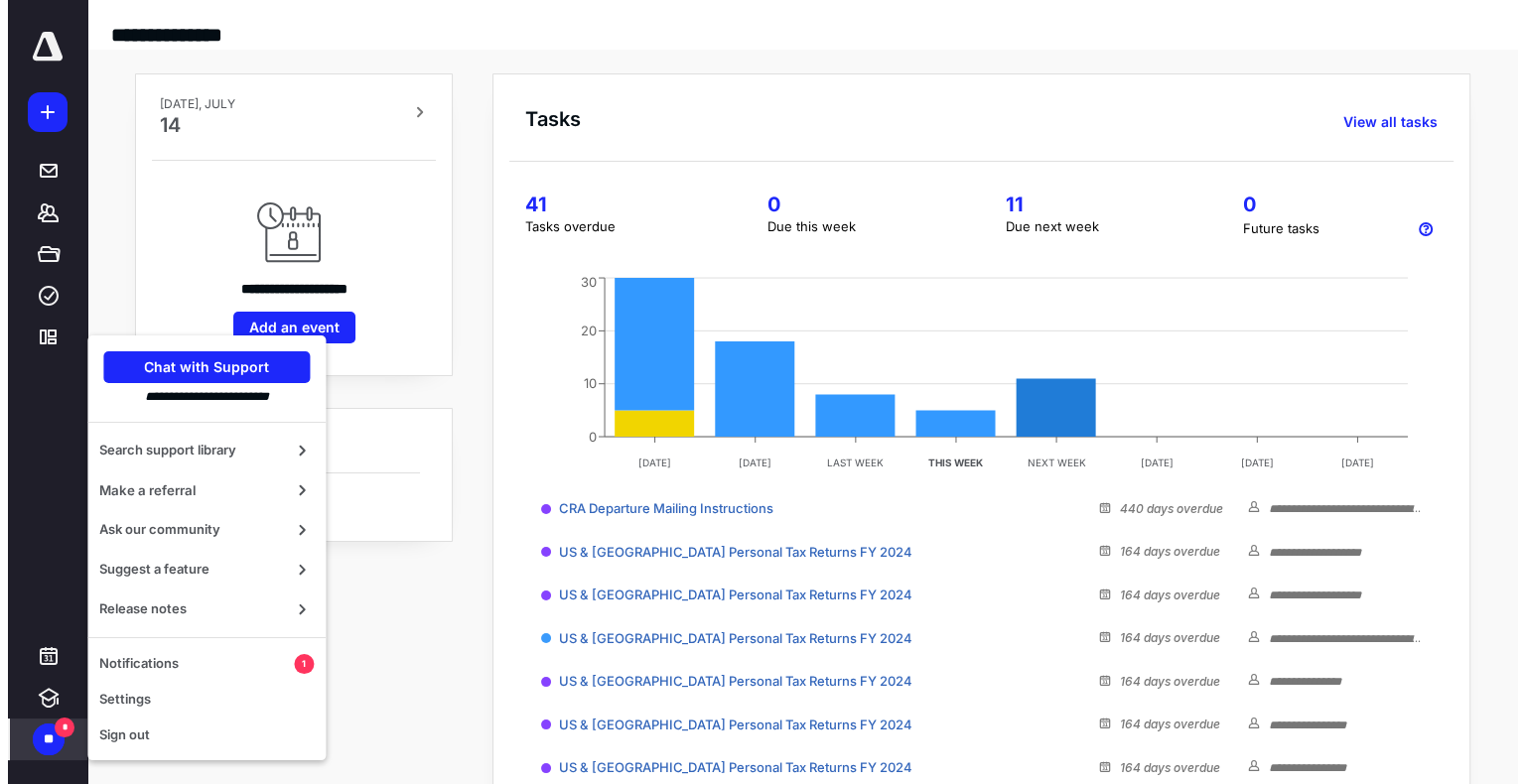 scroll, scrollTop: 0, scrollLeft: 0, axis: both 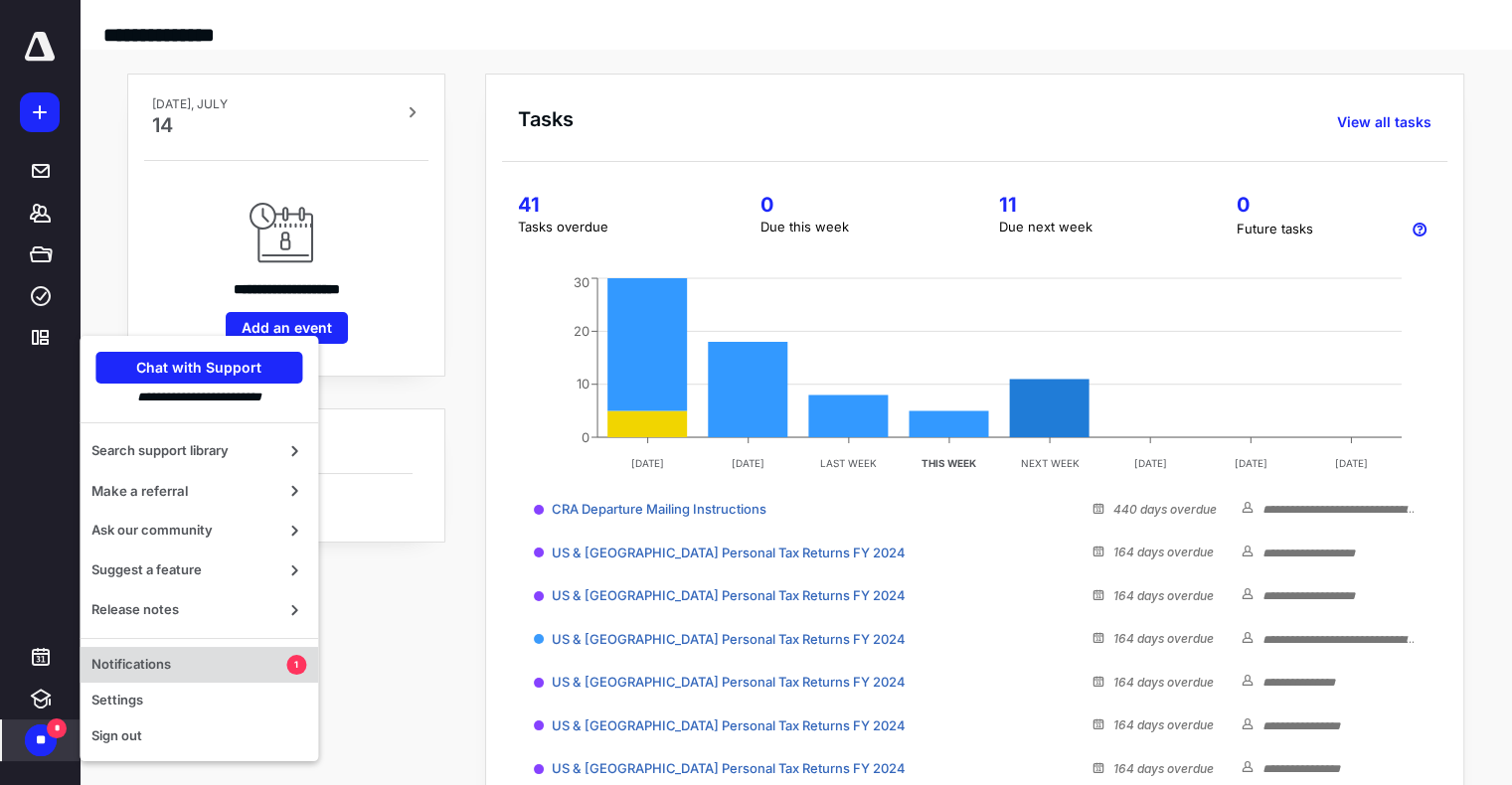 click on "Notifications" at bounding box center [189, 665] 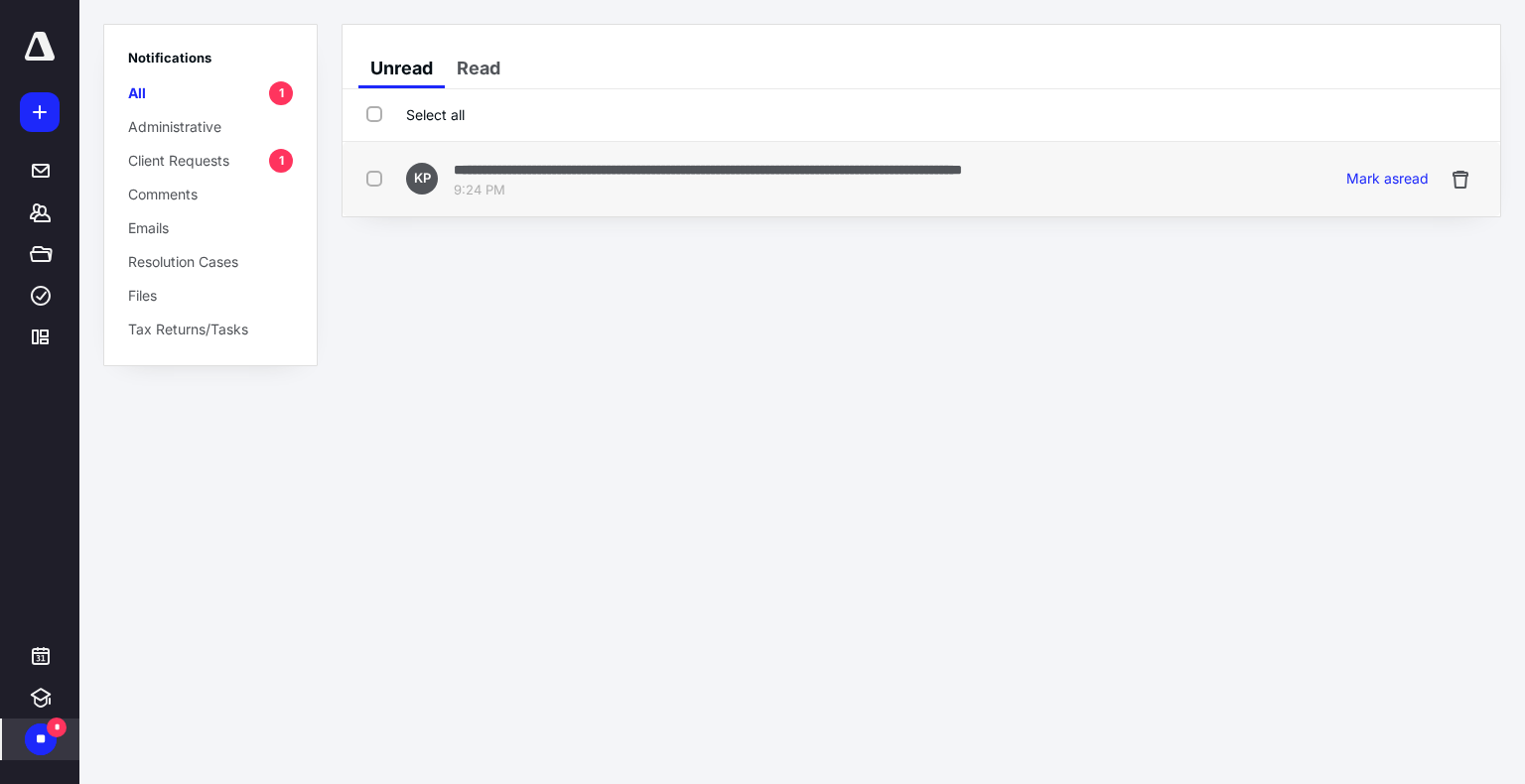 click on "9:24 PM" at bounding box center (708, 191) 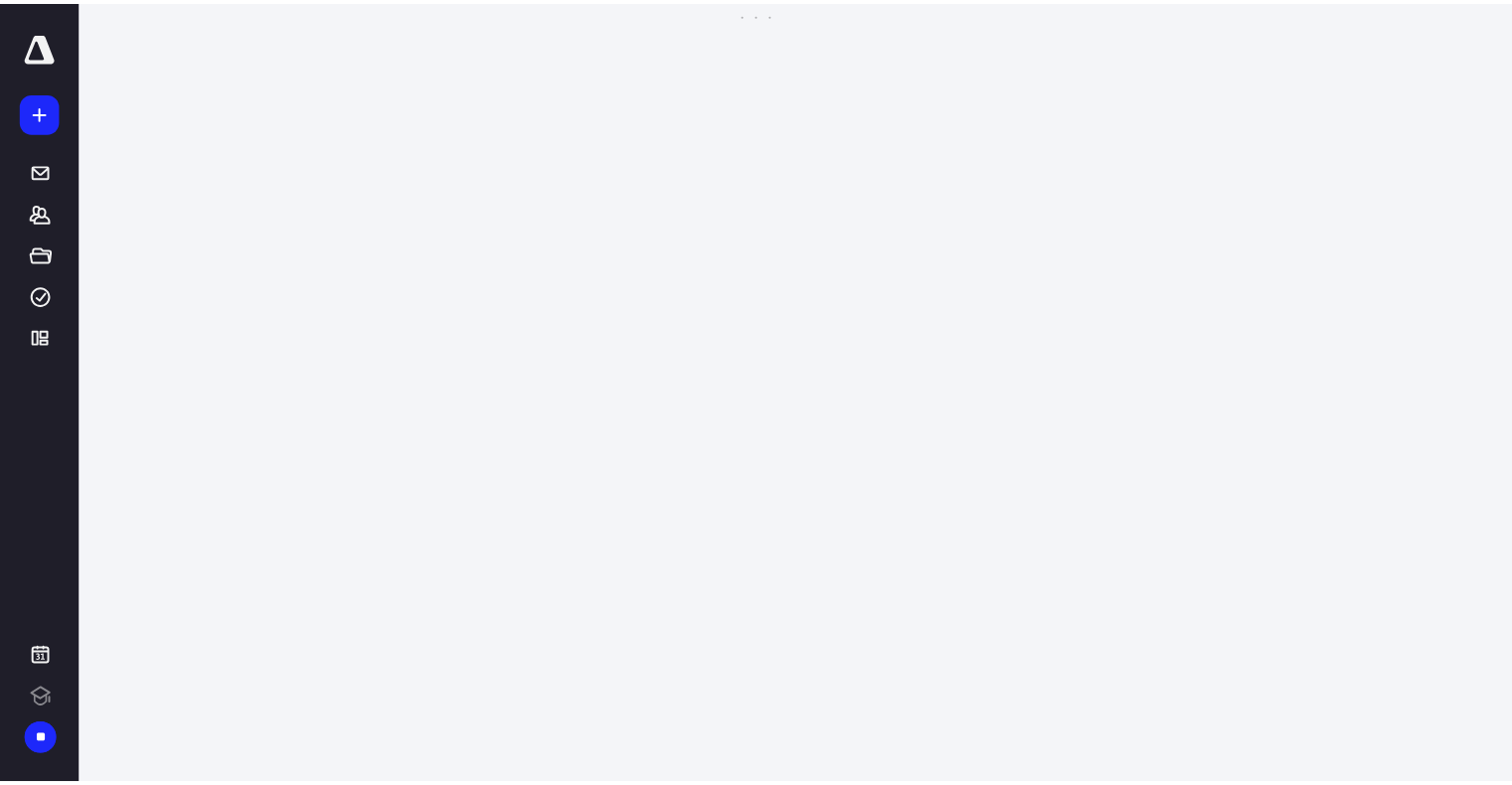 scroll, scrollTop: 0, scrollLeft: 0, axis: both 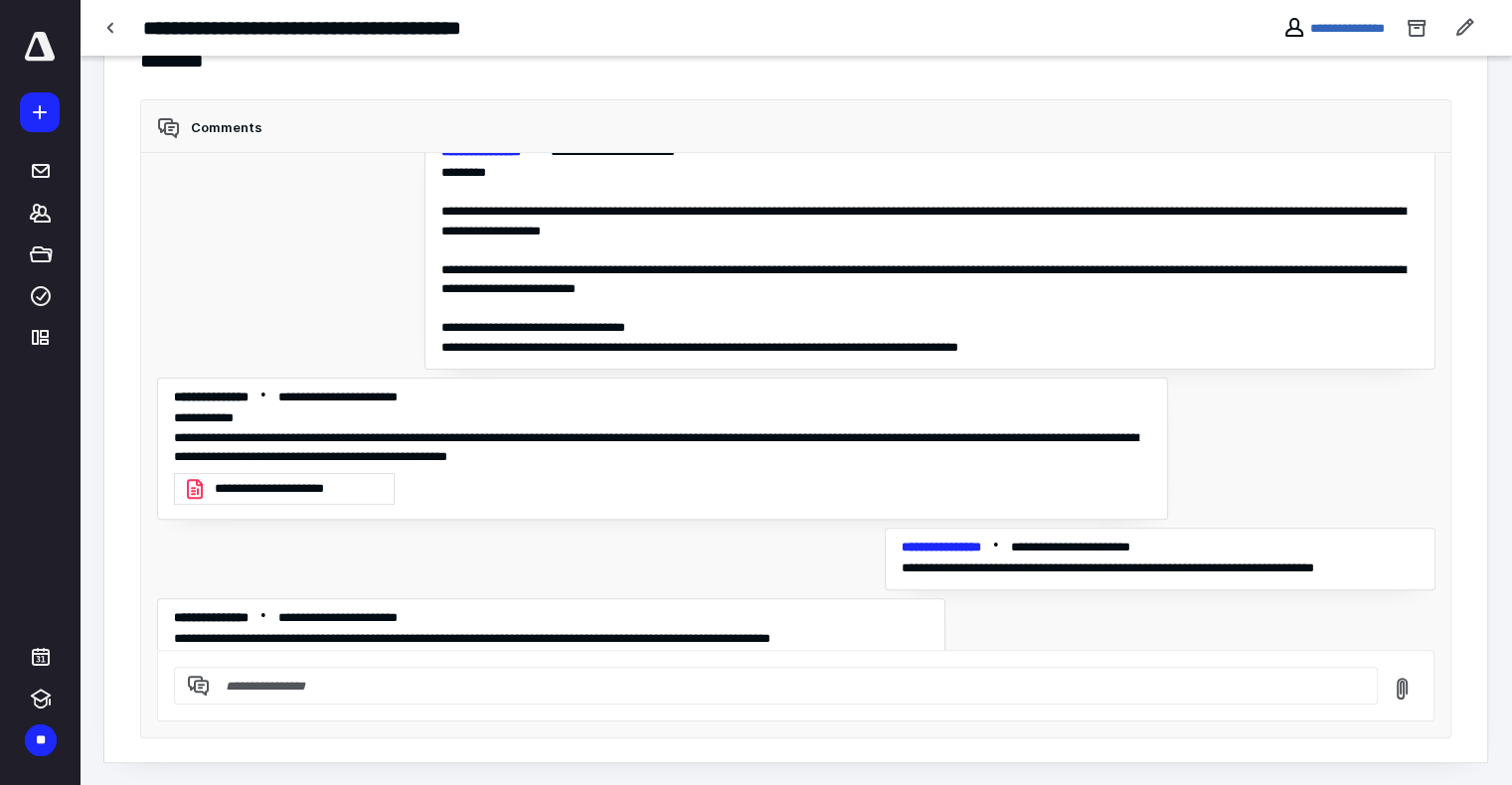 click at bounding box center (787, 686) 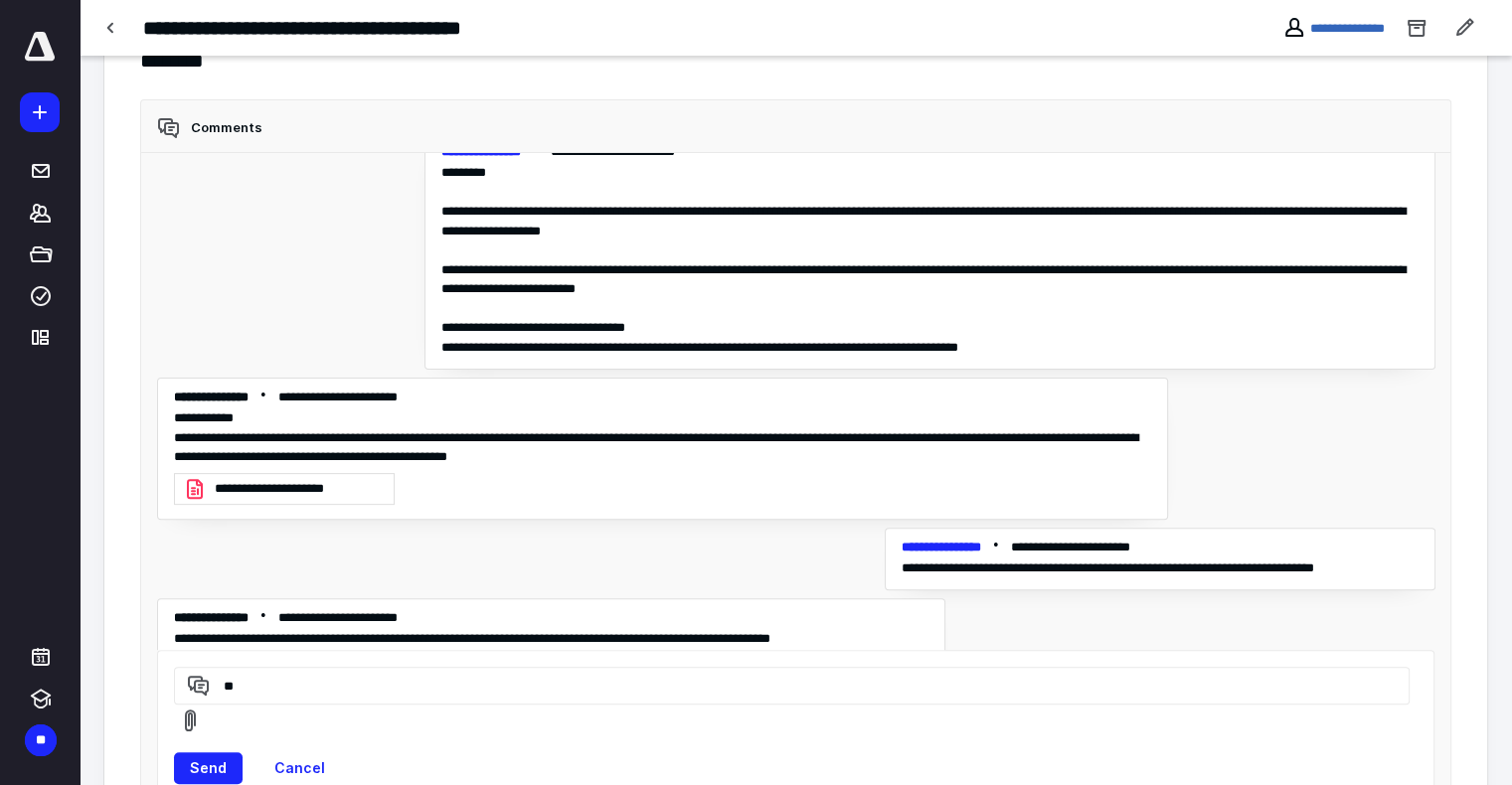 type on "*" 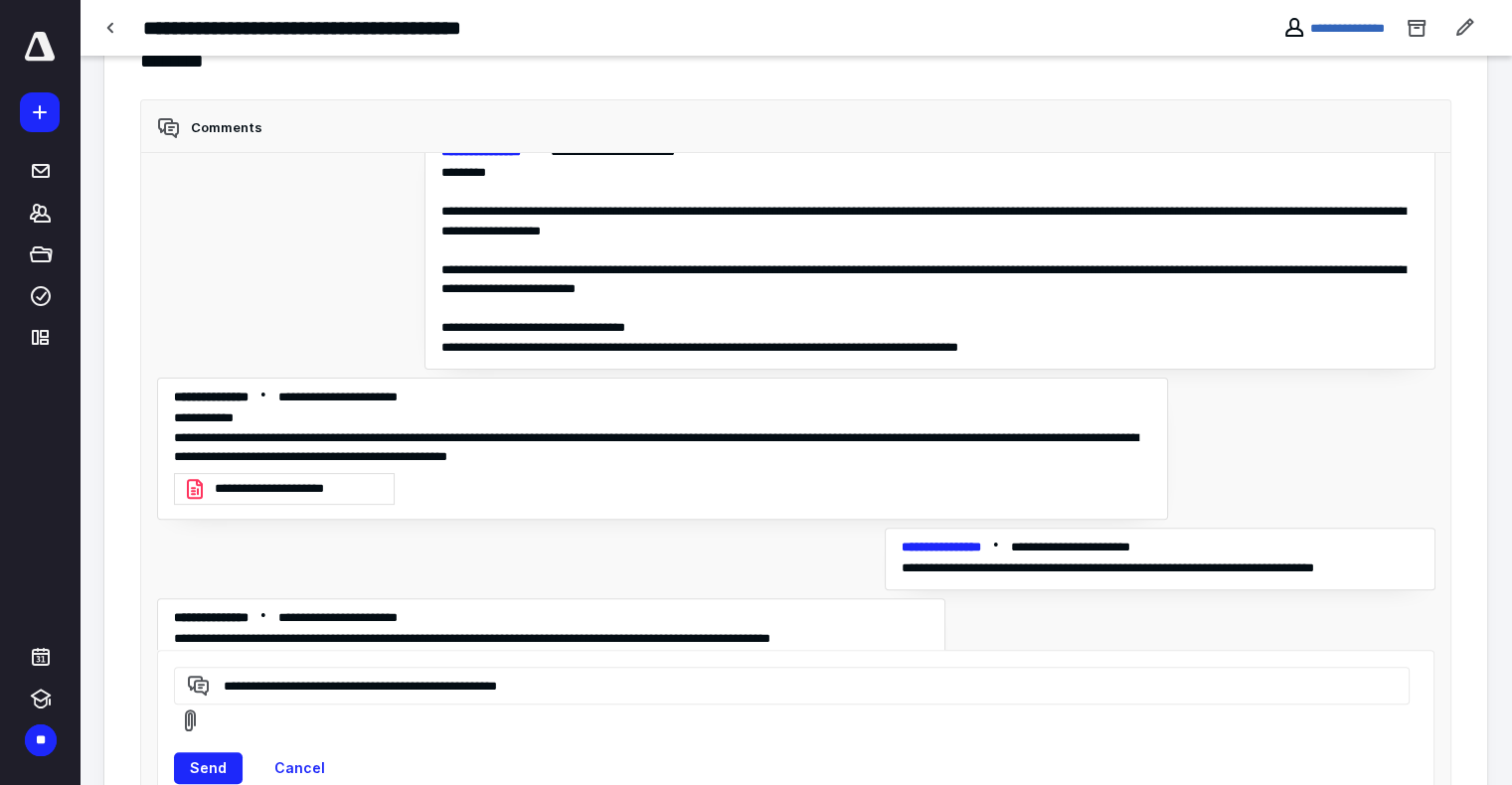 click on "**********" at bounding box center (788, 685) 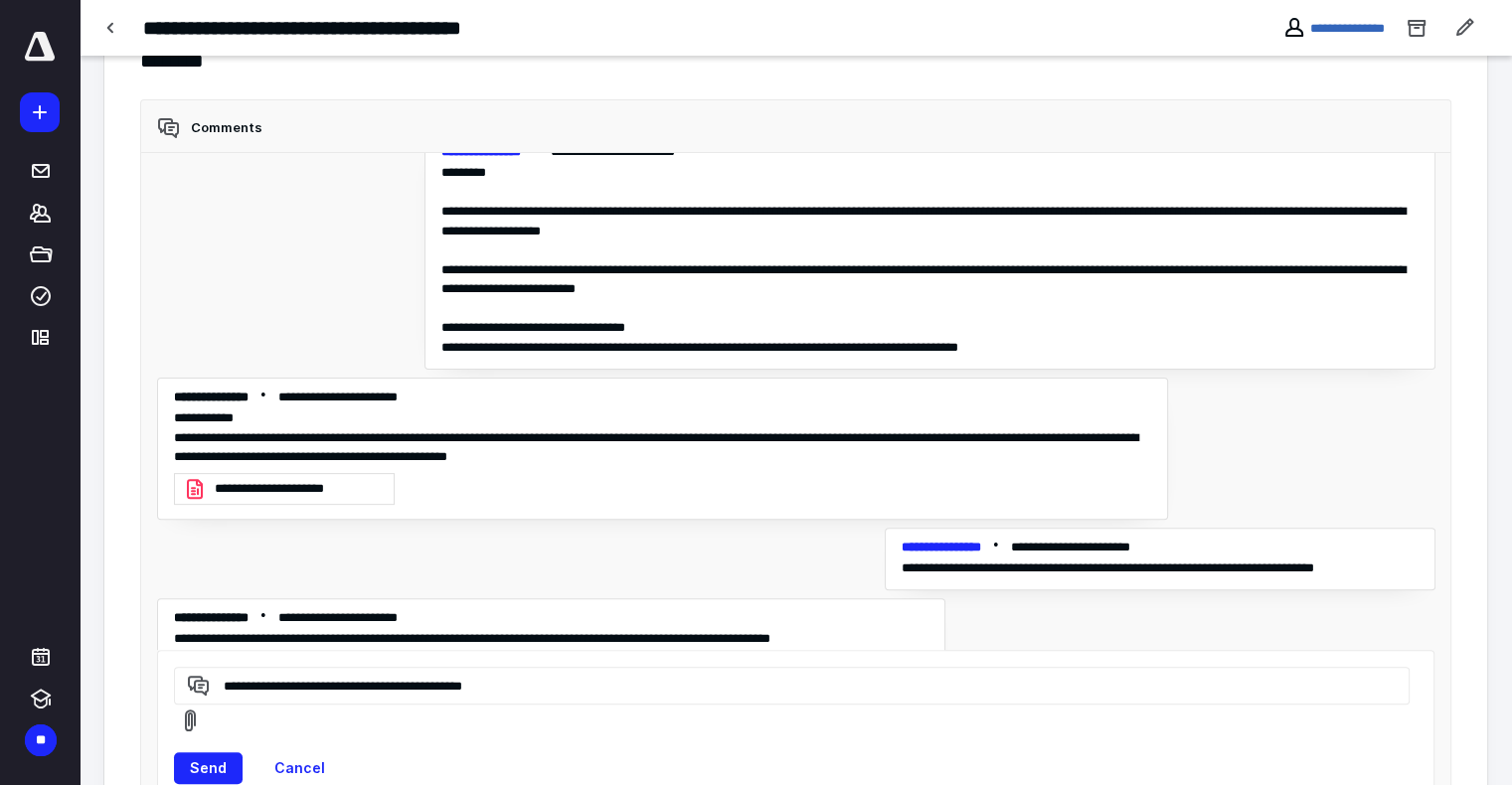click on "**********" at bounding box center (788, 685) 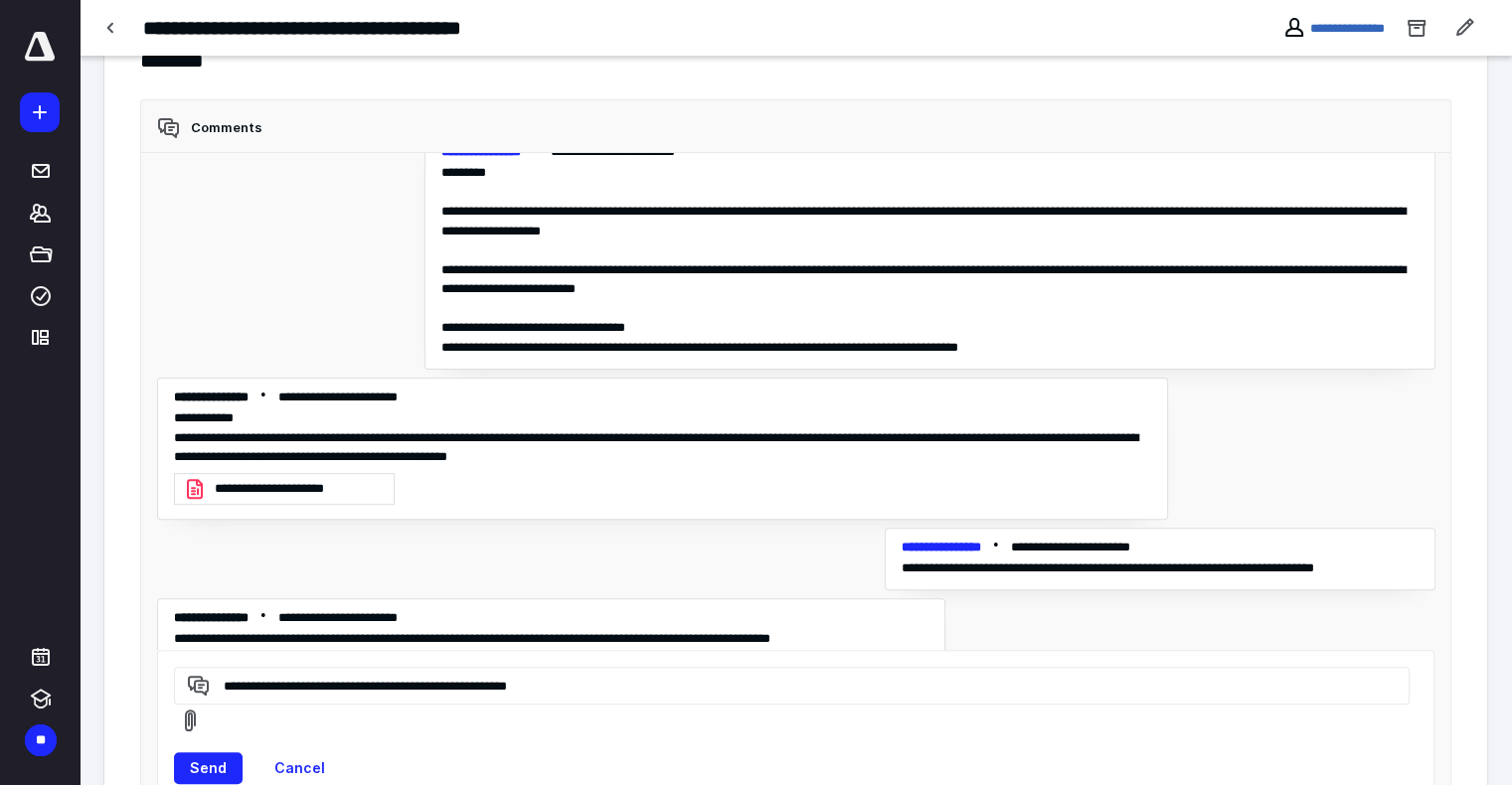 click on "**********" at bounding box center [788, 685] 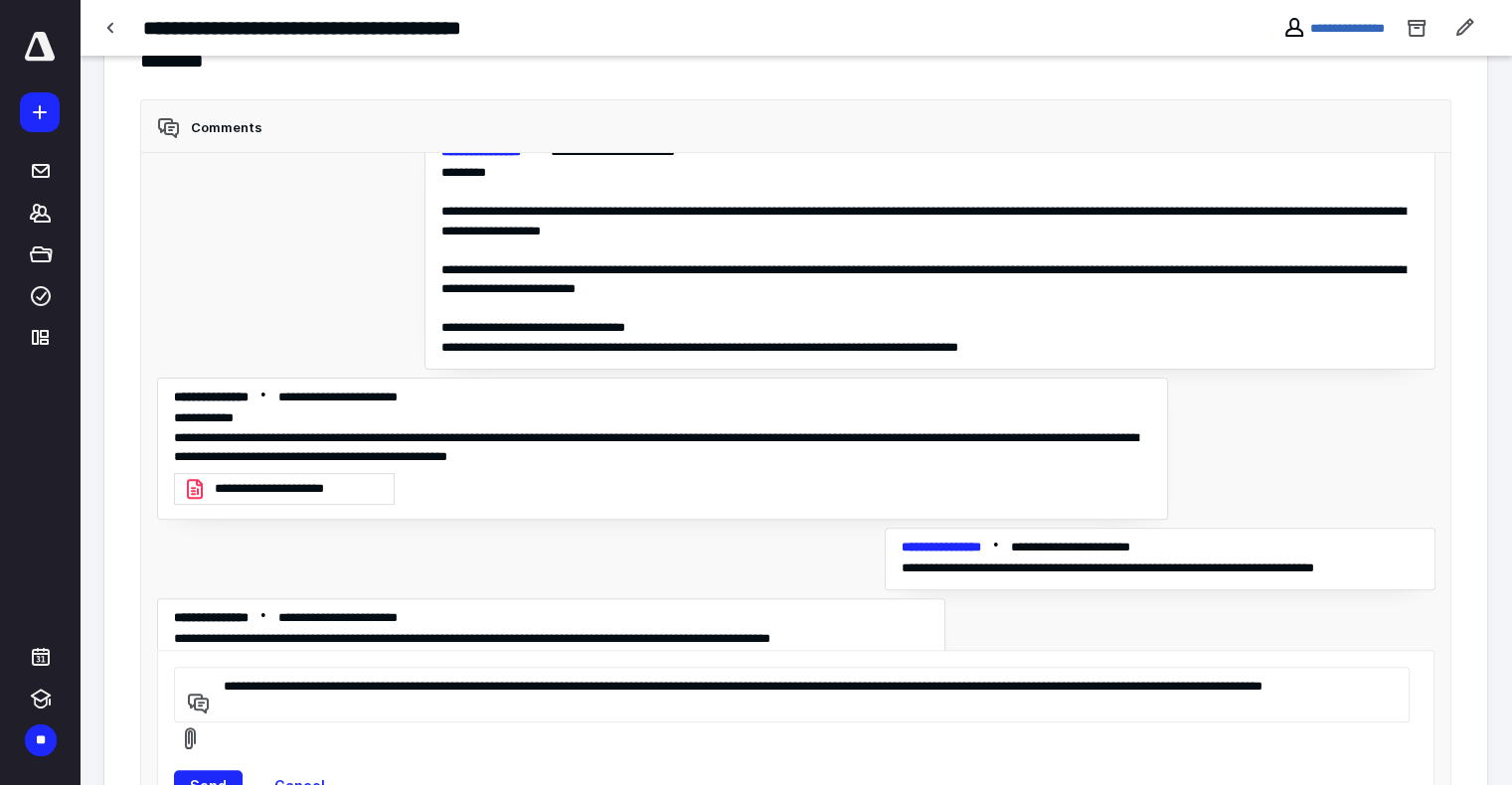 type on "**********" 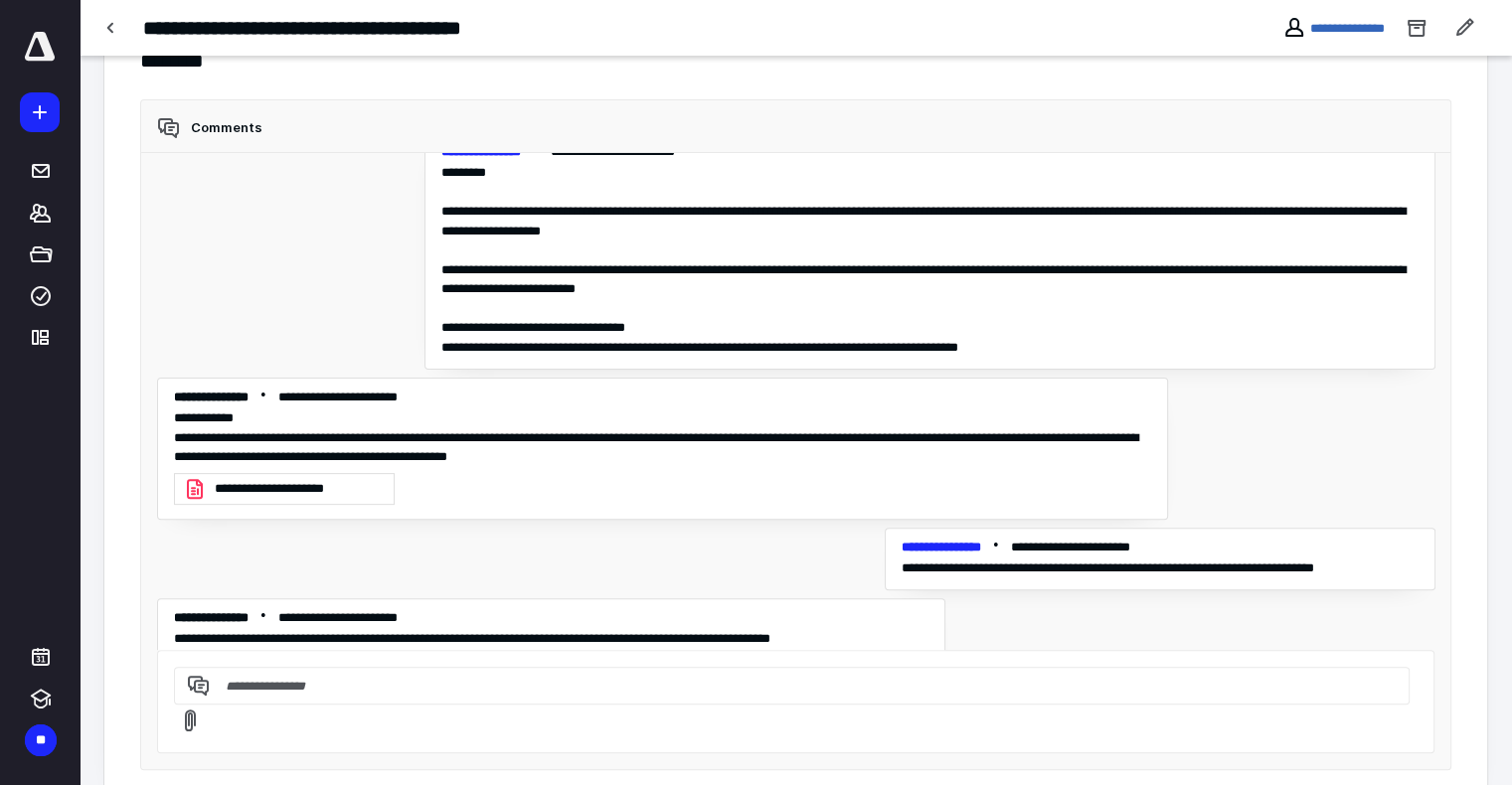 paste on "**********" 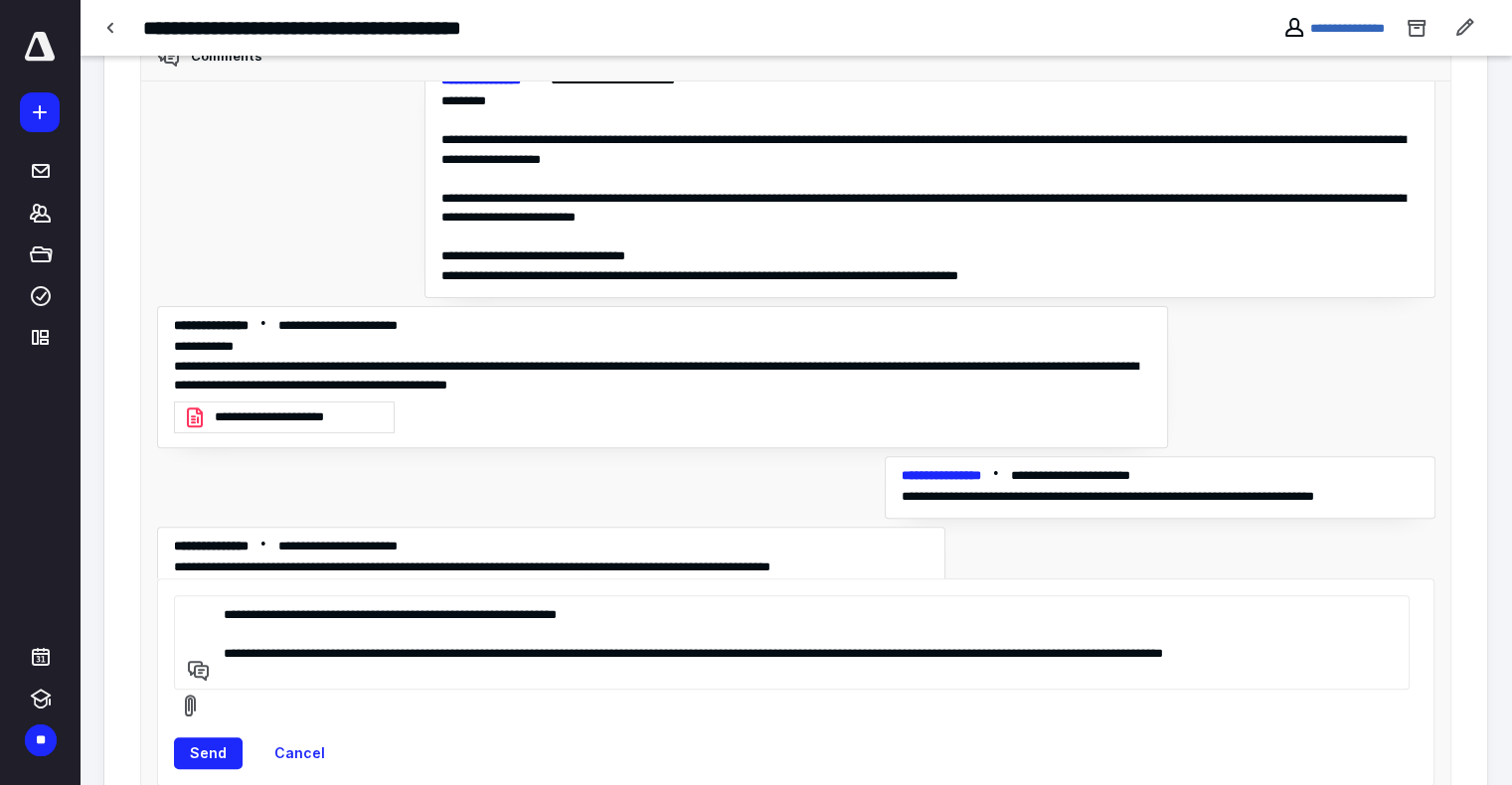 scroll, scrollTop: 576, scrollLeft: 0, axis: vertical 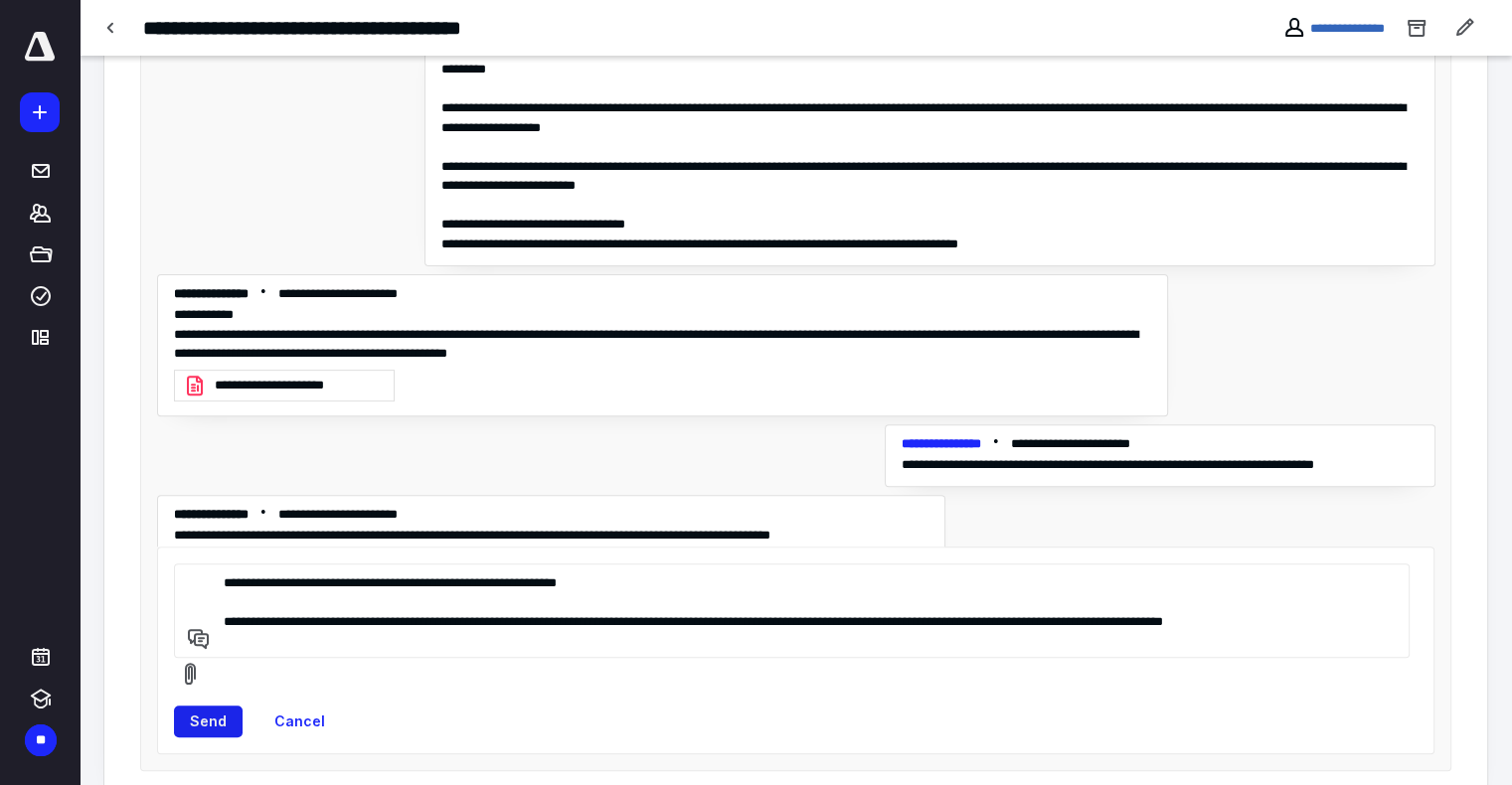 type on "**********" 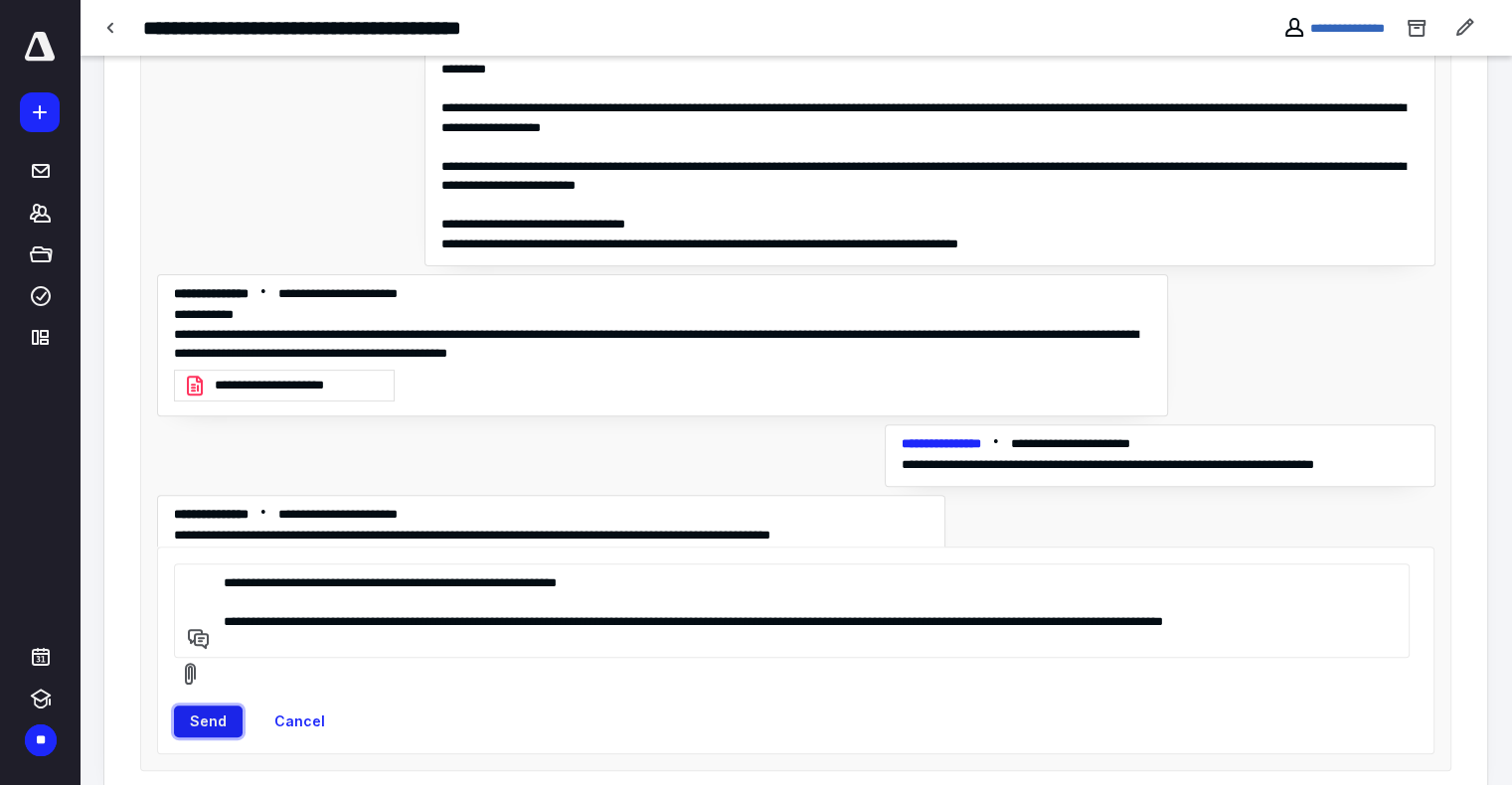 click on "Send" at bounding box center [208, 721] 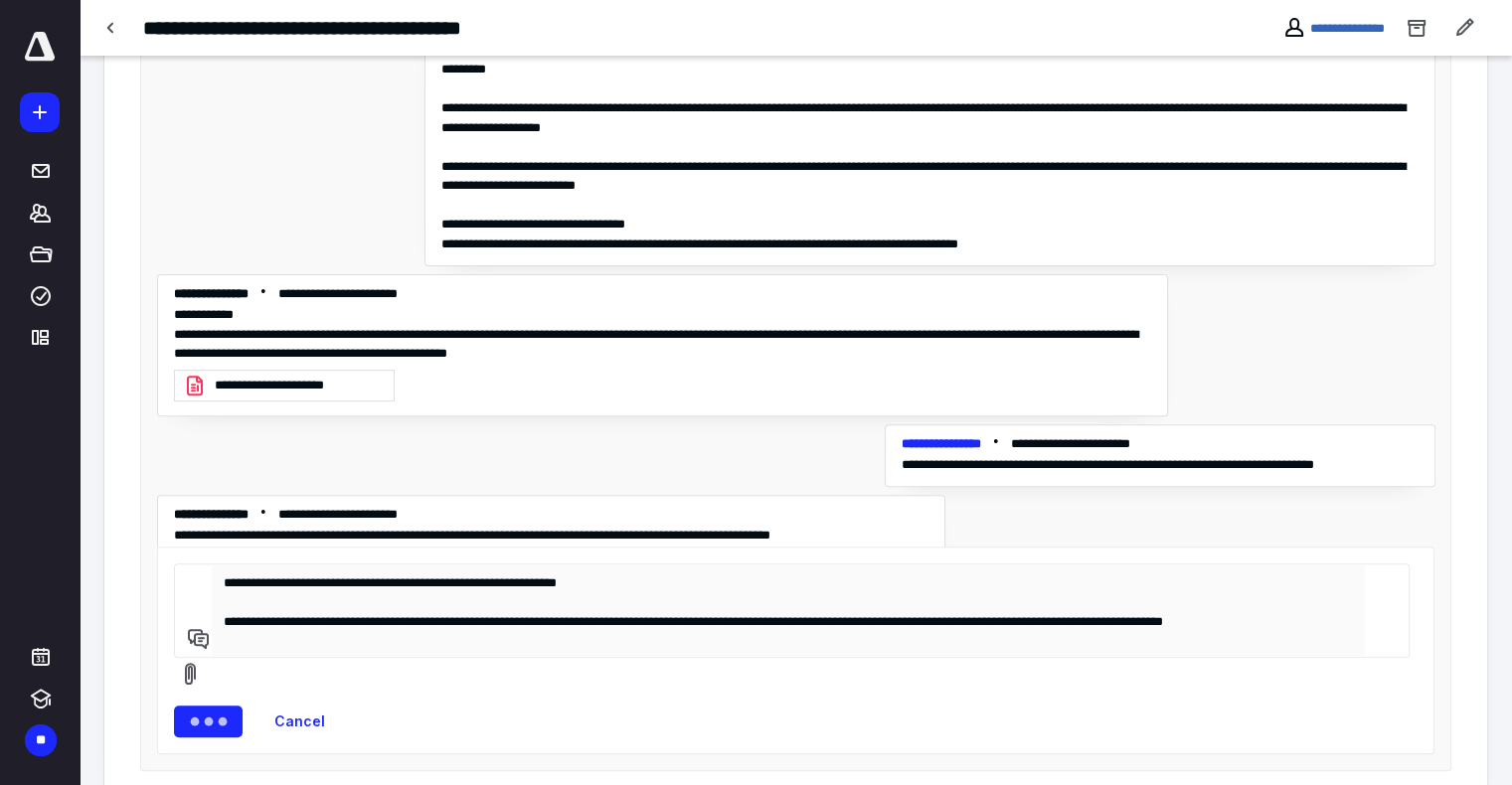 type 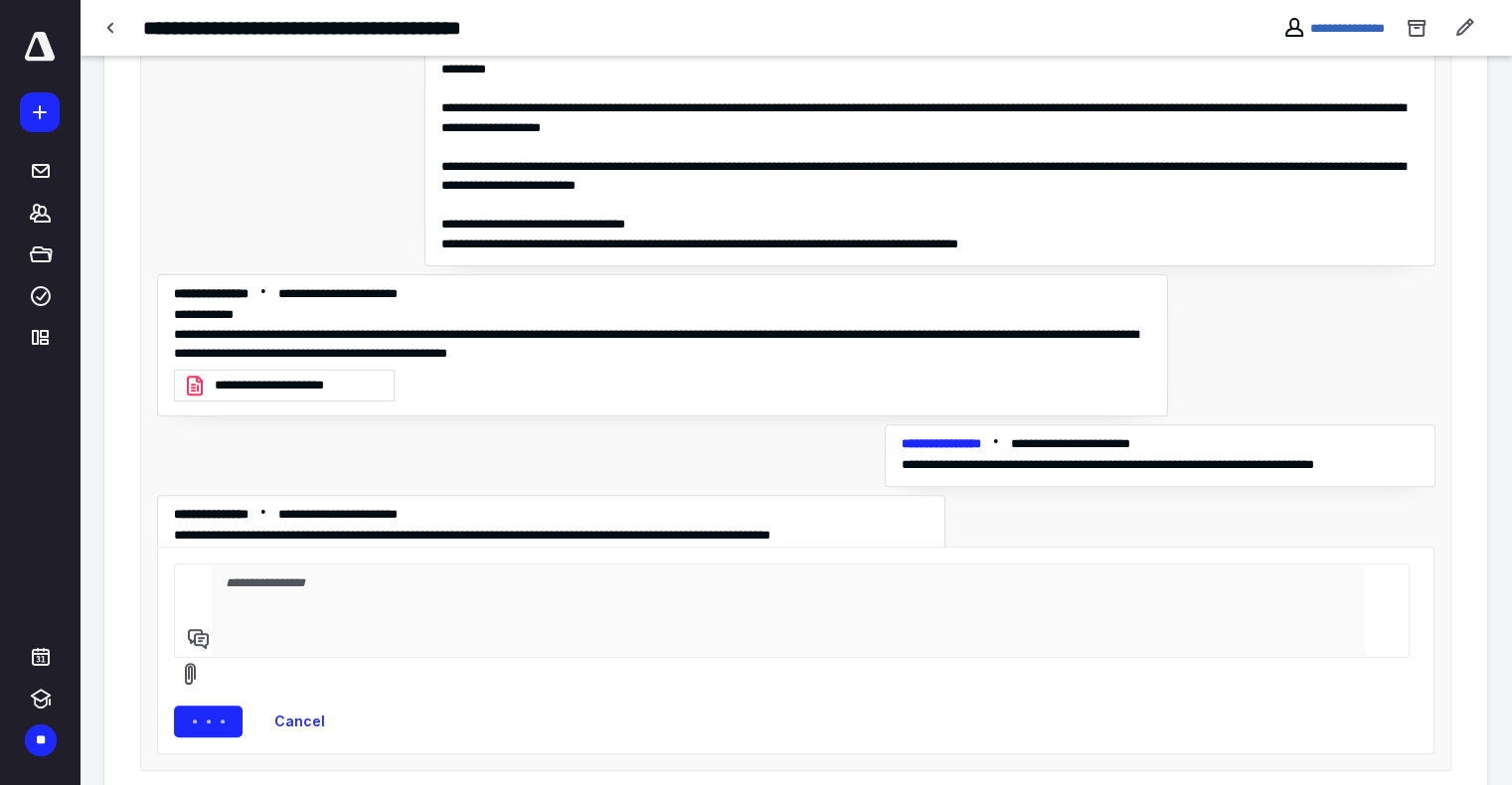 scroll, scrollTop: 473, scrollLeft: 0, axis: vertical 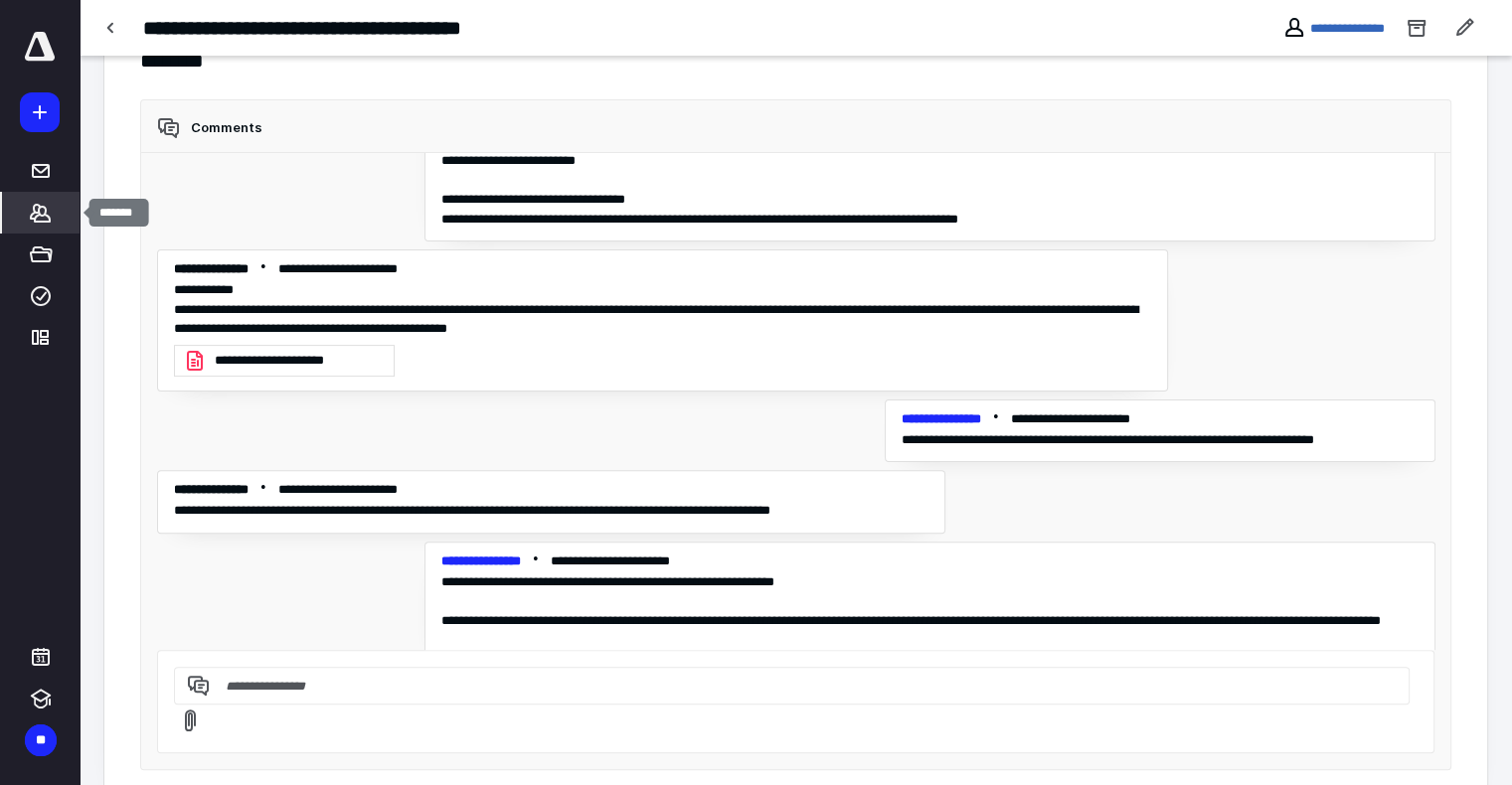 click 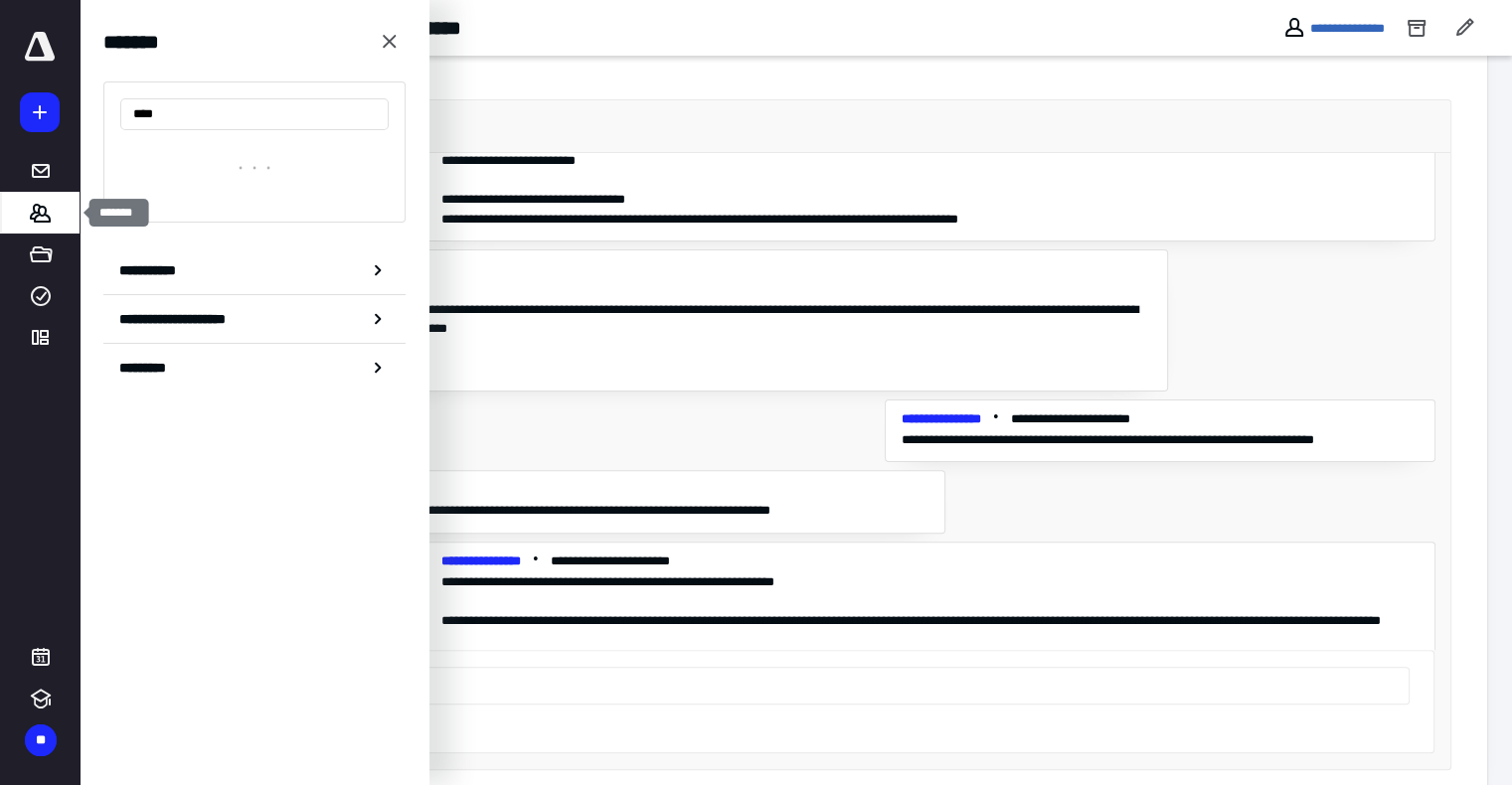 type on "*****" 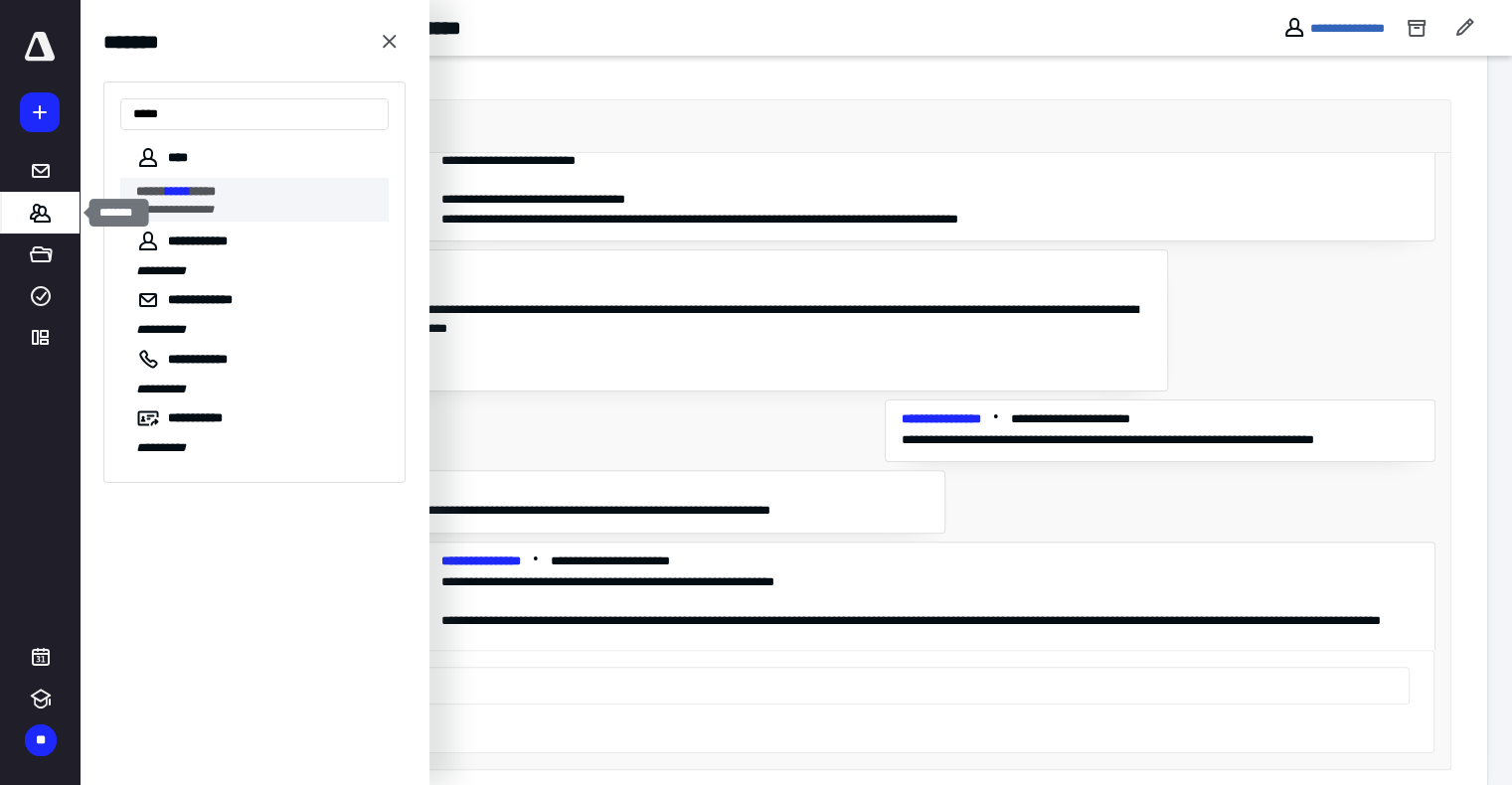 scroll, scrollTop: 0, scrollLeft: 0, axis: both 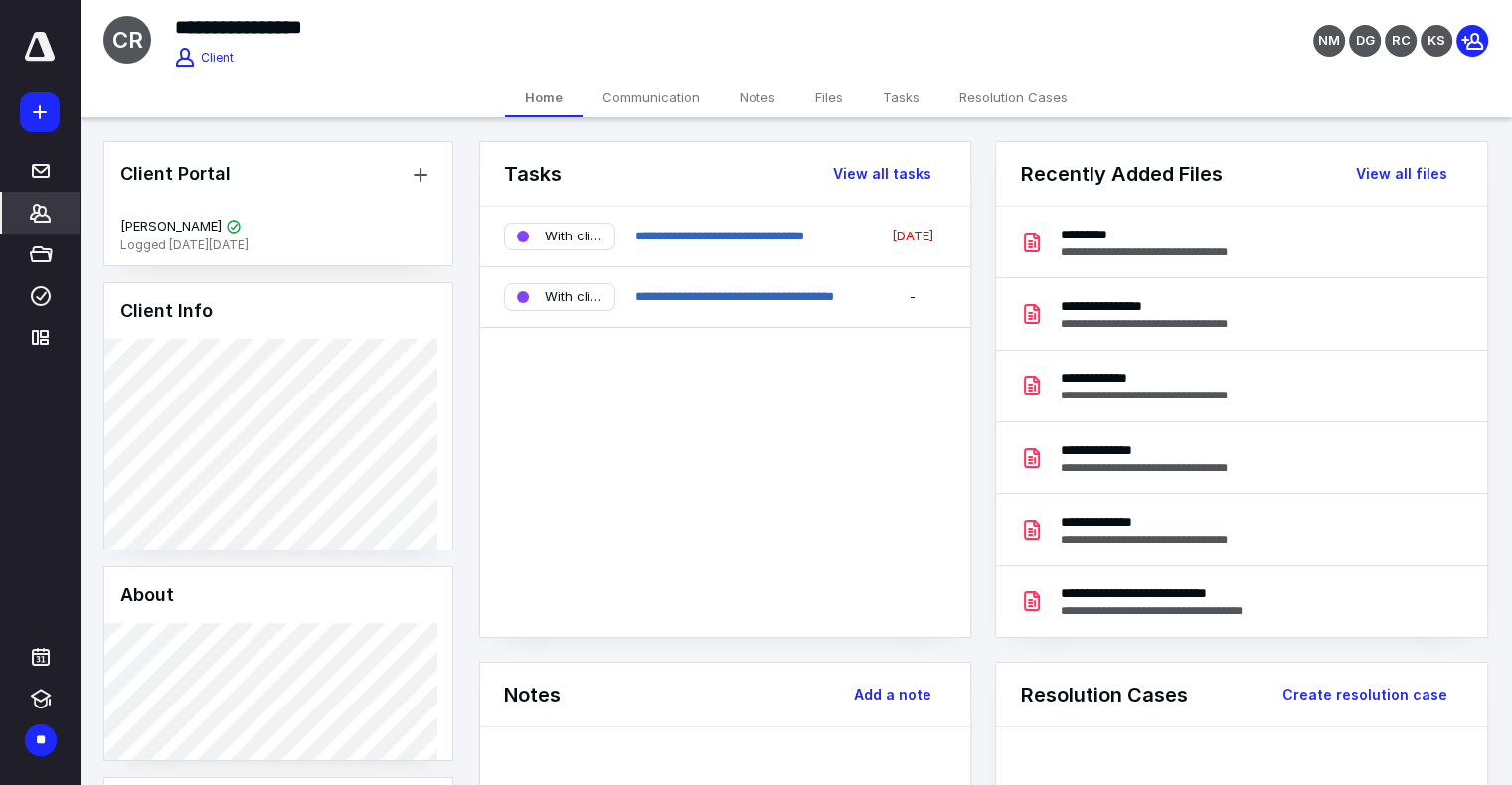 click on "Files" at bounding box center [829, 97] 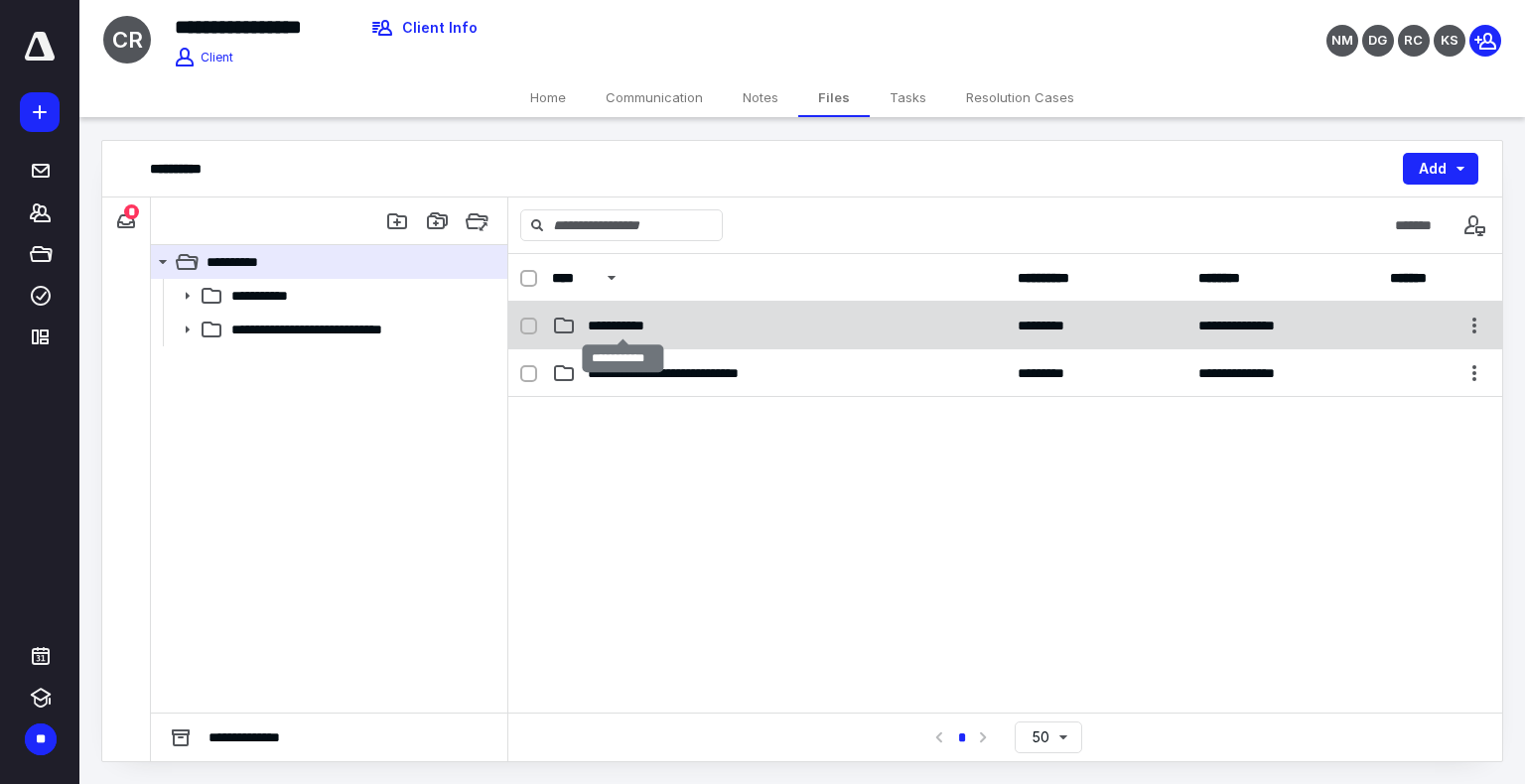 click on "**********" at bounding box center (623, 326) 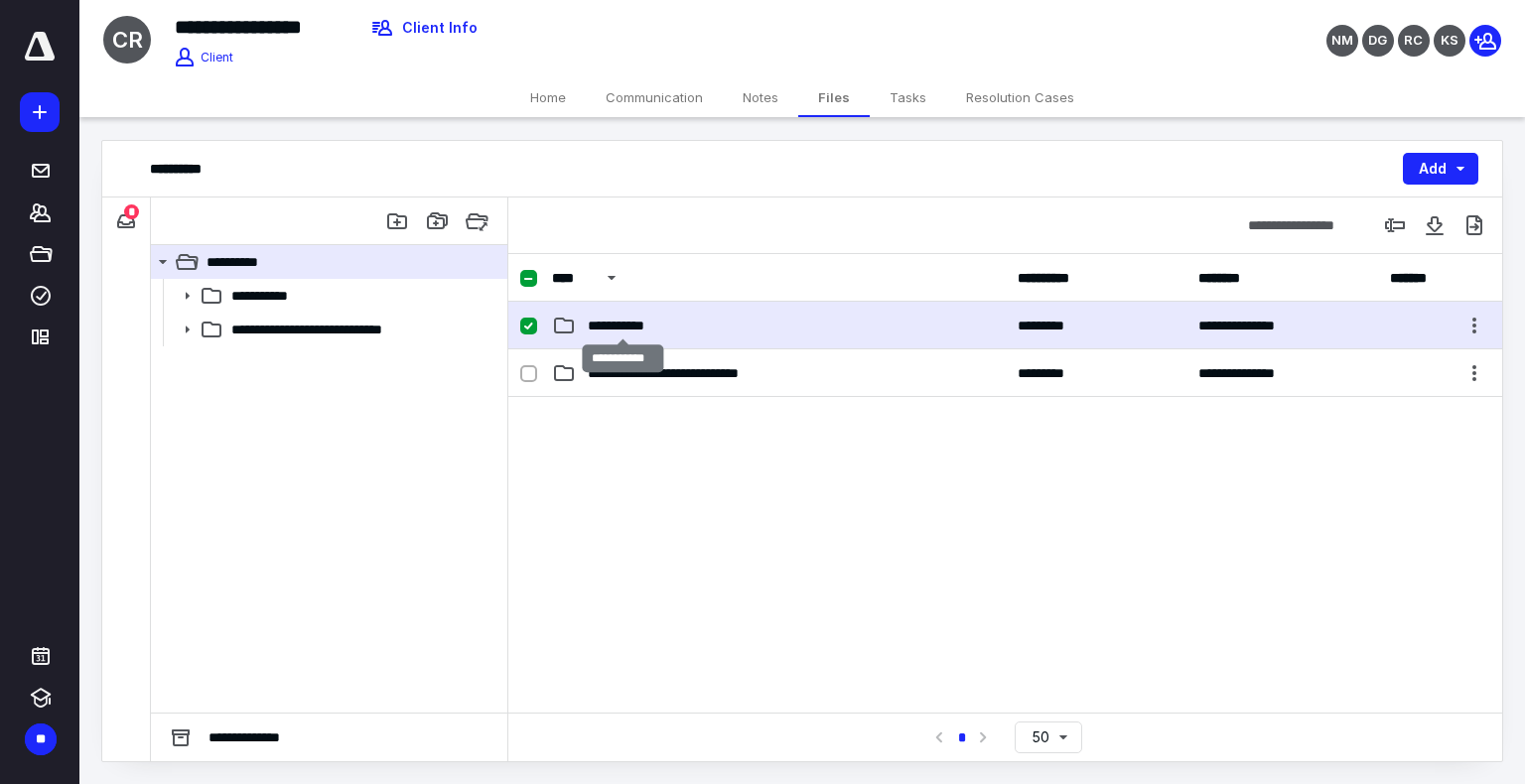 click on "**********" at bounding box center (623, 326) 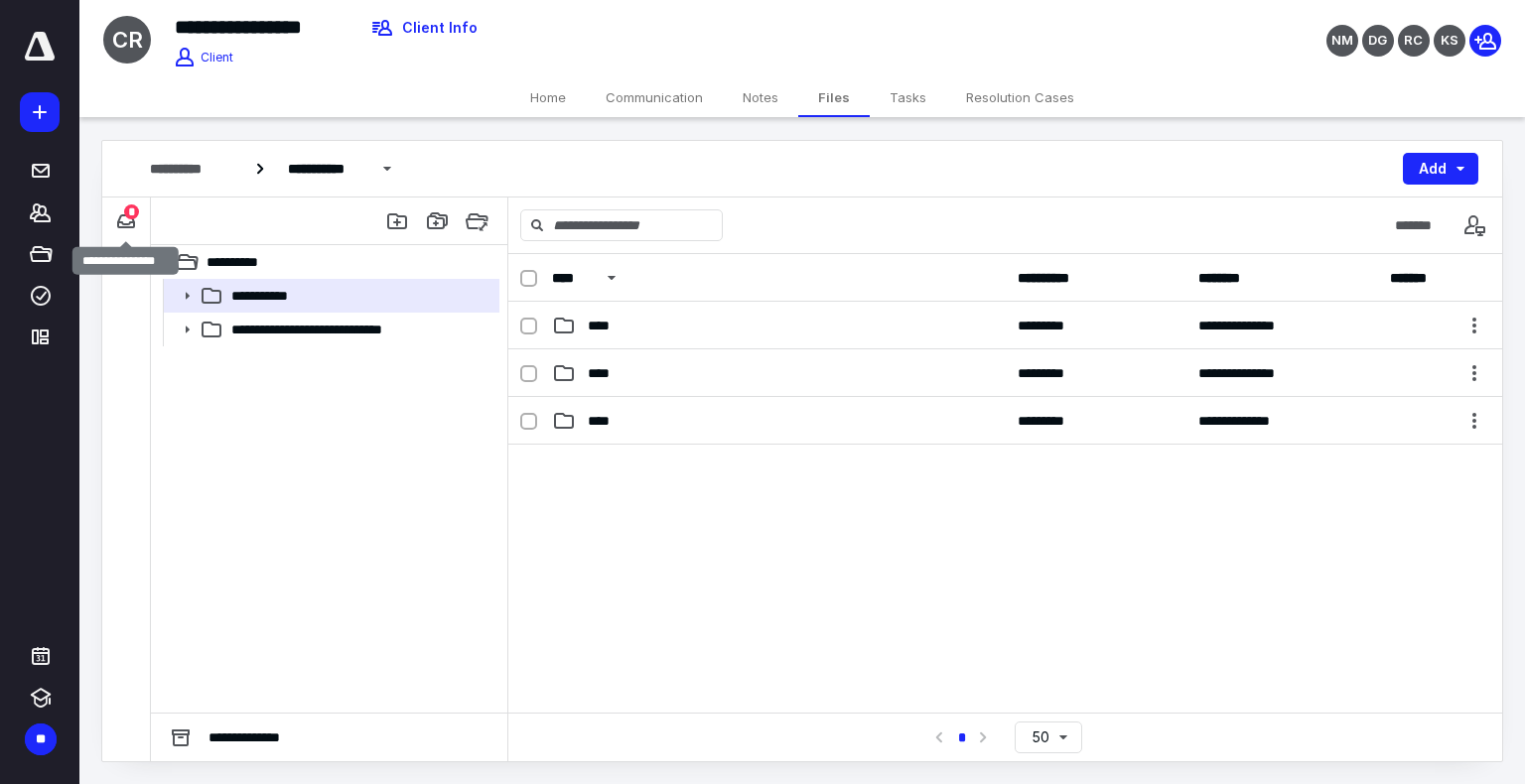 click on "*" at bounding box center [131, 211] 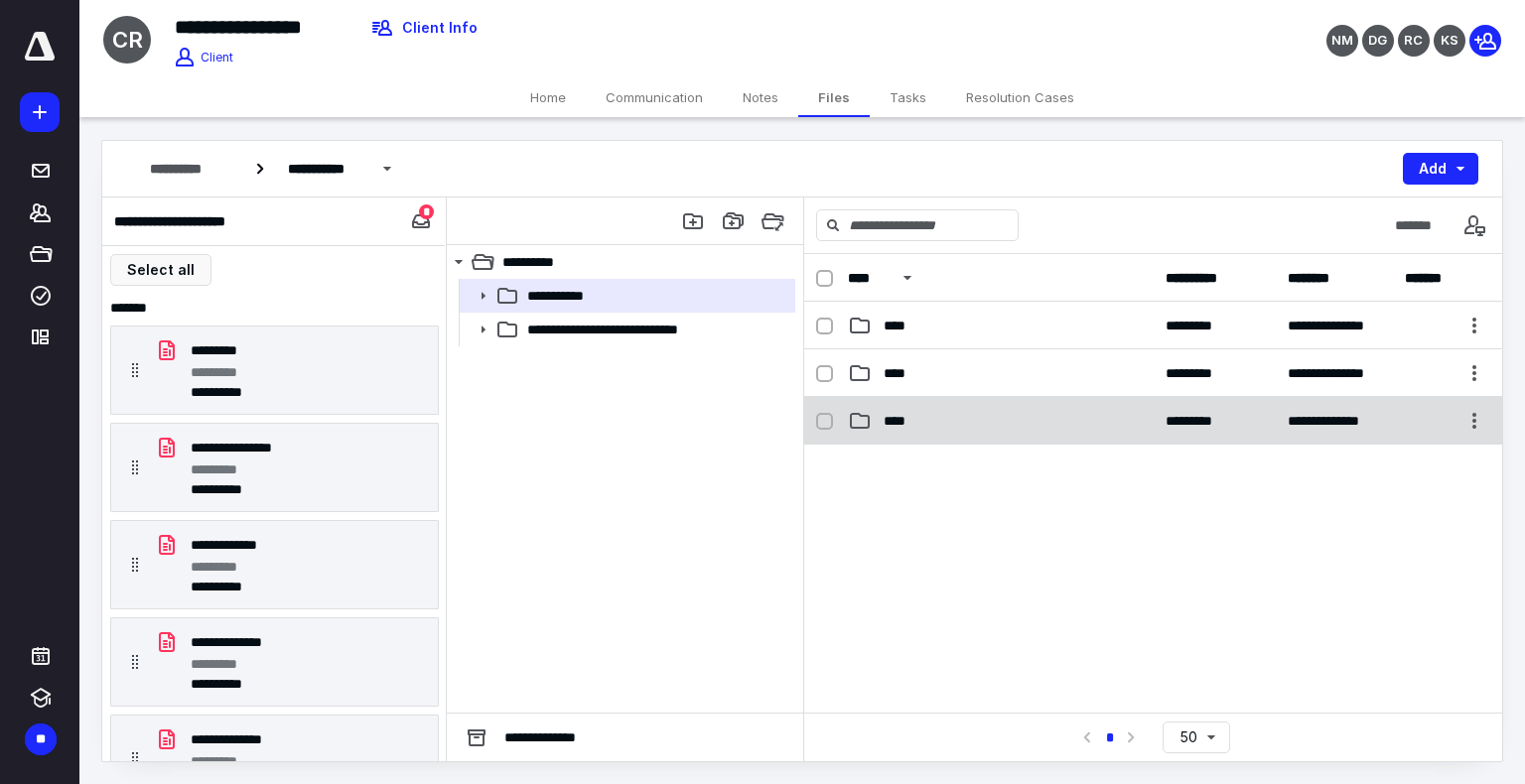 click on "****" at bounding box center (1001, 421) 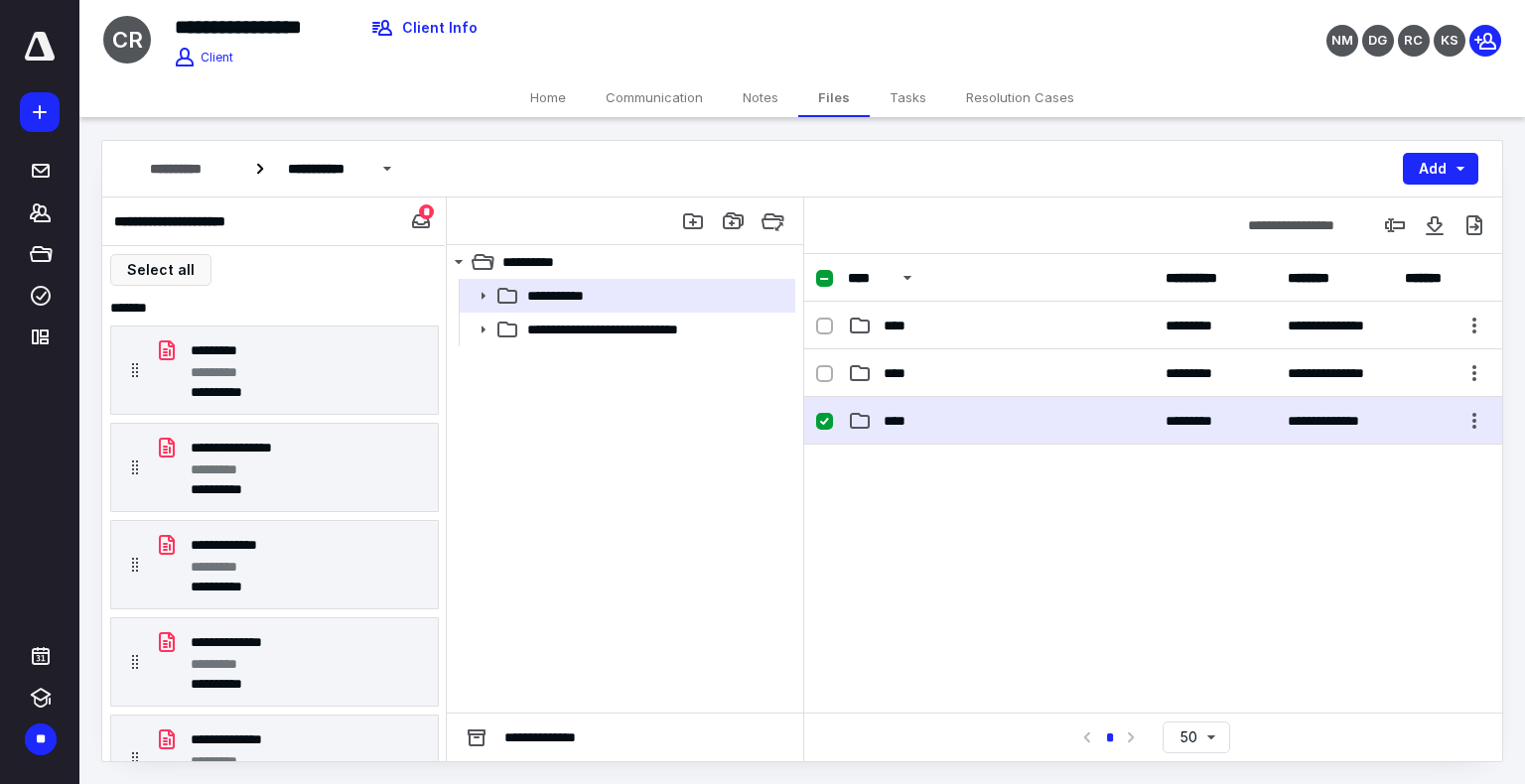 click on "****" at bounding box center (1001, 421) 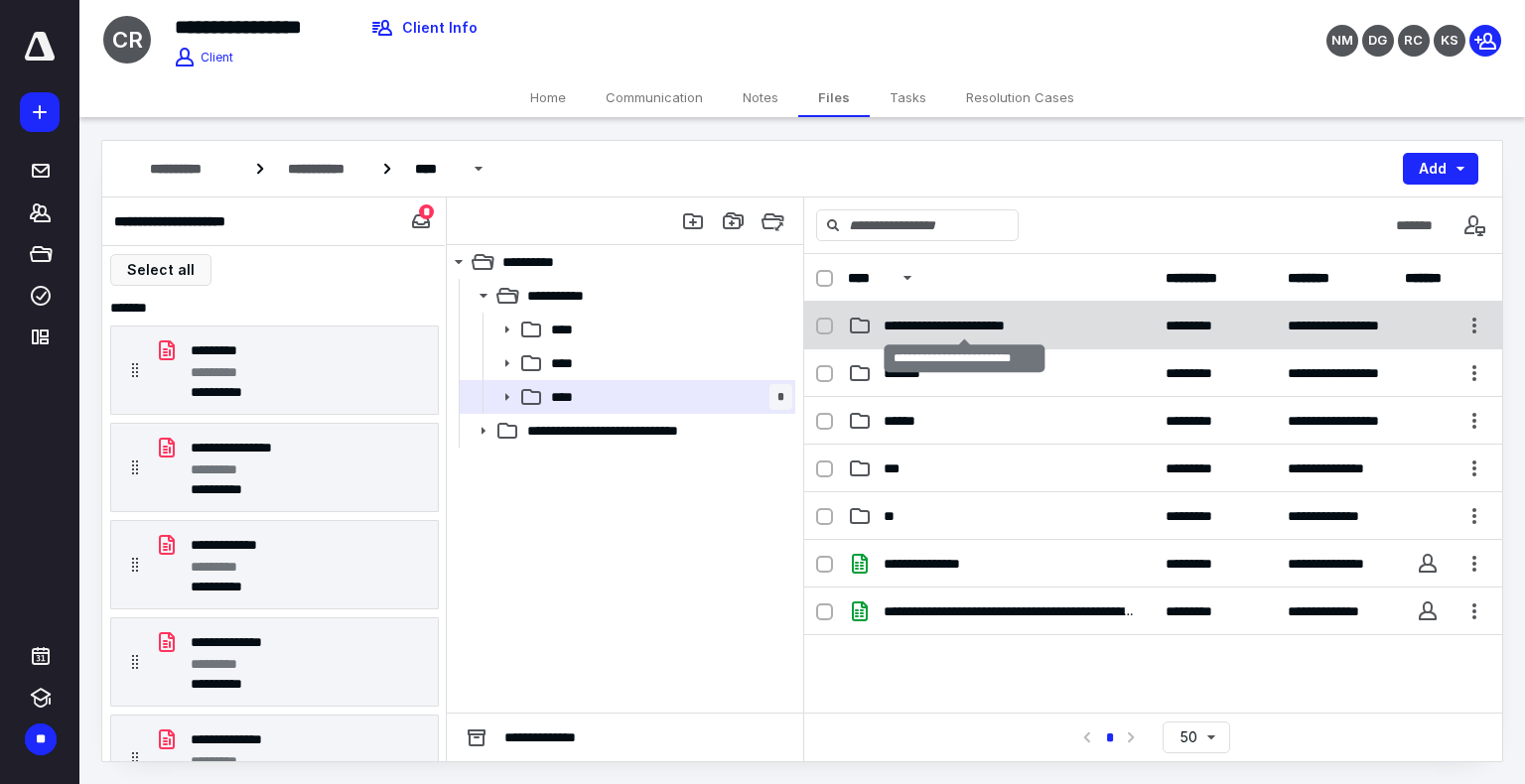 click on "**********" at bounding box center [965, 326] 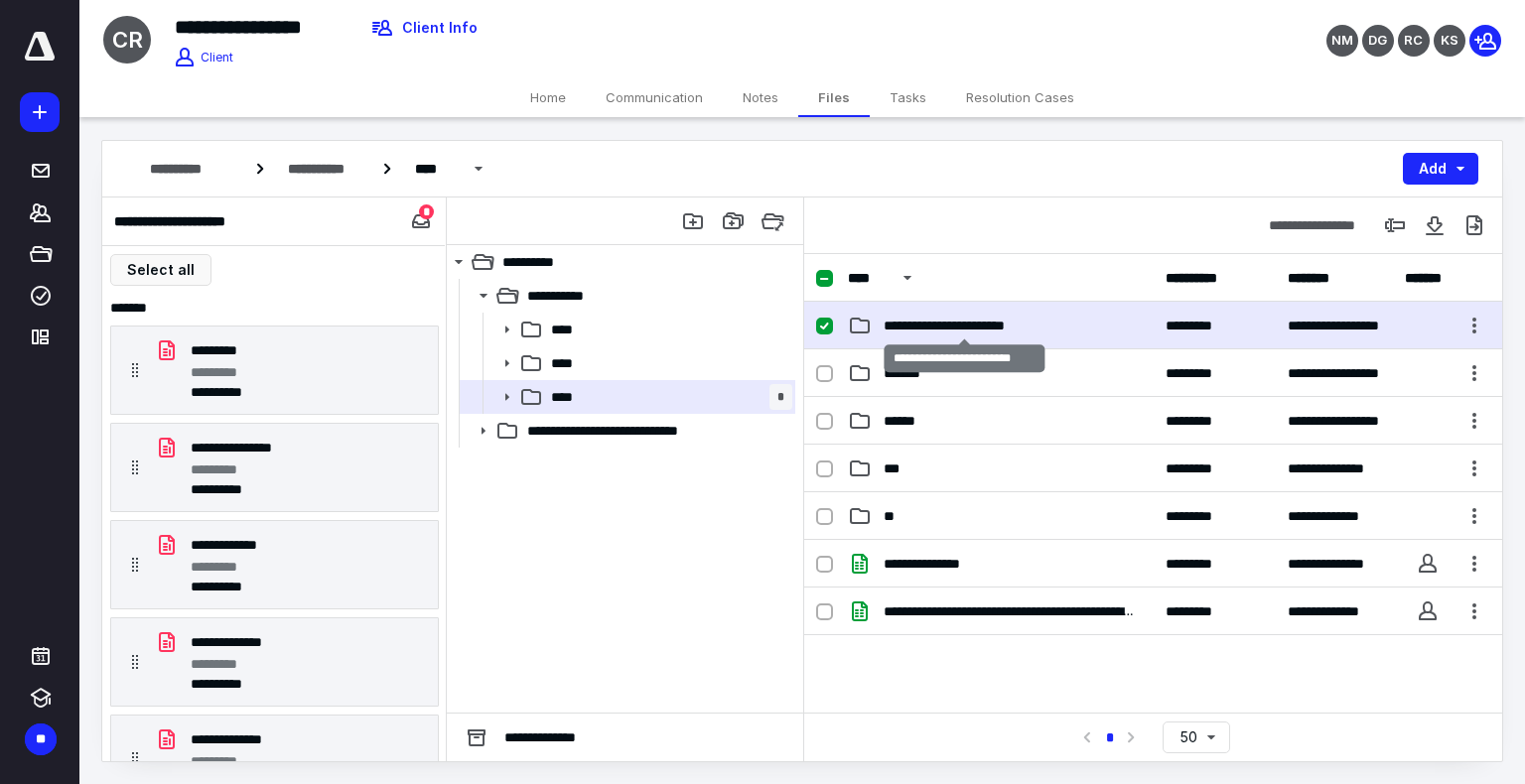 click on "**********" at bounding box center (965, 326) 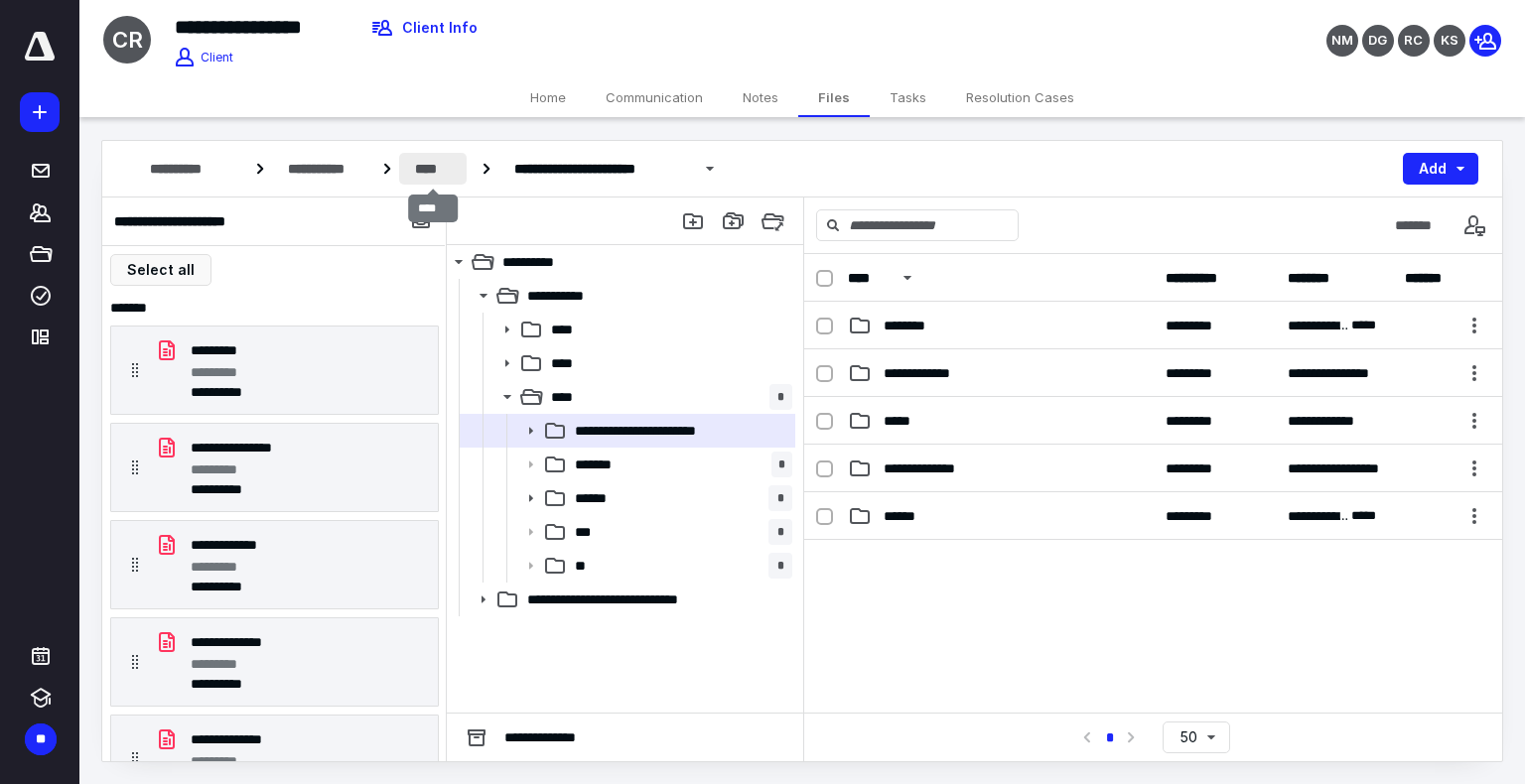 click on "****" at bounding box center (433, 169) 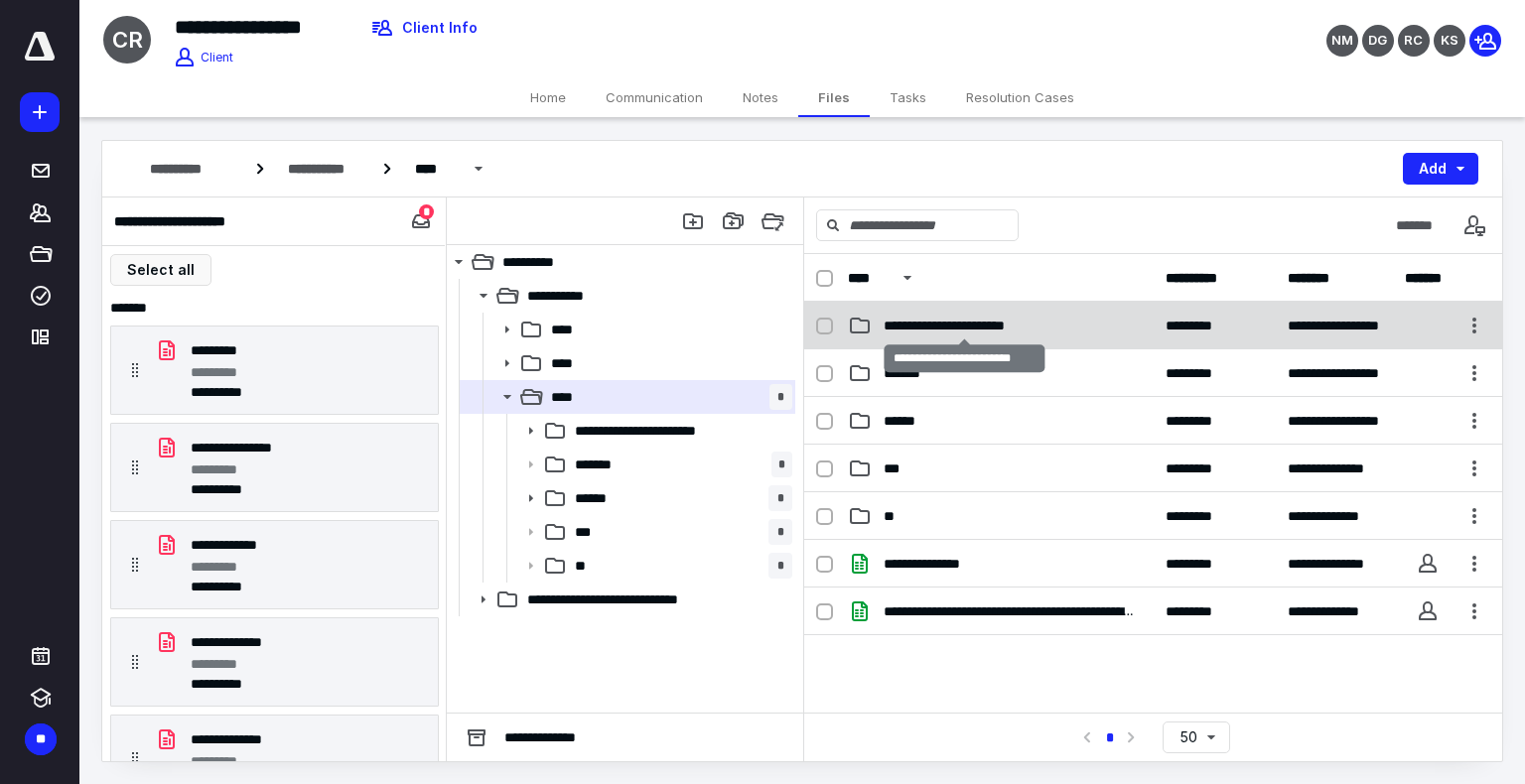click on "**********" at bounding box center (965, 326) 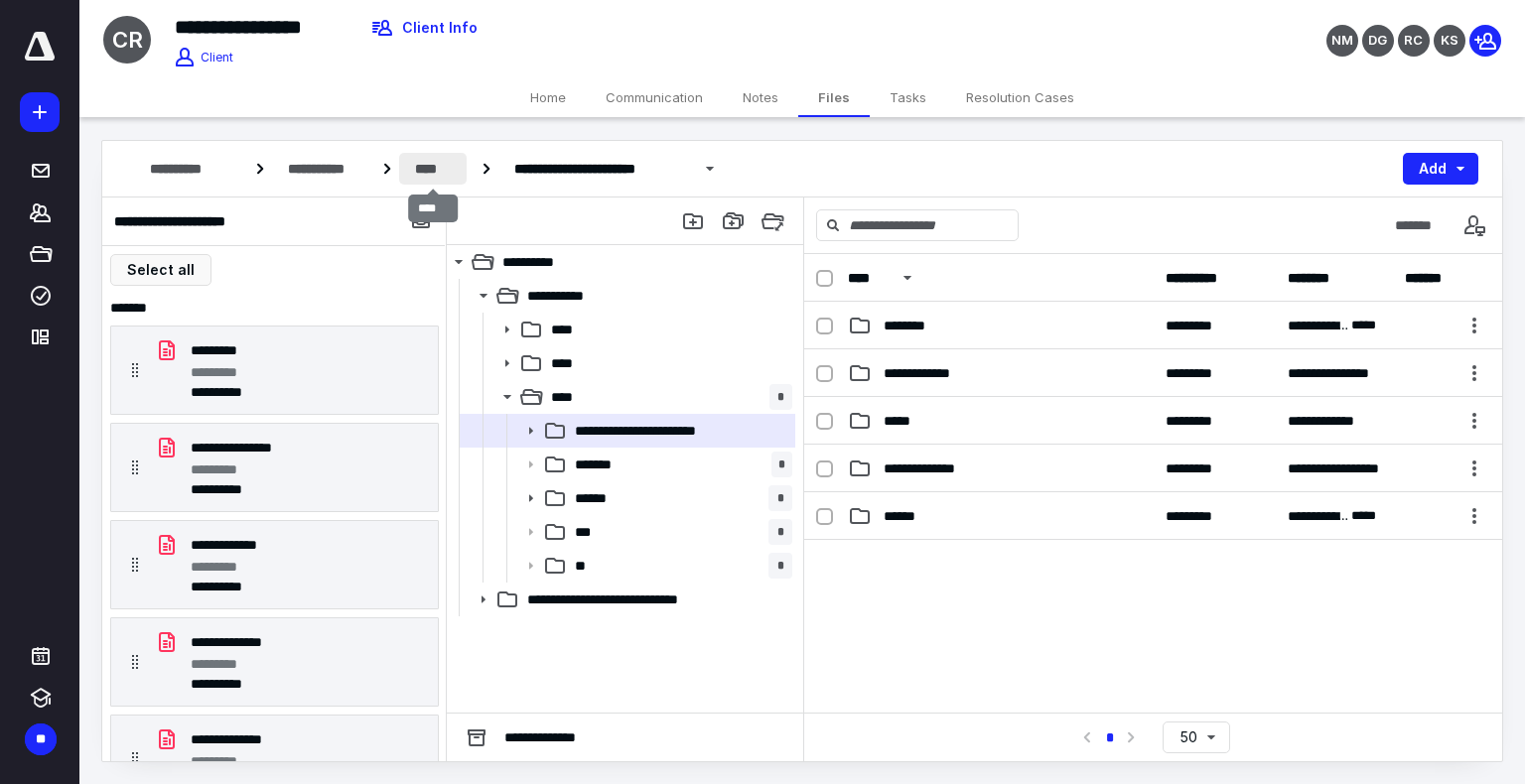 click on "****" at bounding box center (433, 169) 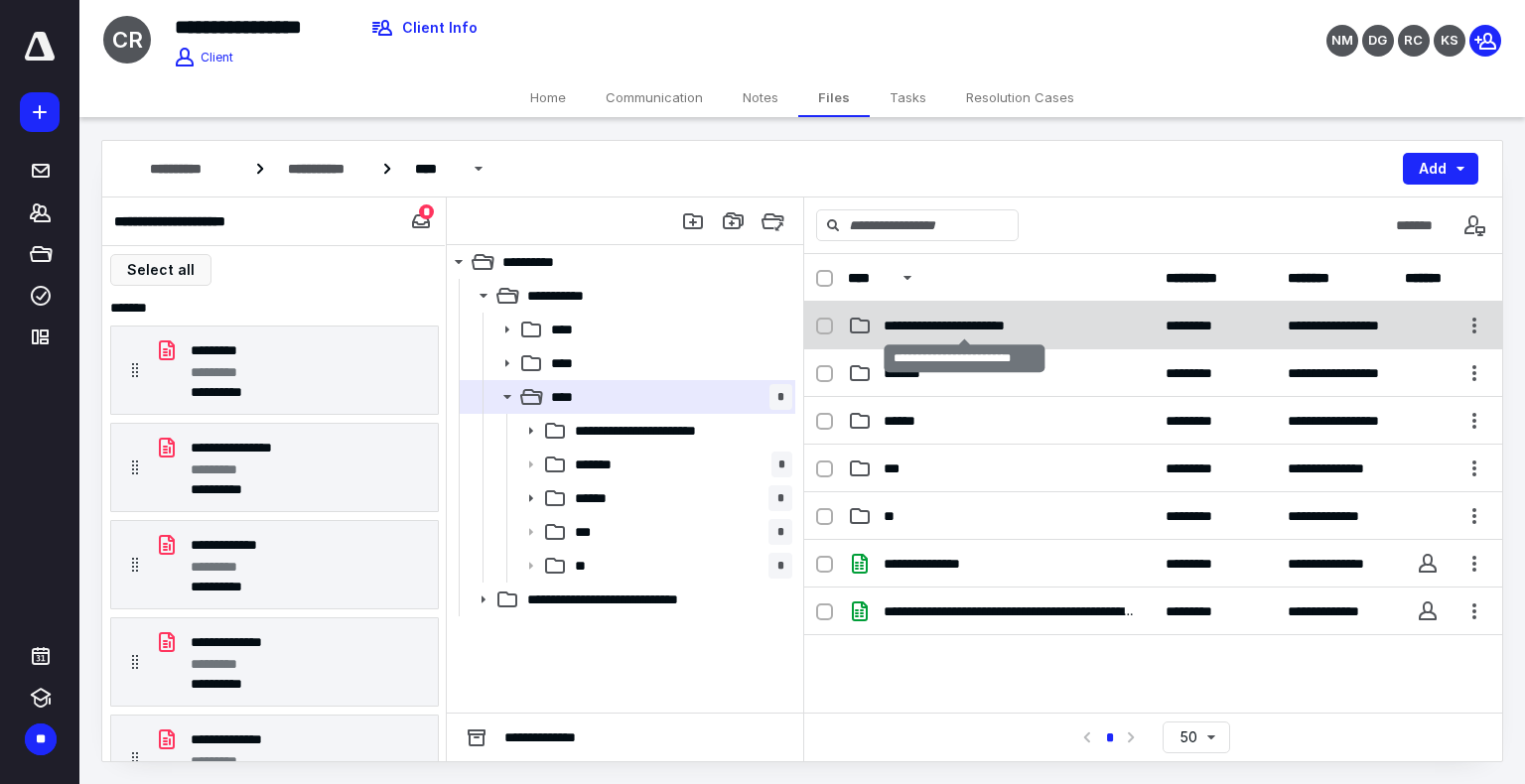 click on "**********" at bounding box center (965, 326) 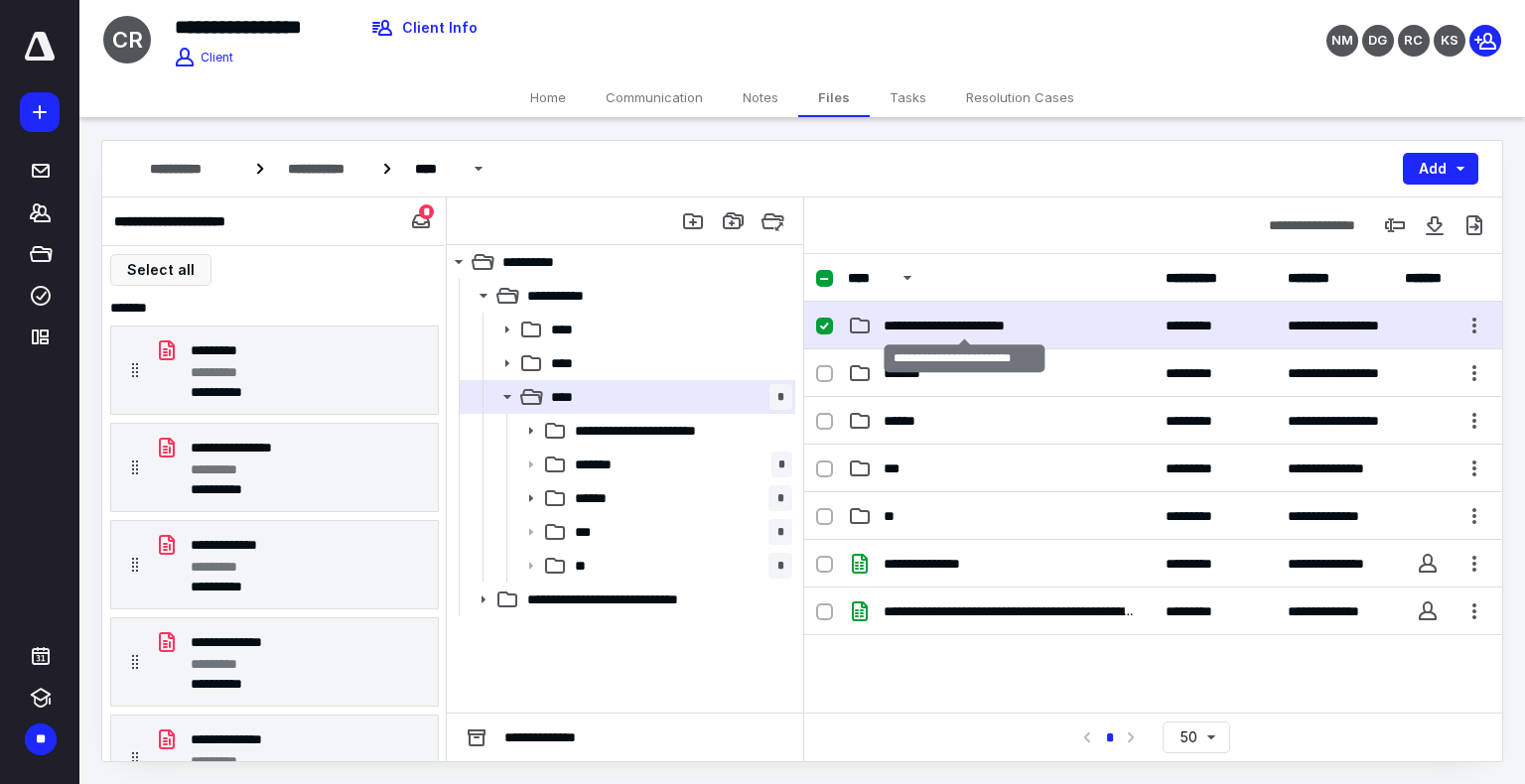 click on "**********" at bounding box center (965, 326) 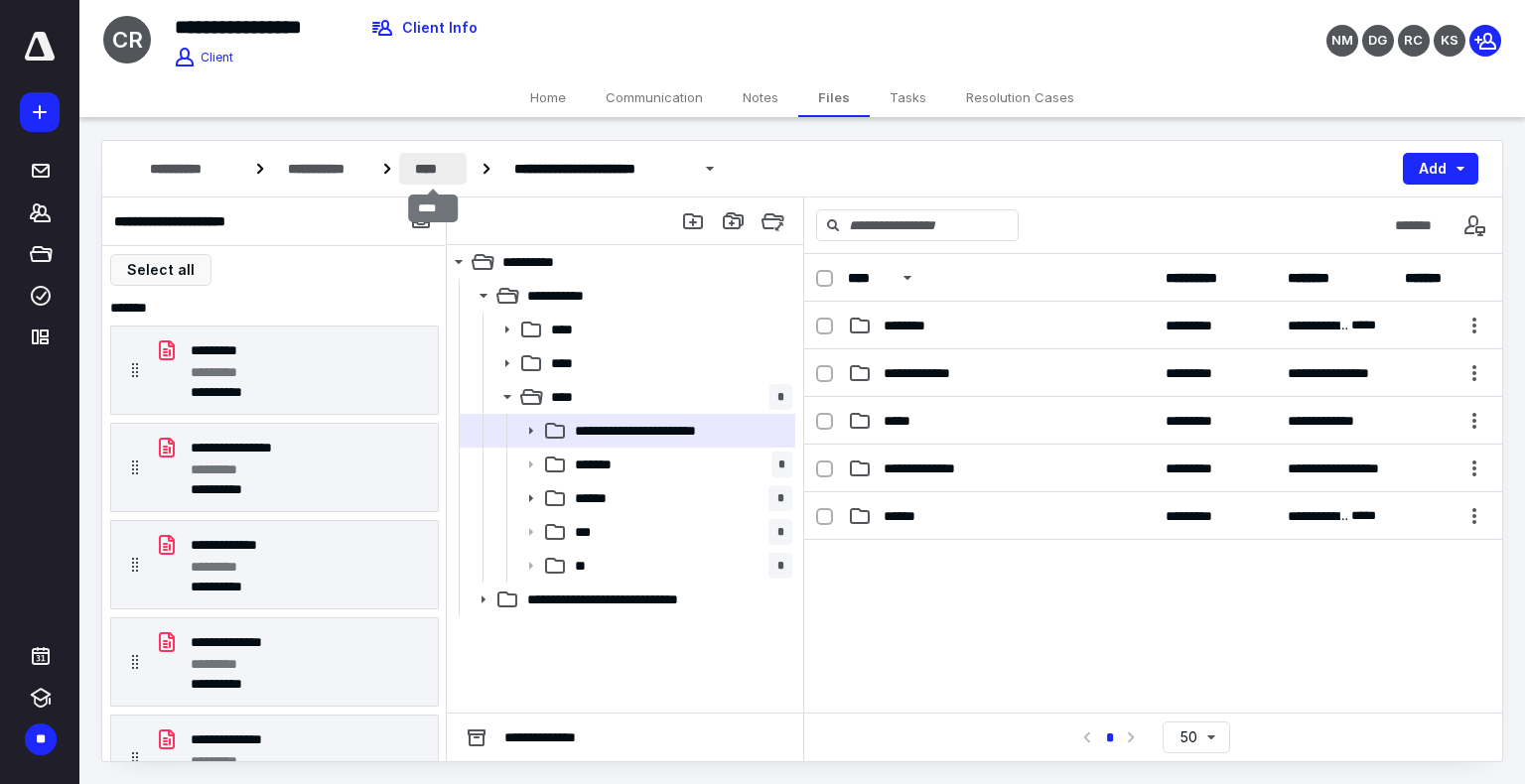 click on "****" at bounding box center [433, 169] 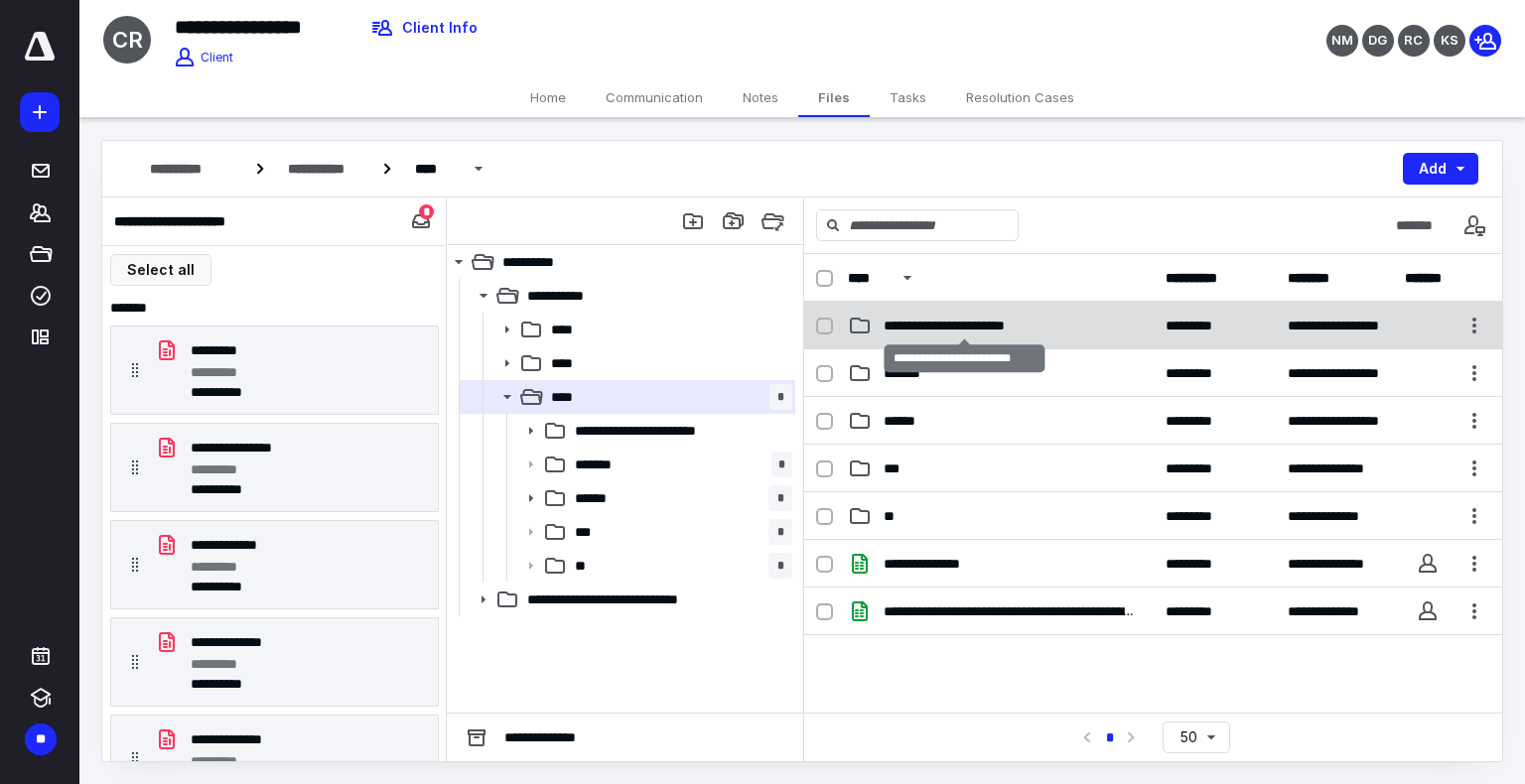 click on "**********" at bounding box center (965, 326) 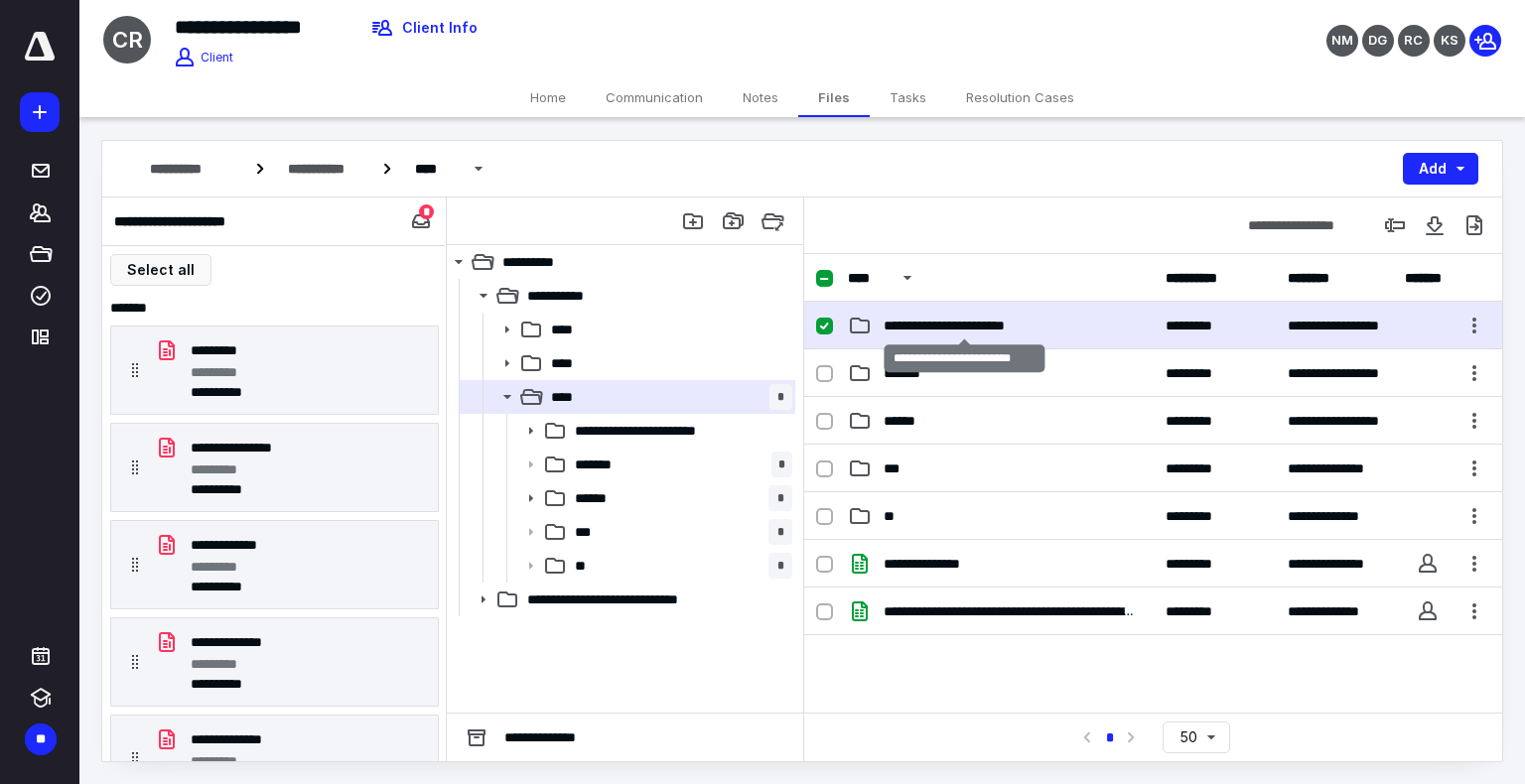 click on "**********" at bounding box center (965, 326) 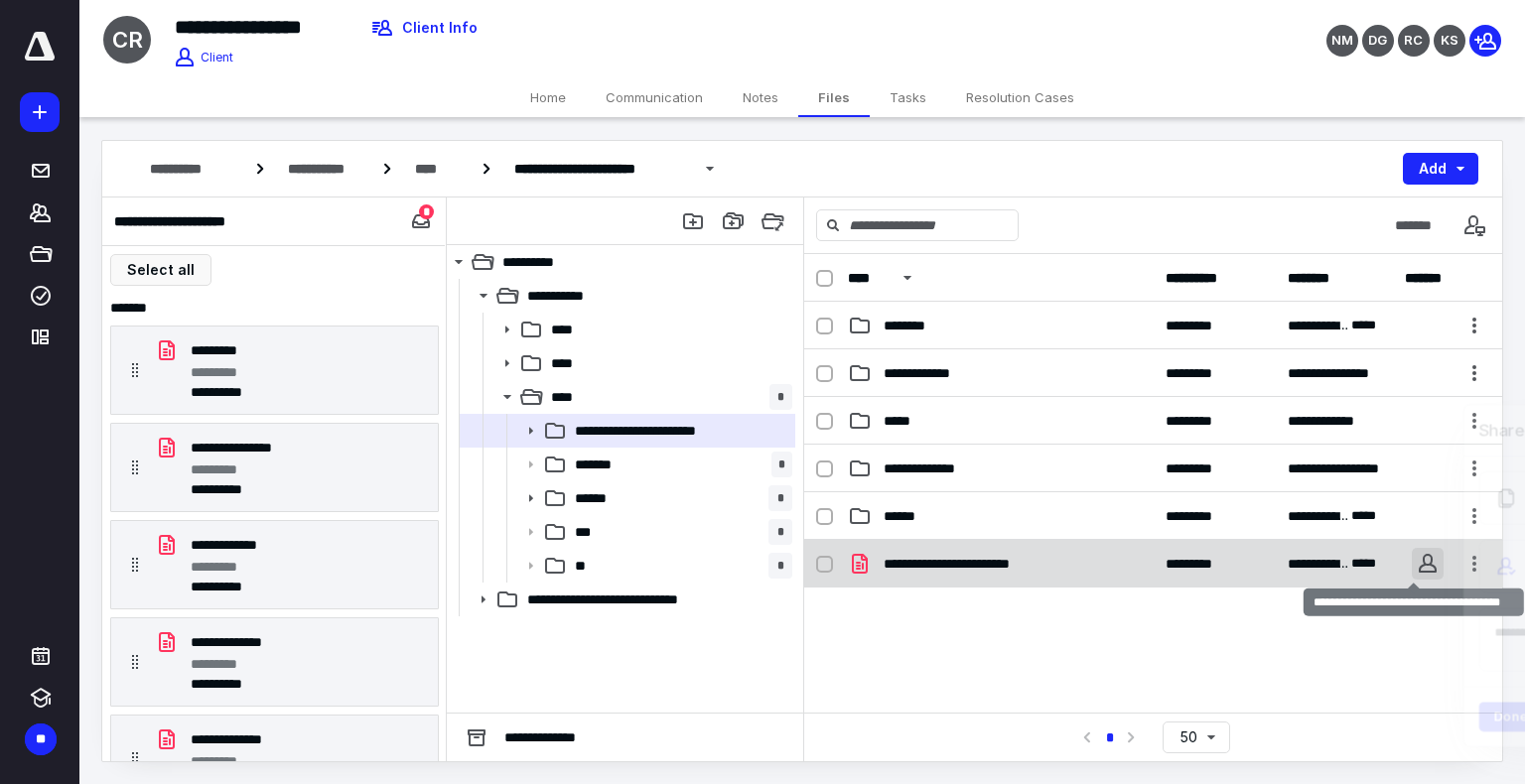 click on "**********" at bounding box center [762, 391] 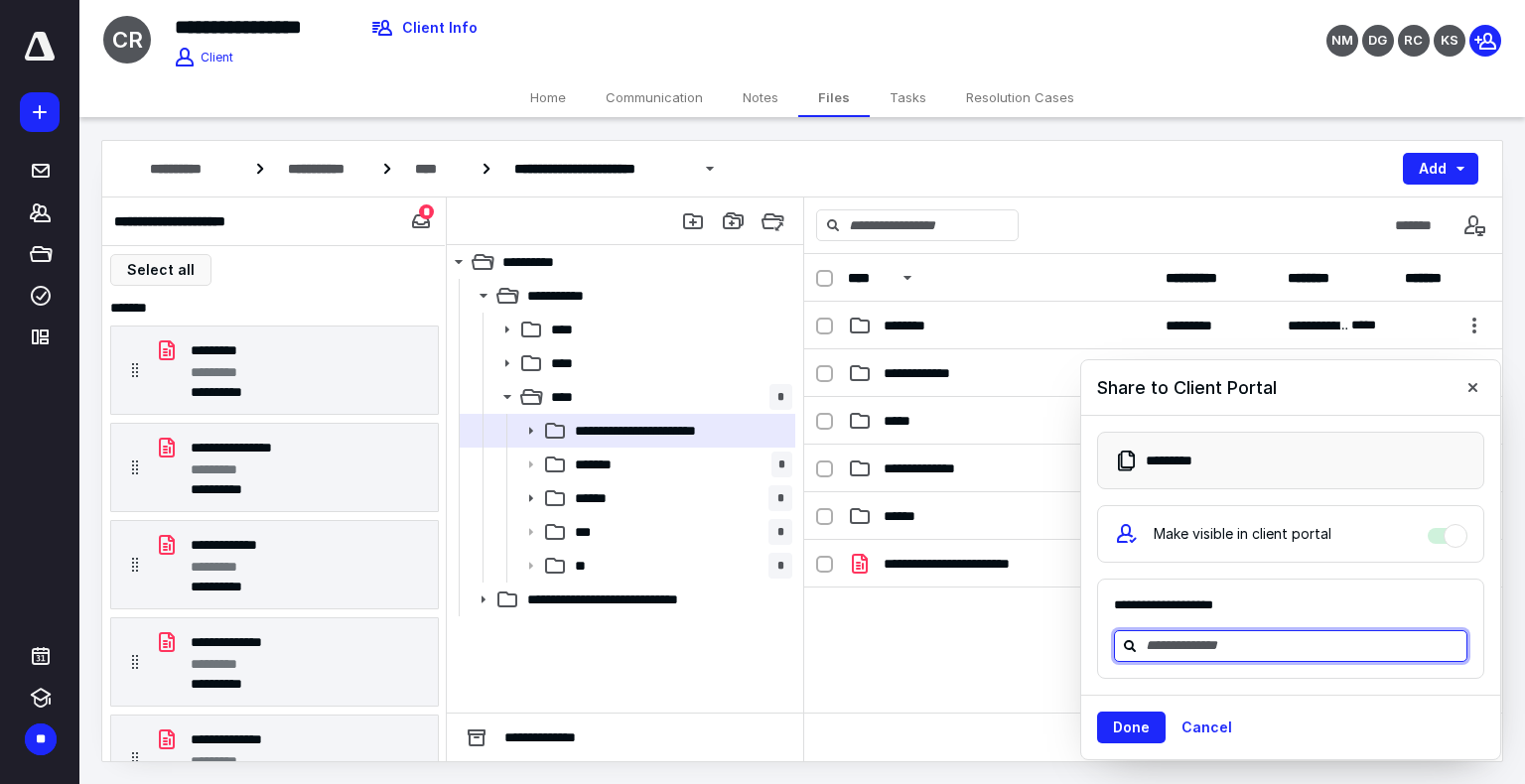 click at bounding box center [1303, 645] 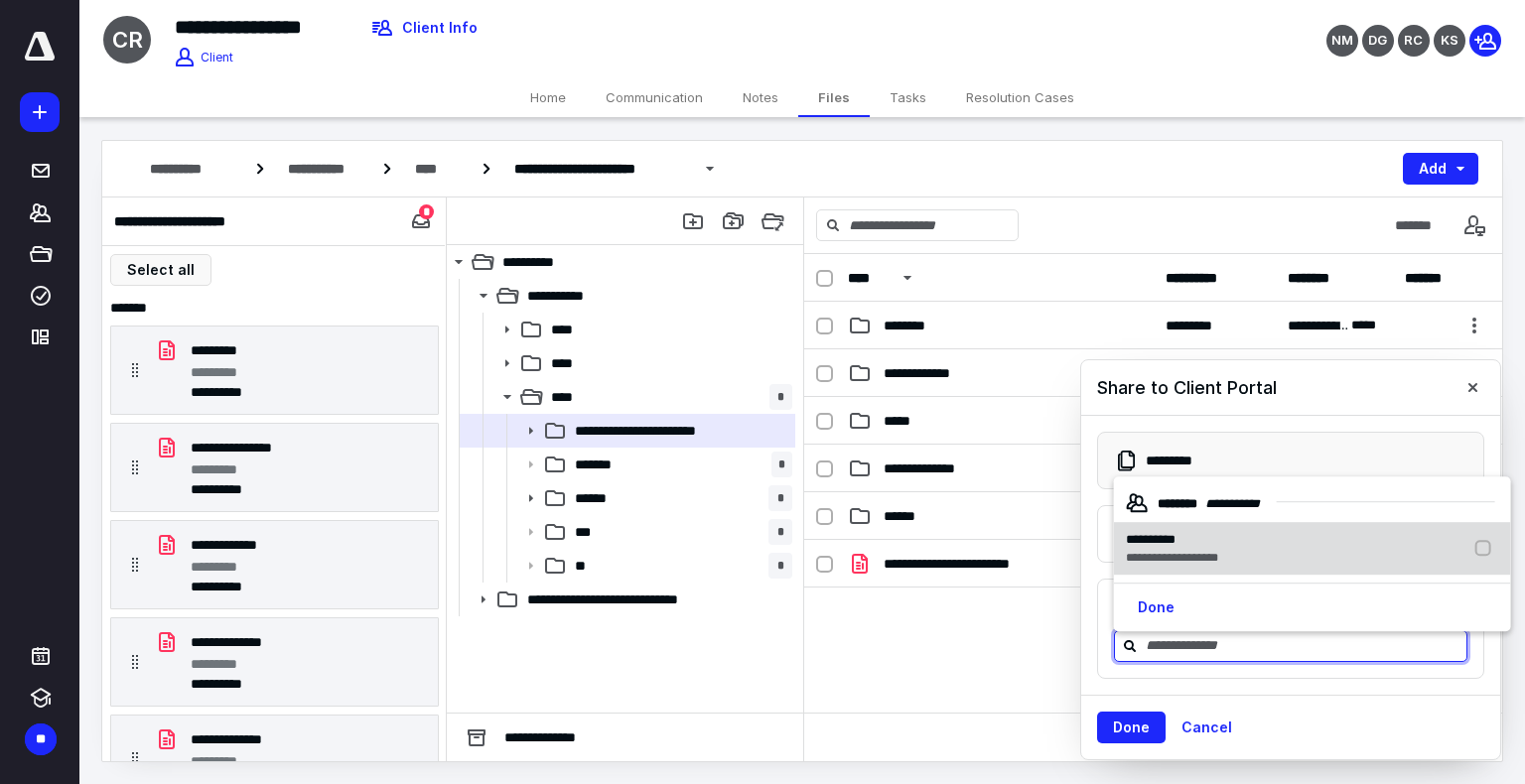 click on "**********" at bounding box center [1172, 540] 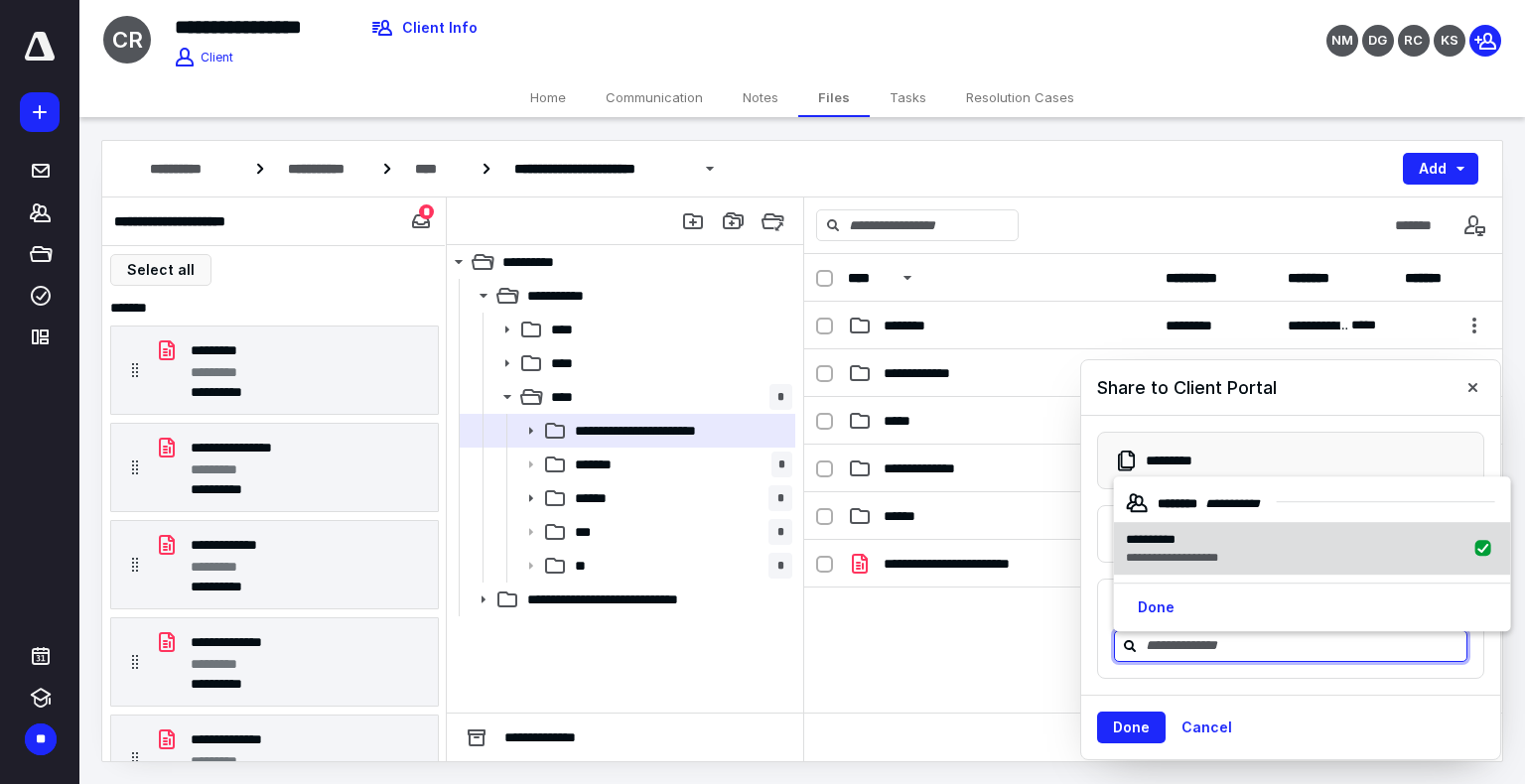 checkbox on "true" 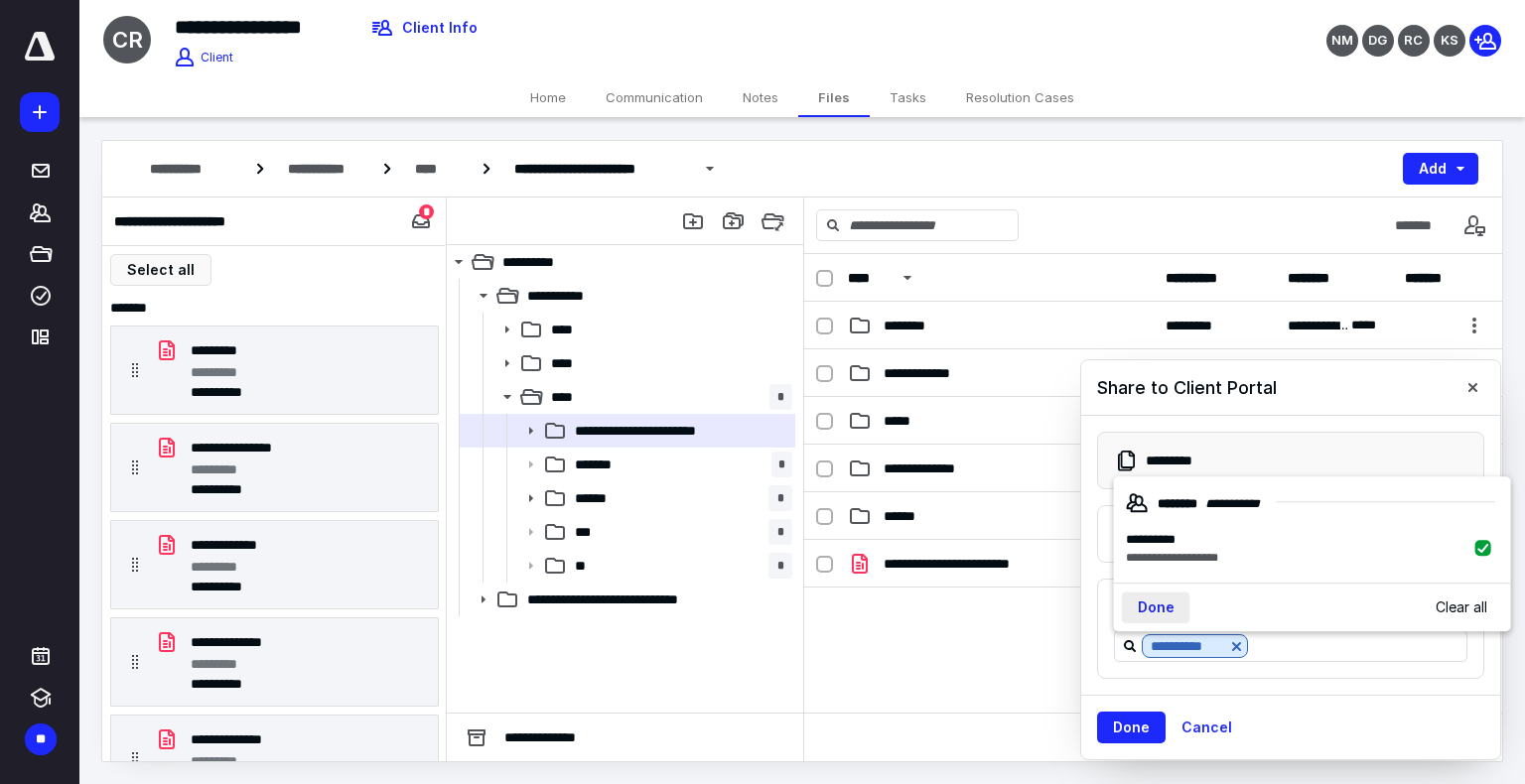 click on "Done" at bounding box center (1156, 608) 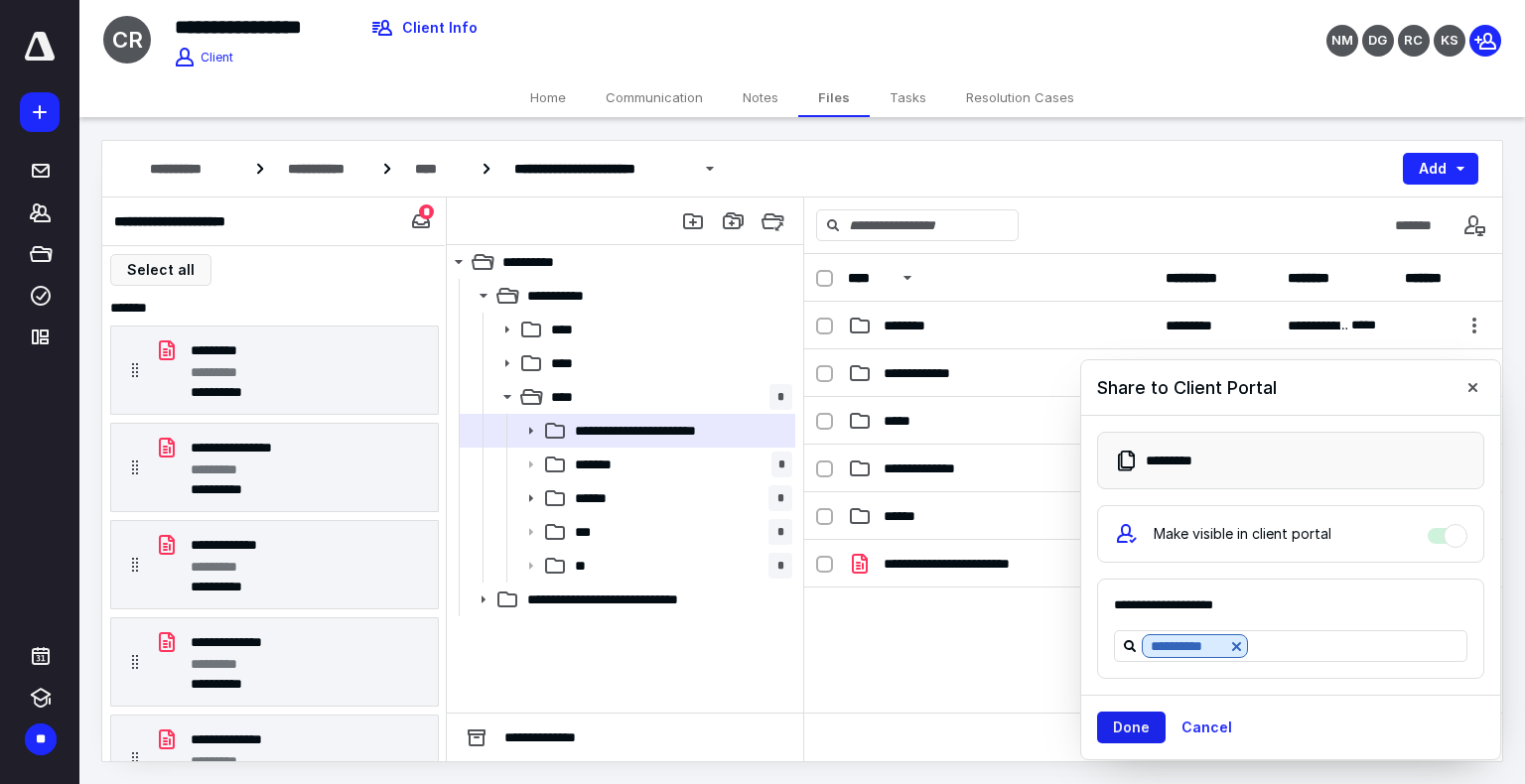 click on "Done" at bounding box center (1131, 727) 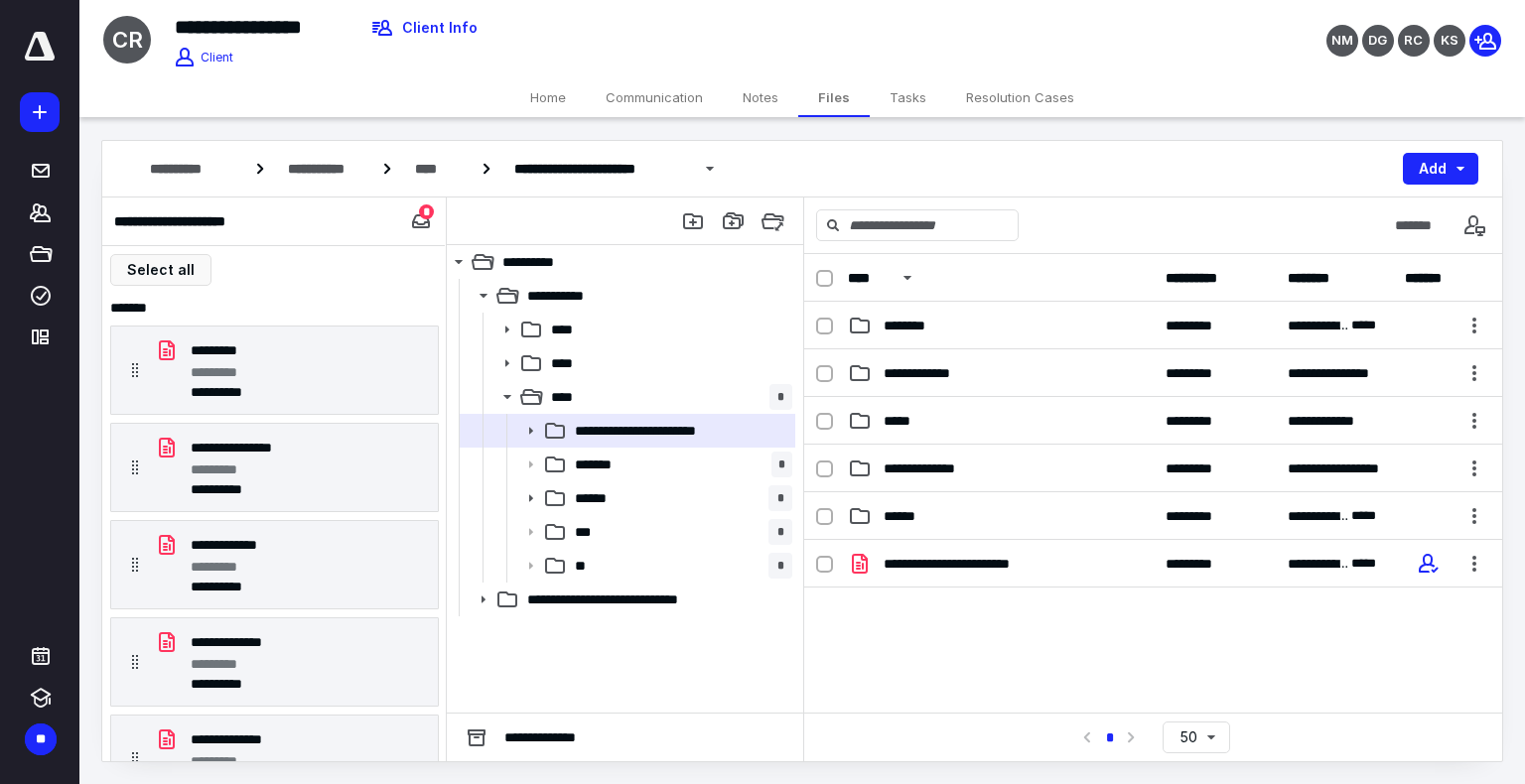 click on "Tasks" at bounding box center (907, 97) 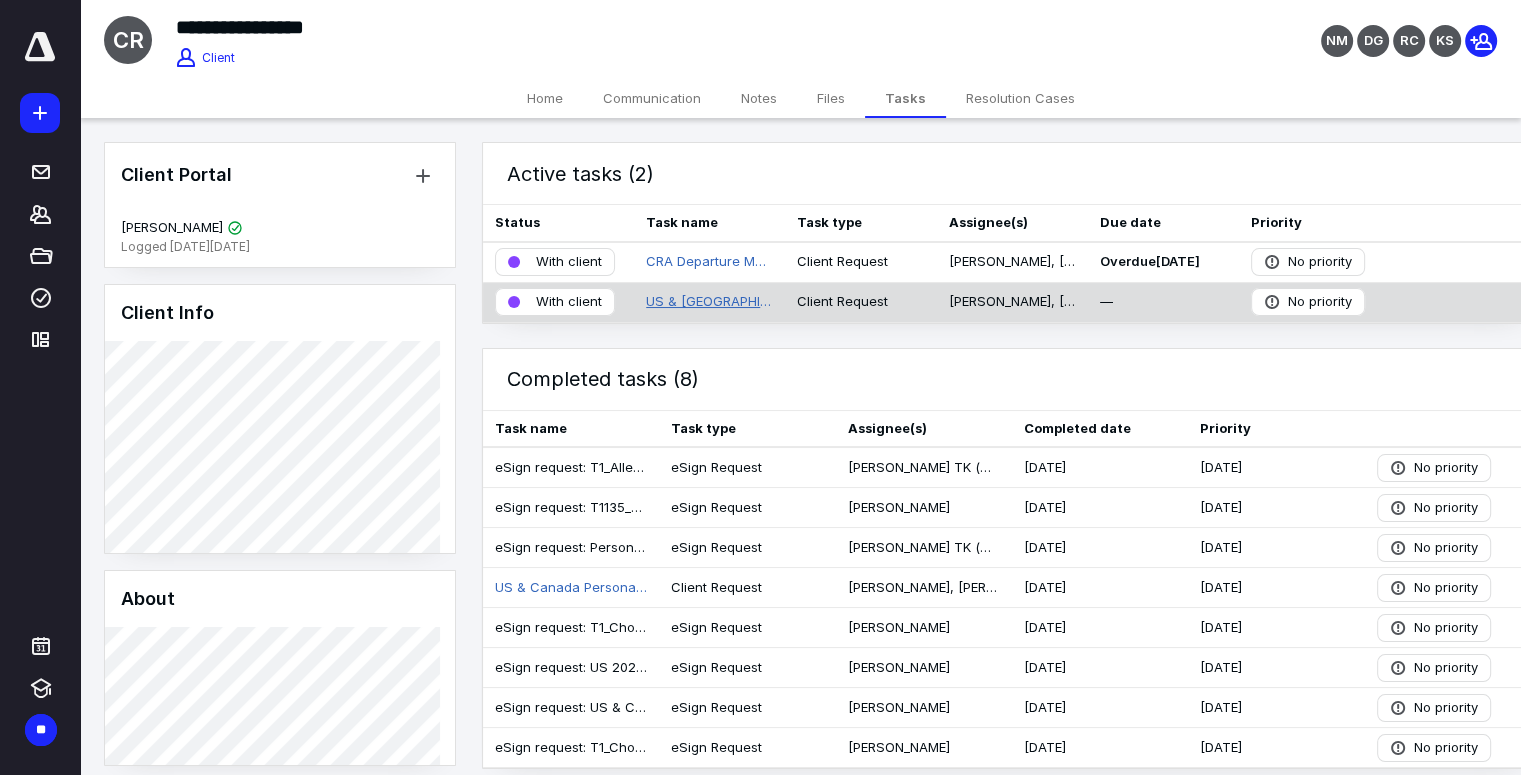 click on "US & [GEOGRAPHIC_DATA] Personal Tax Returns FY 2024" at bounding box center [709, 302] 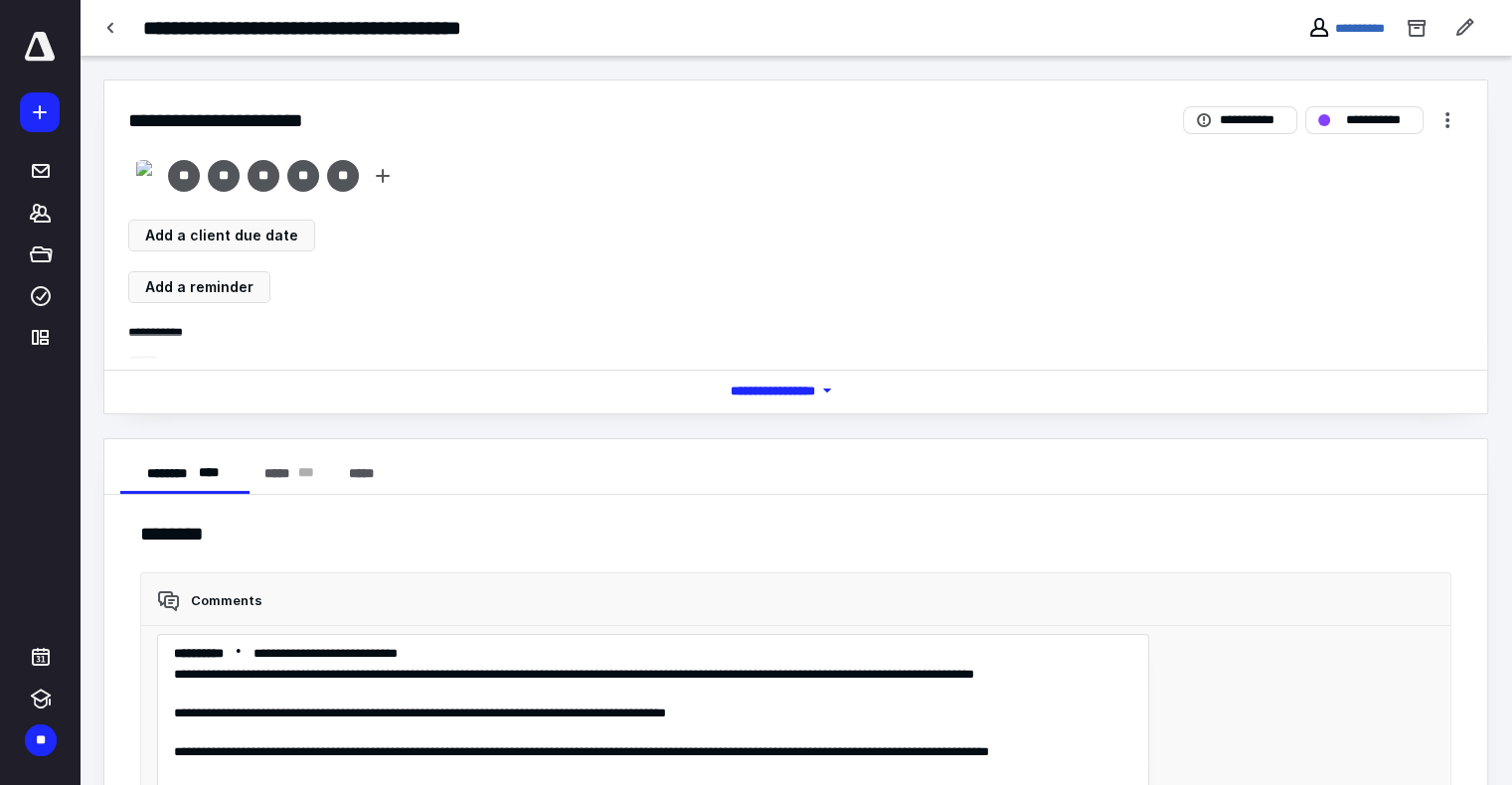 scroll, scrollTop: 5096, scrollLeft: 0, axis: vertical 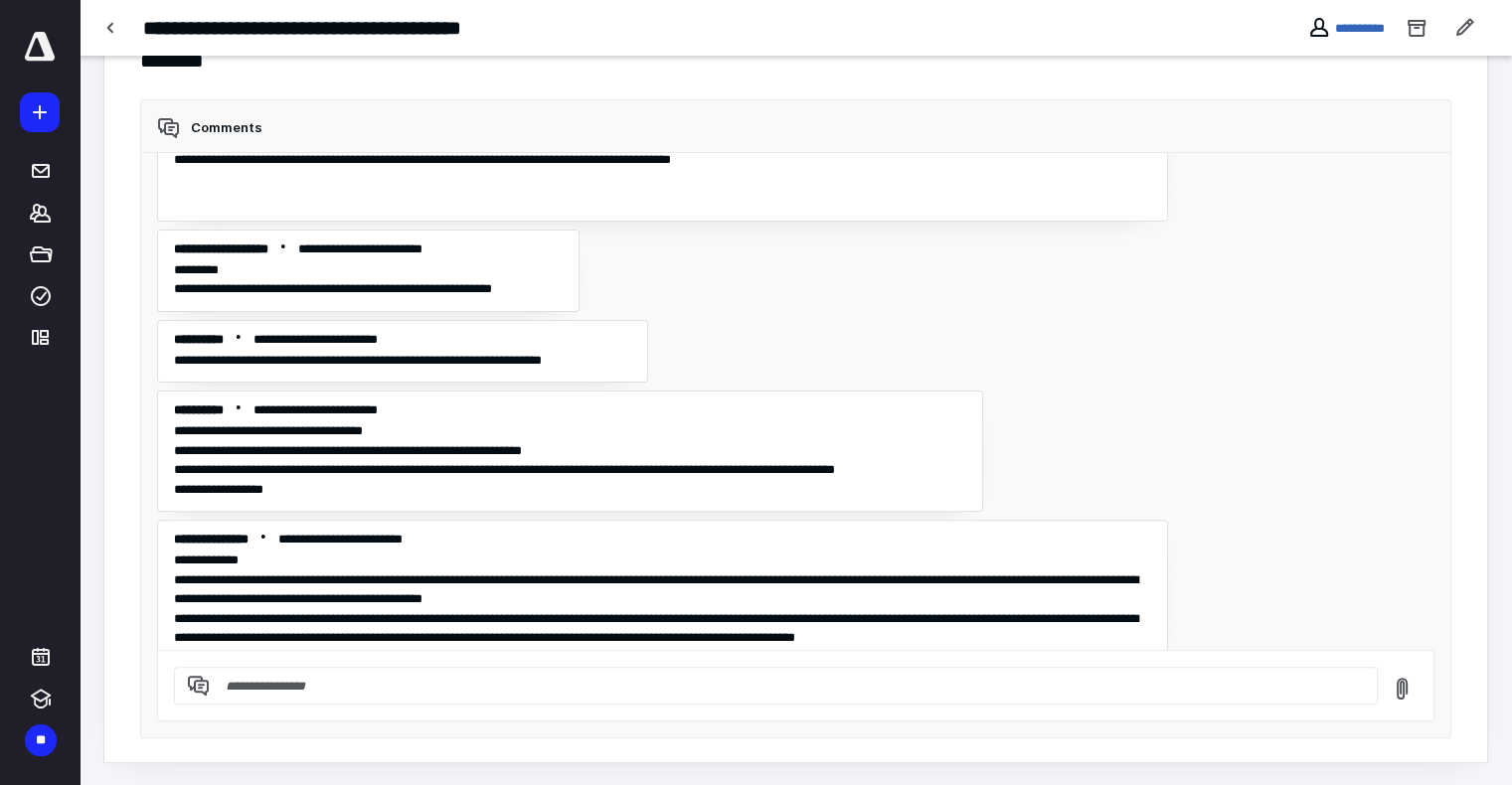 click at bounding box center (787, 686) 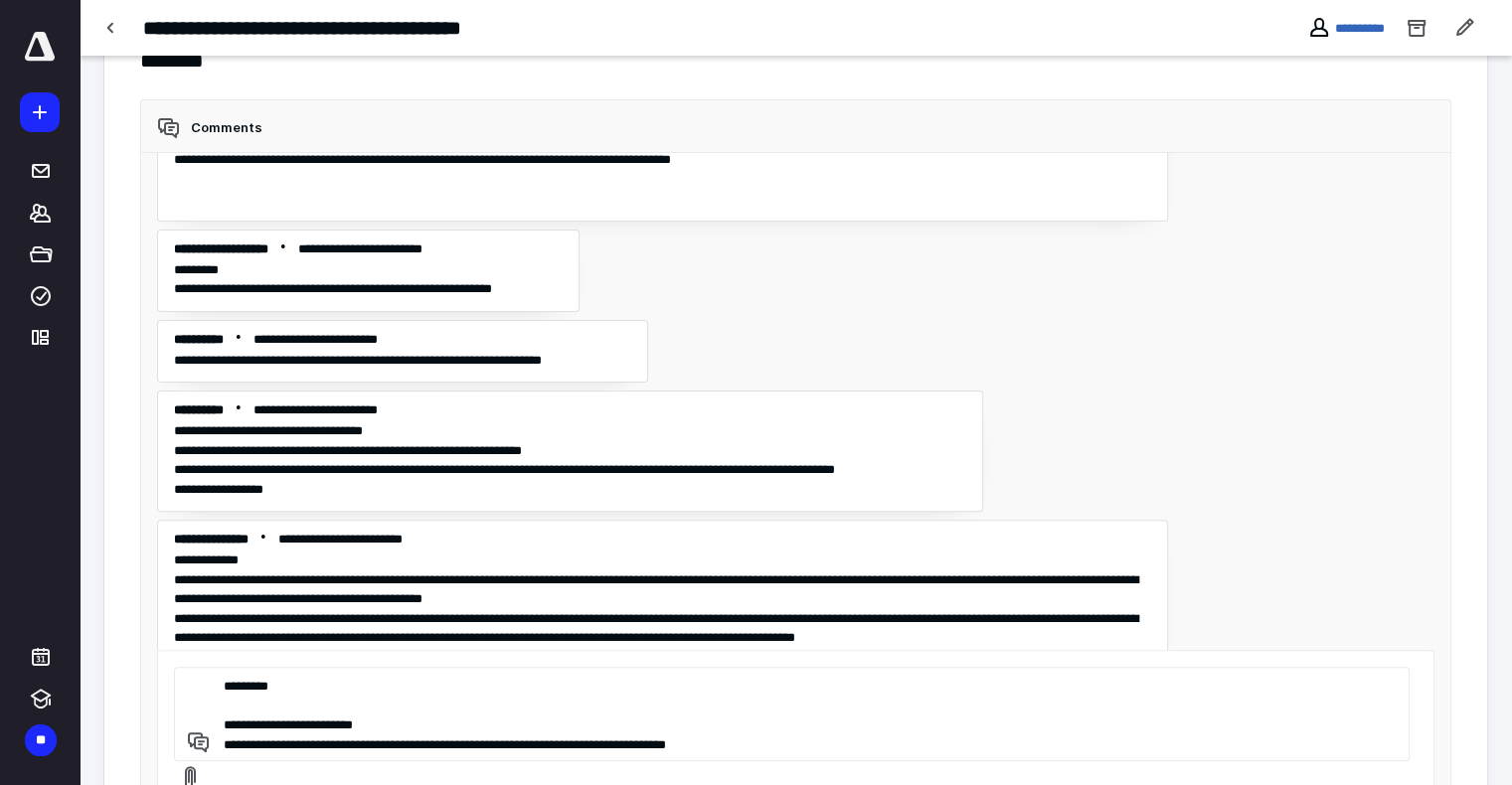click on "**********" at bounding box center (788, 713) 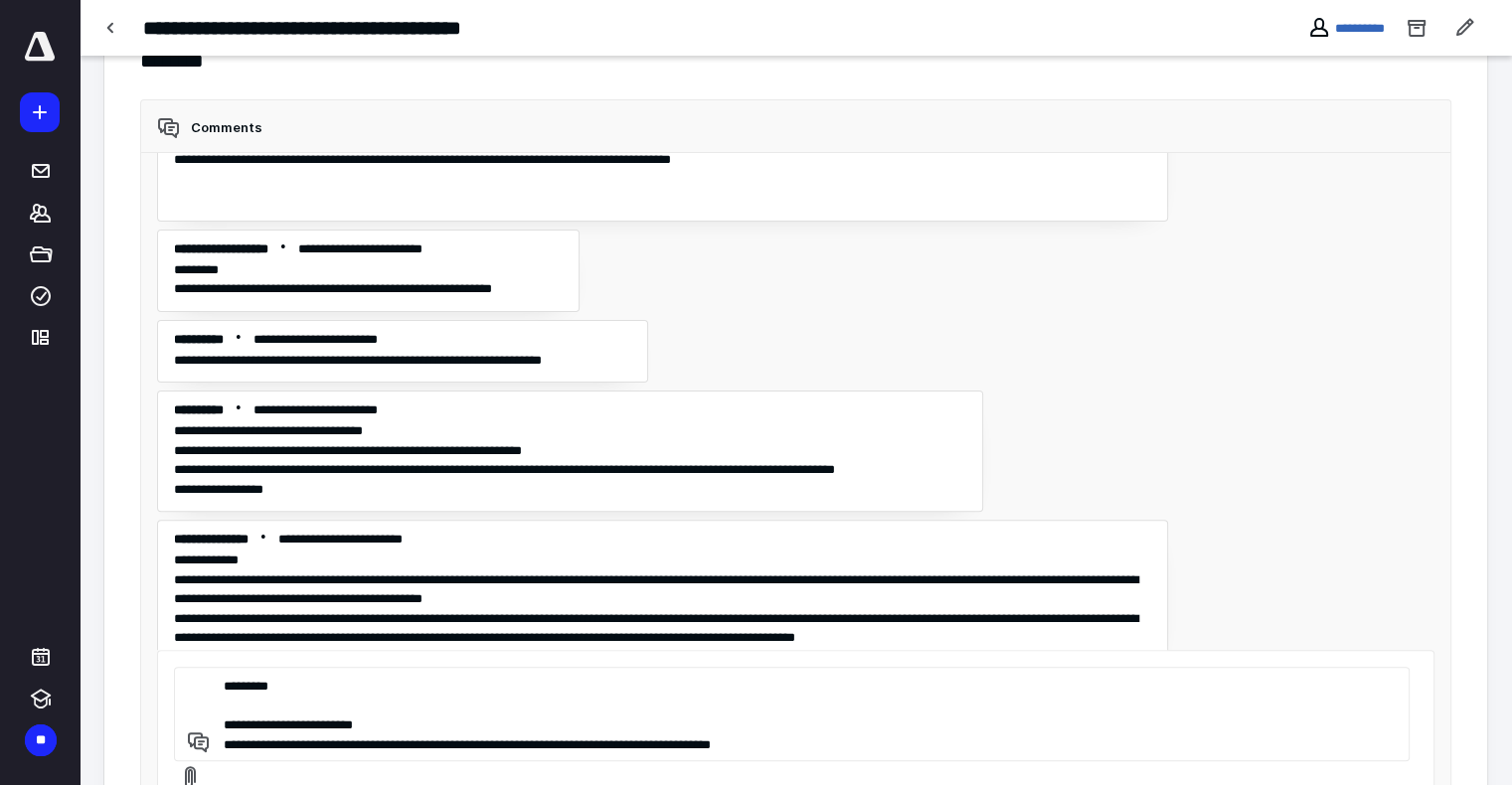 click on "**********" at bounding box center [788, 713] 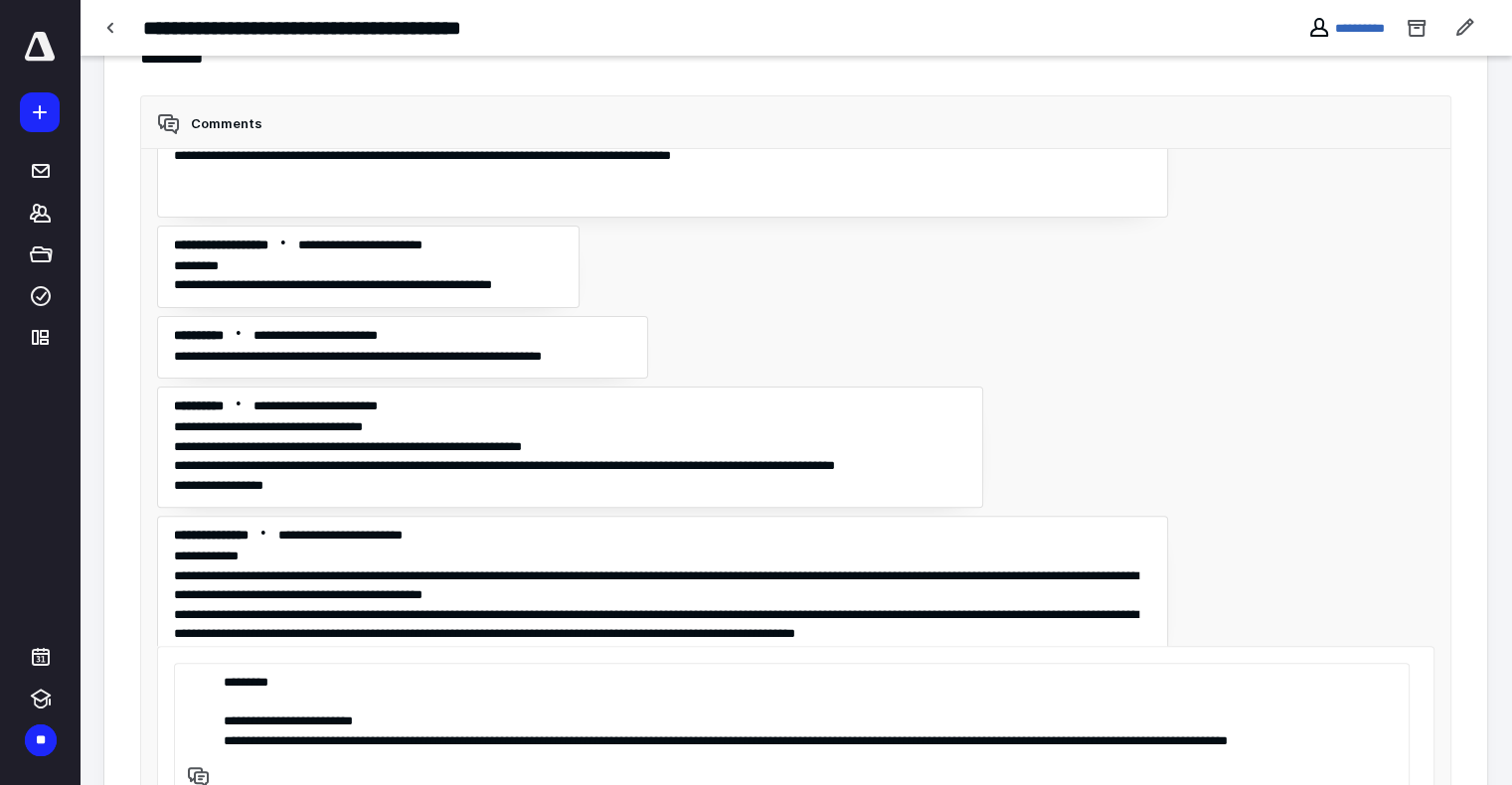 scroll, scrollTop: 497, scrollLeft: 0, axis: vertical 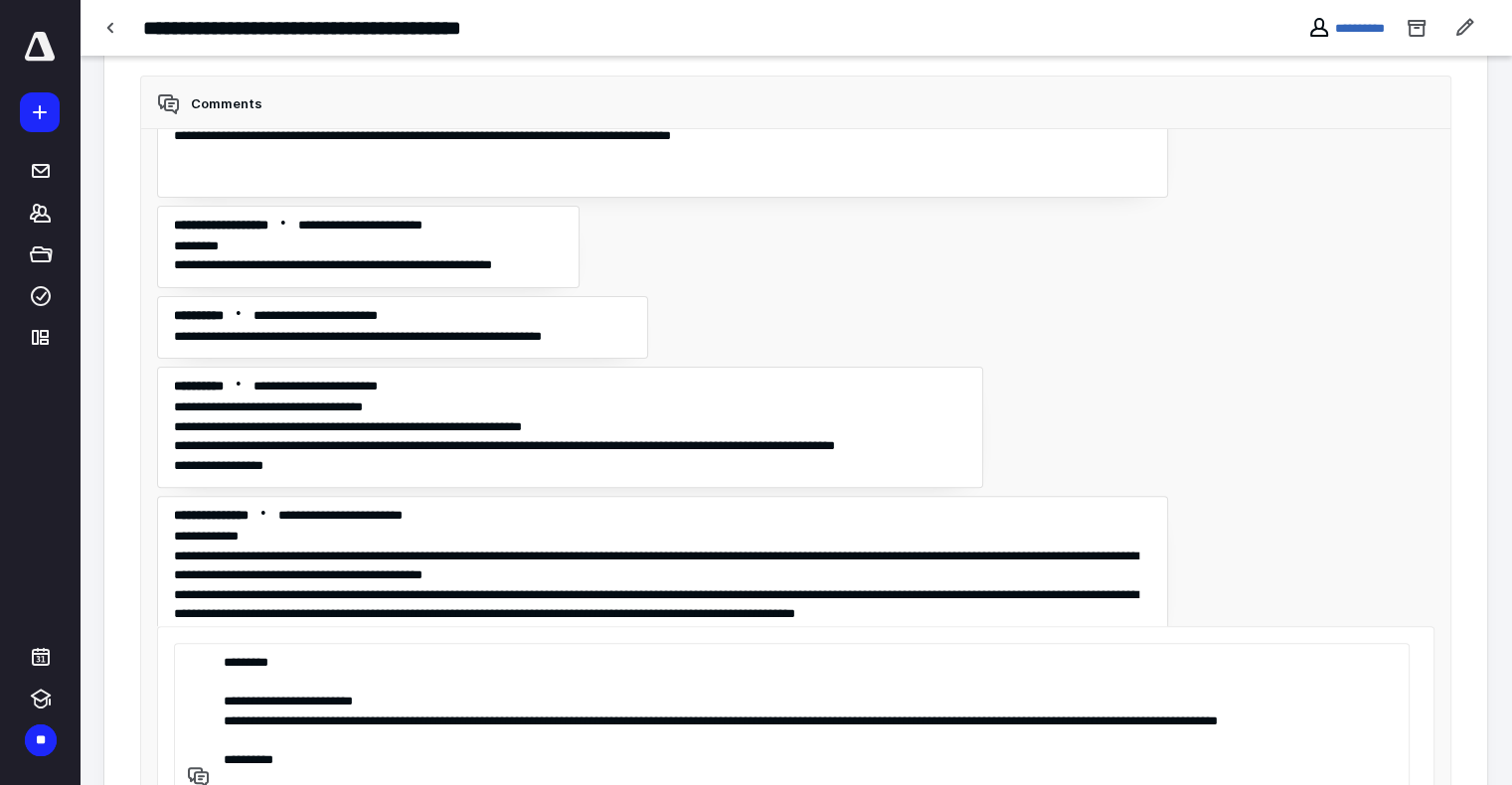 click on "**********" at bounding box center (788, 719) 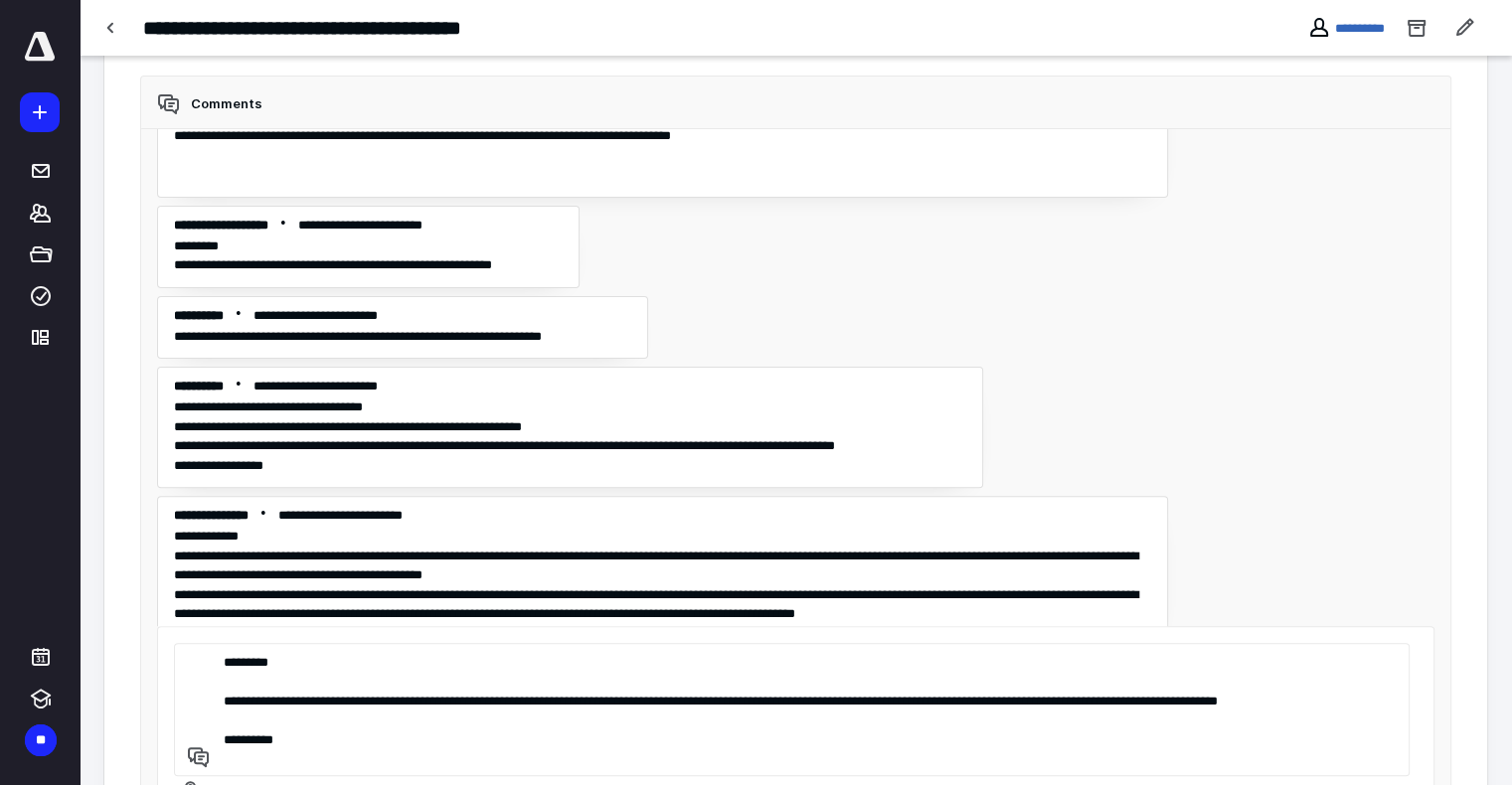 type on "**********" 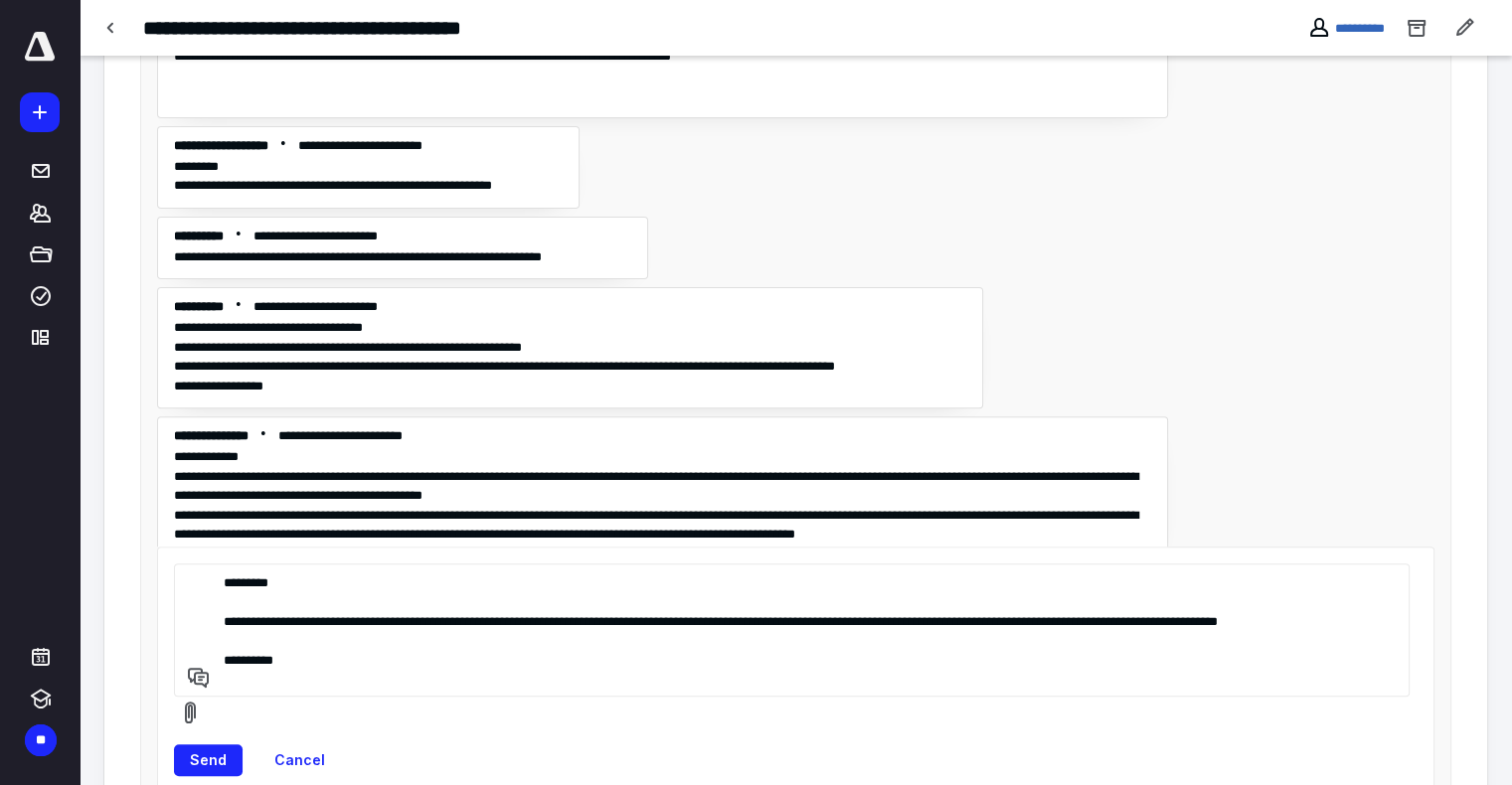 scroll, scrollTop: 579, scrollLeft: 0, axis: vertical 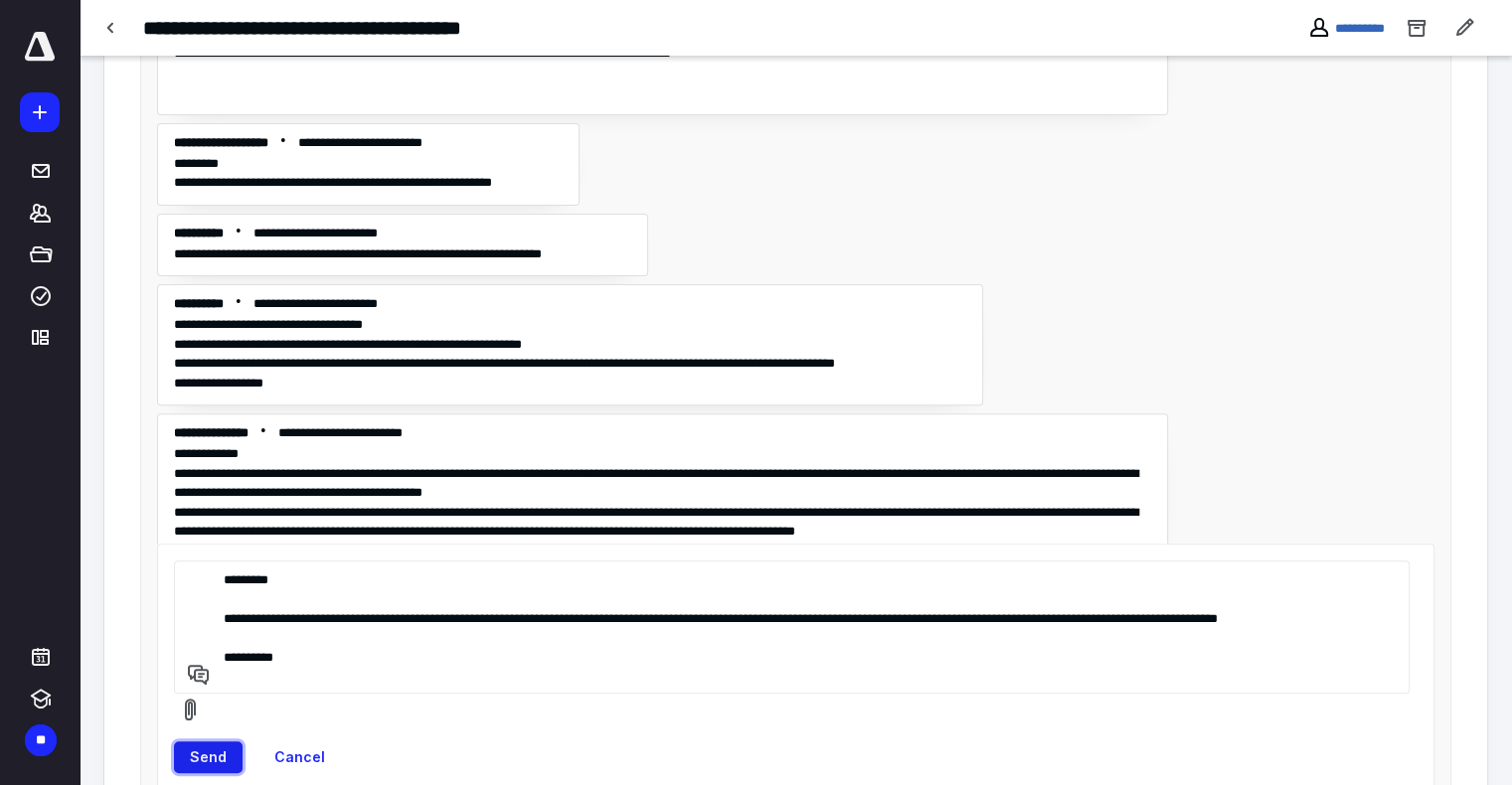 click on "Send" at bounding box center (208, 757) 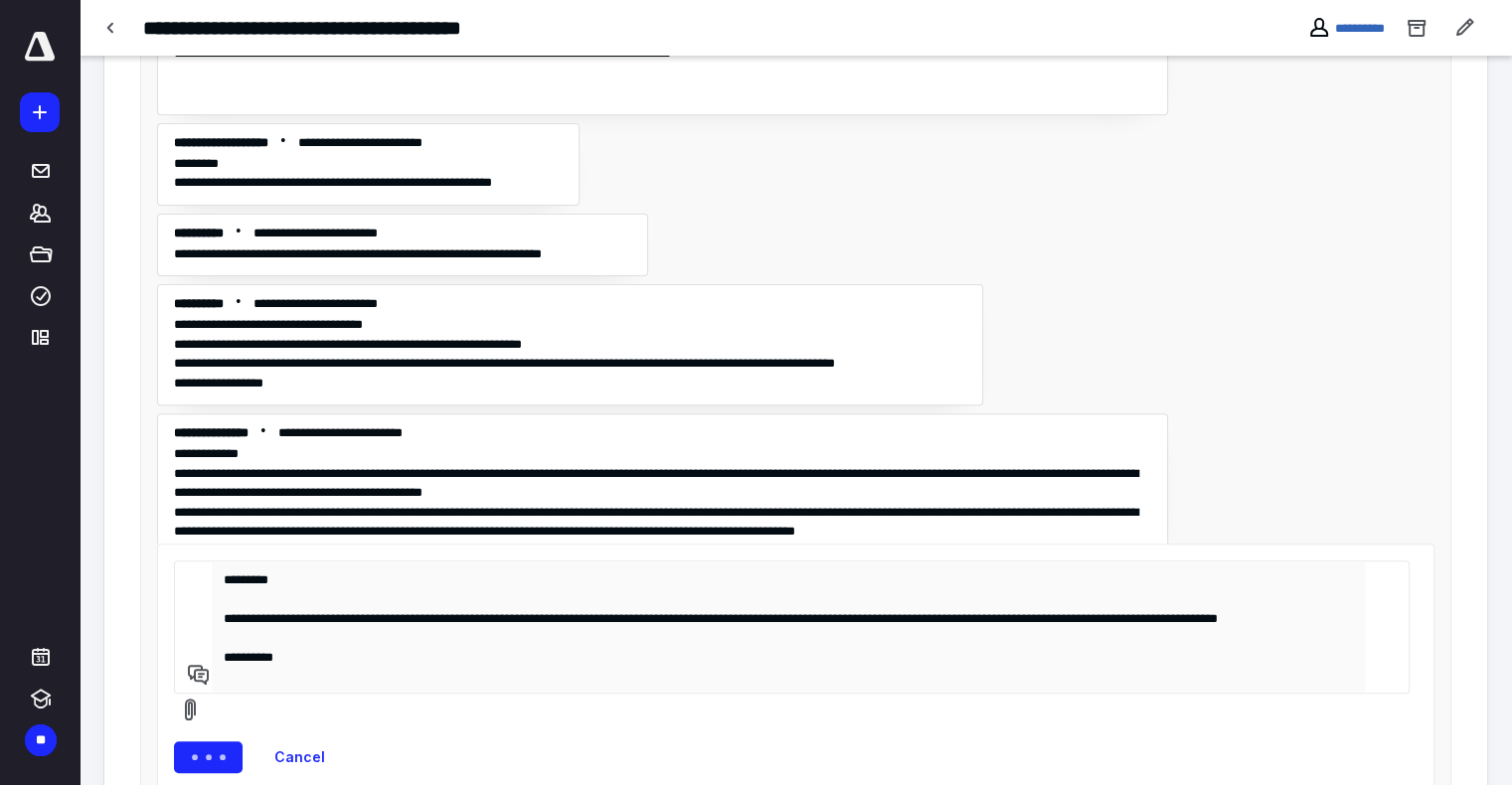 type 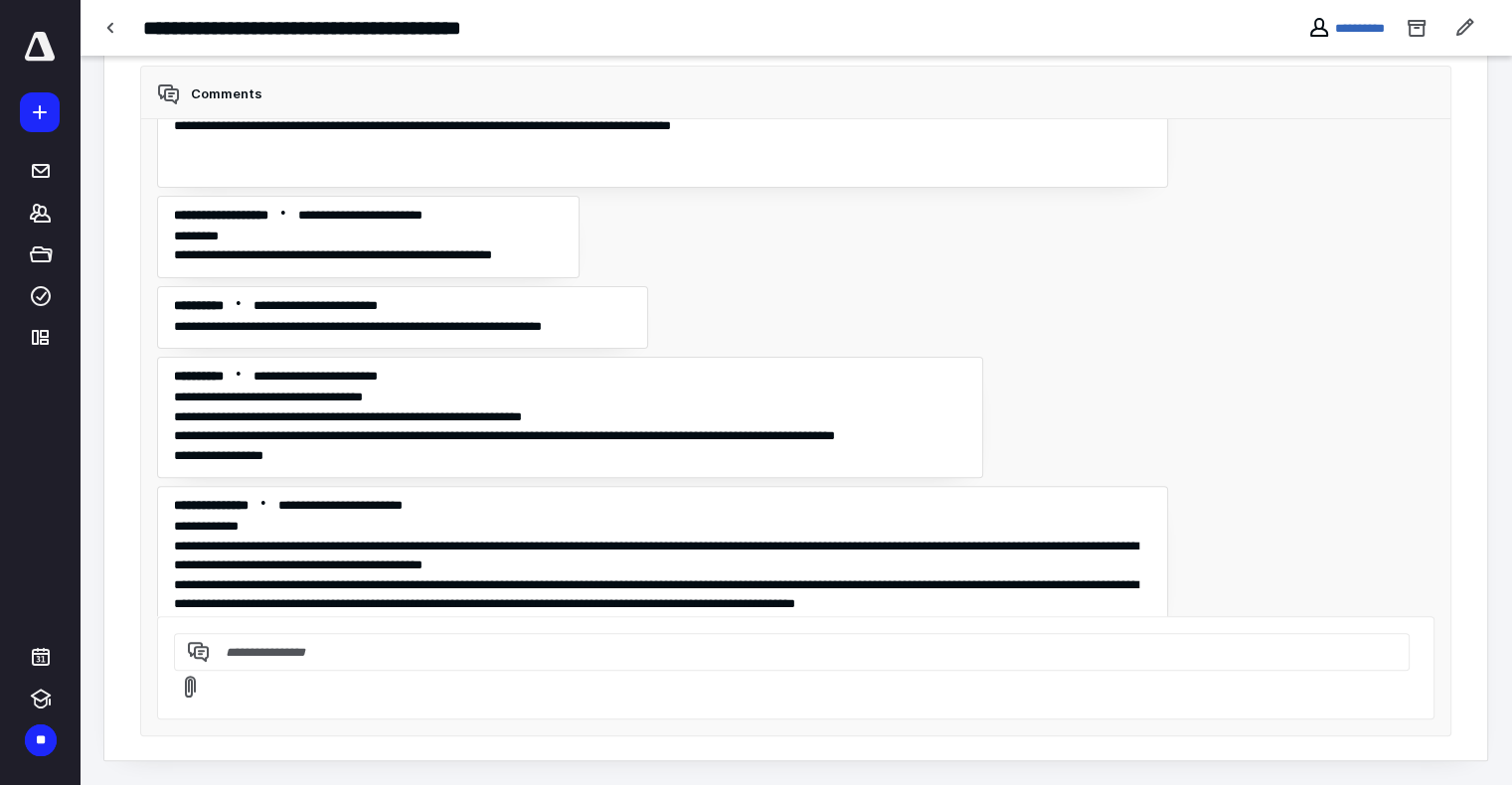 scroll, scrollTop: 473, scrollLeft: 0, axis: vertical 